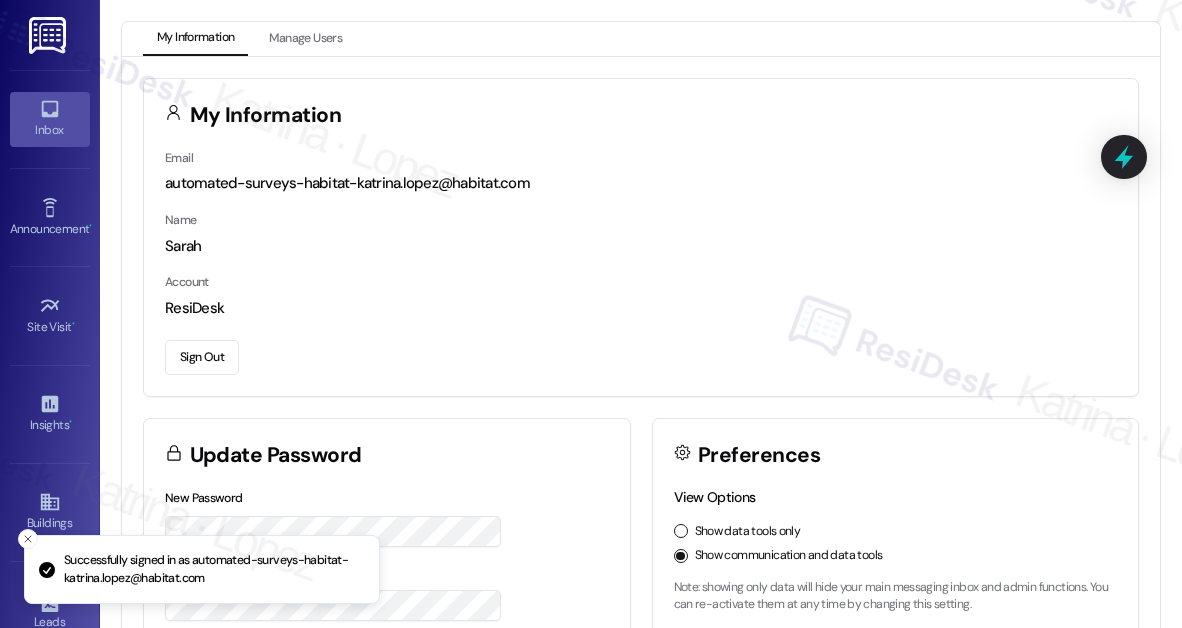 scroll, scrollTop: 0, scrollLeft: 0, axis: both 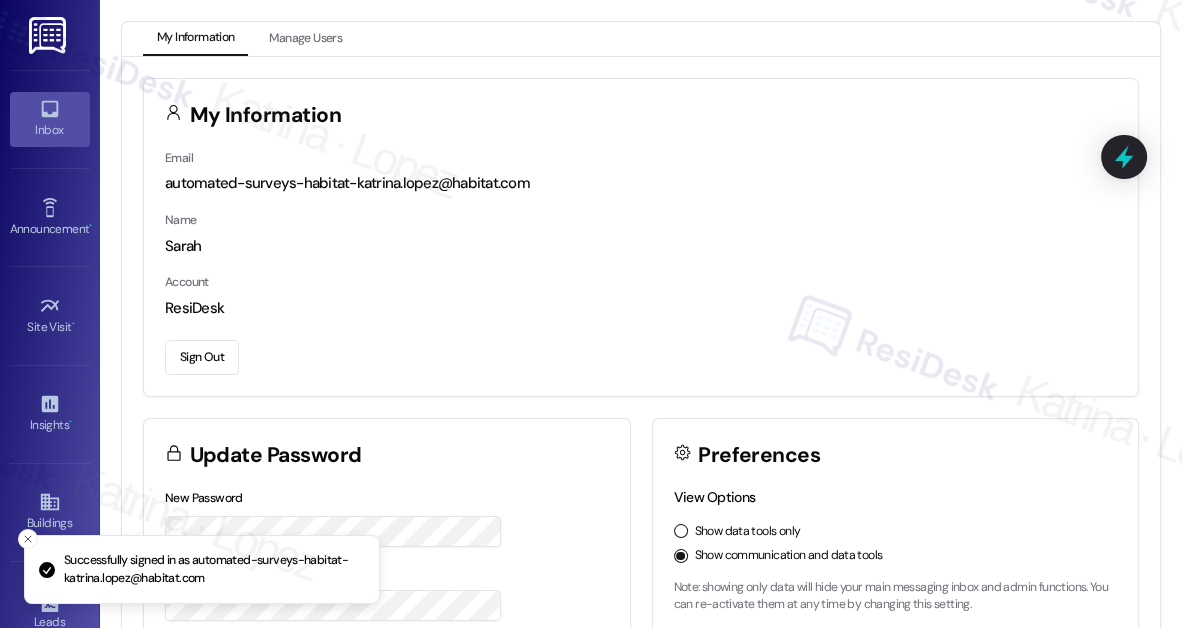 click 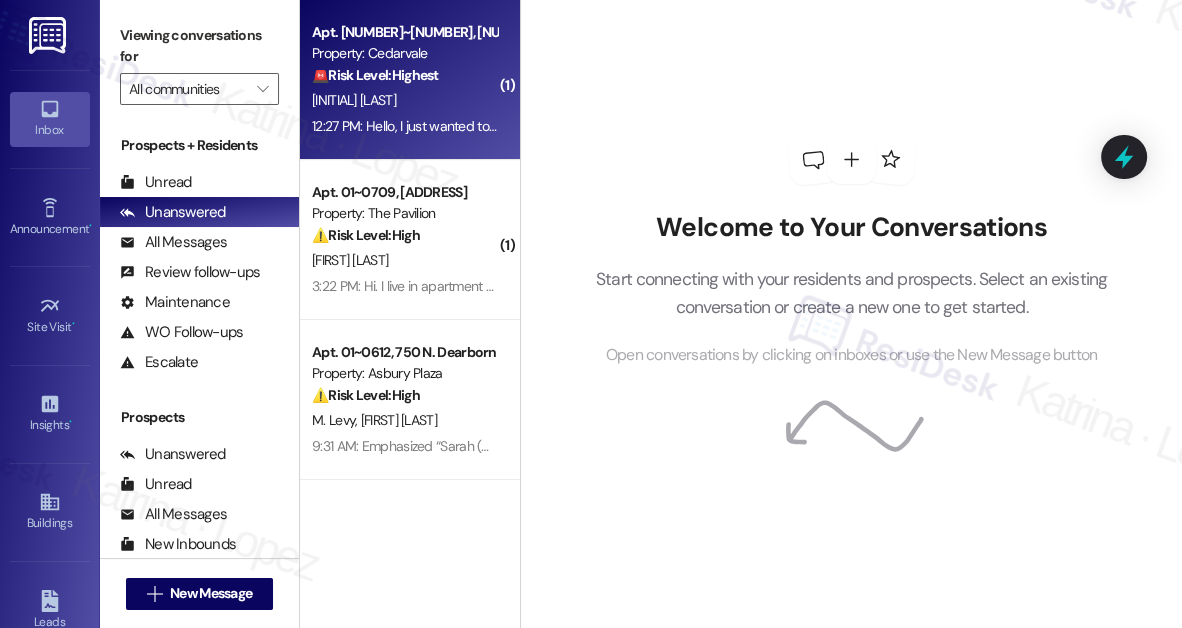 click on "🚨  Risk Level:  Highest The resident reports that their water isn't running. Lack of running water is a critical issue that affects health and safety." at bounding box center [404, 75] 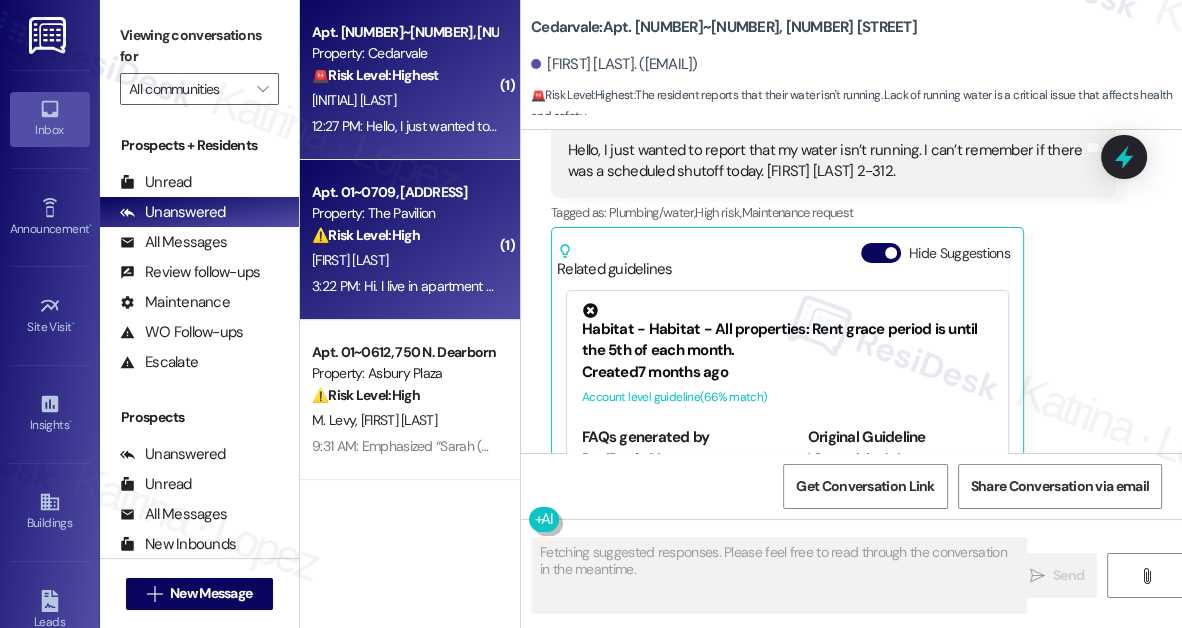 scroll, scrollTop: 1771, scrollLeft: 0, axis: vertical 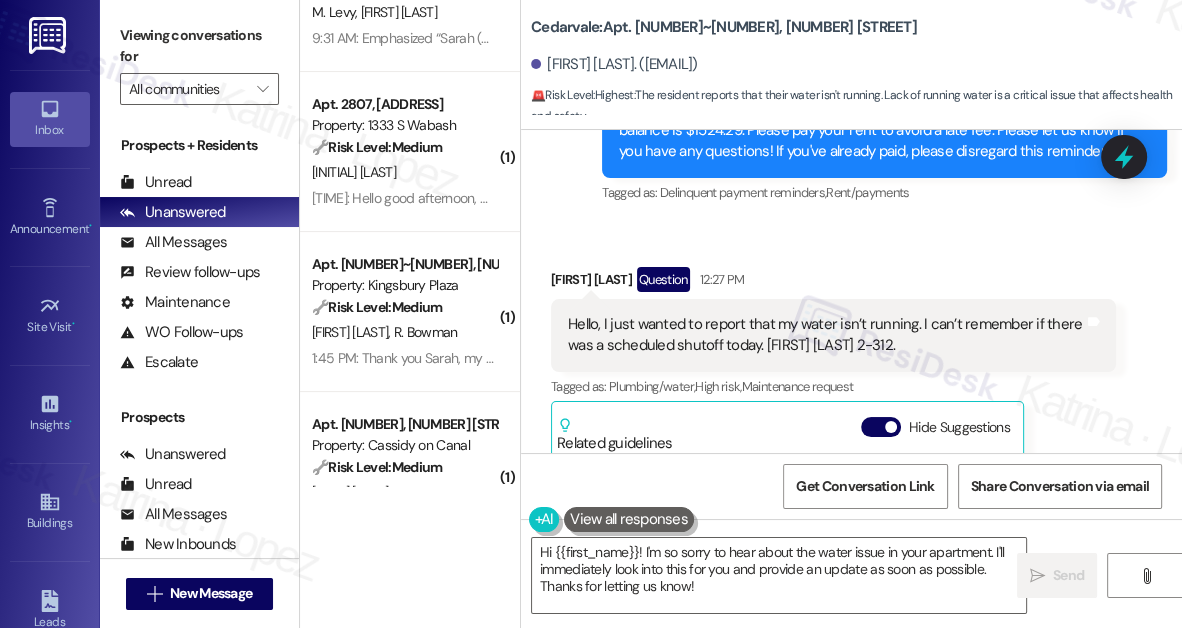 click on "Hello, I just wanted to report that my water isn’t running. I can’t remember if there was a scheduled shutoff today. Tracy Jezusko 2-312.  Tags and notes" at bounding box center [833, 335] 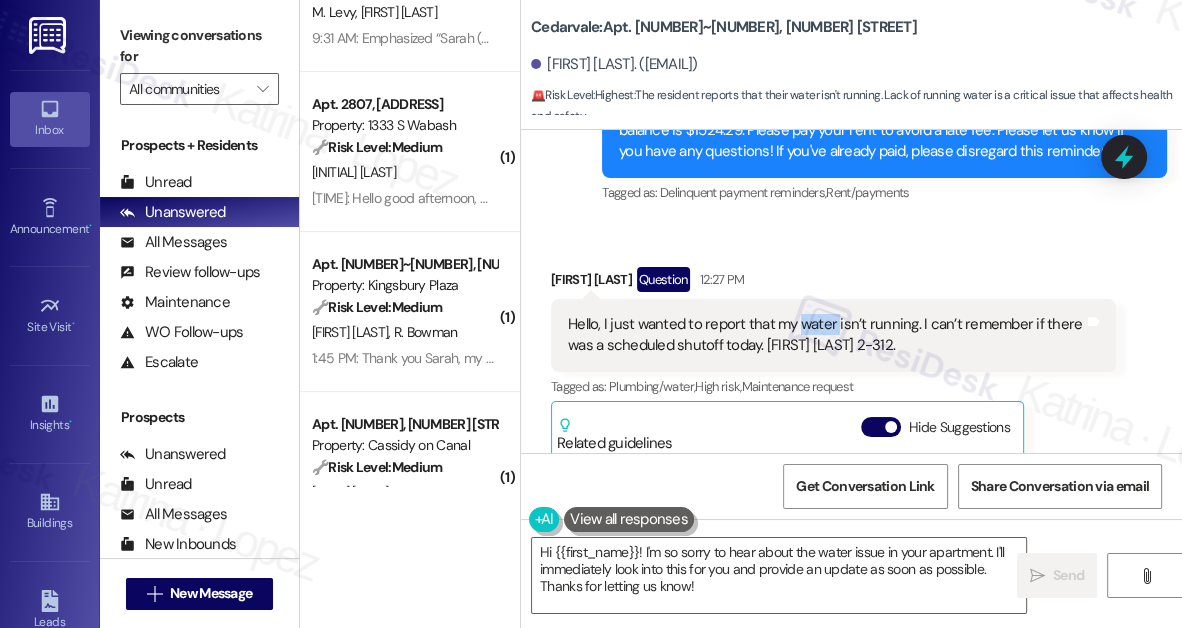click on "Hello, I just wanted to report that my water isn’t running. I can’t remember if there was a scheduled shutoff today. Tracy Jezusko 2-312.  Tags and notes" at bounding box center [833, 335] 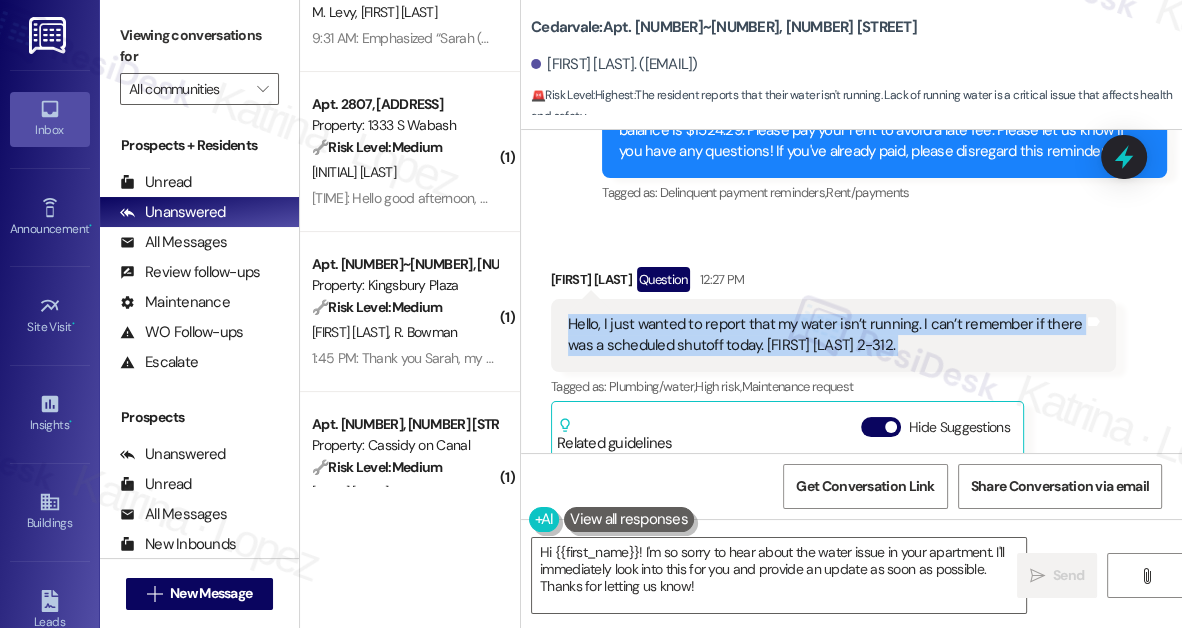 click on "Hello, I just wanted to report that my water isn’t running. I can’t remember if there was a scheduled shutoff today. Tracy Jezusko 2-312.  Tags and notes" at bounding box center (833, 335) 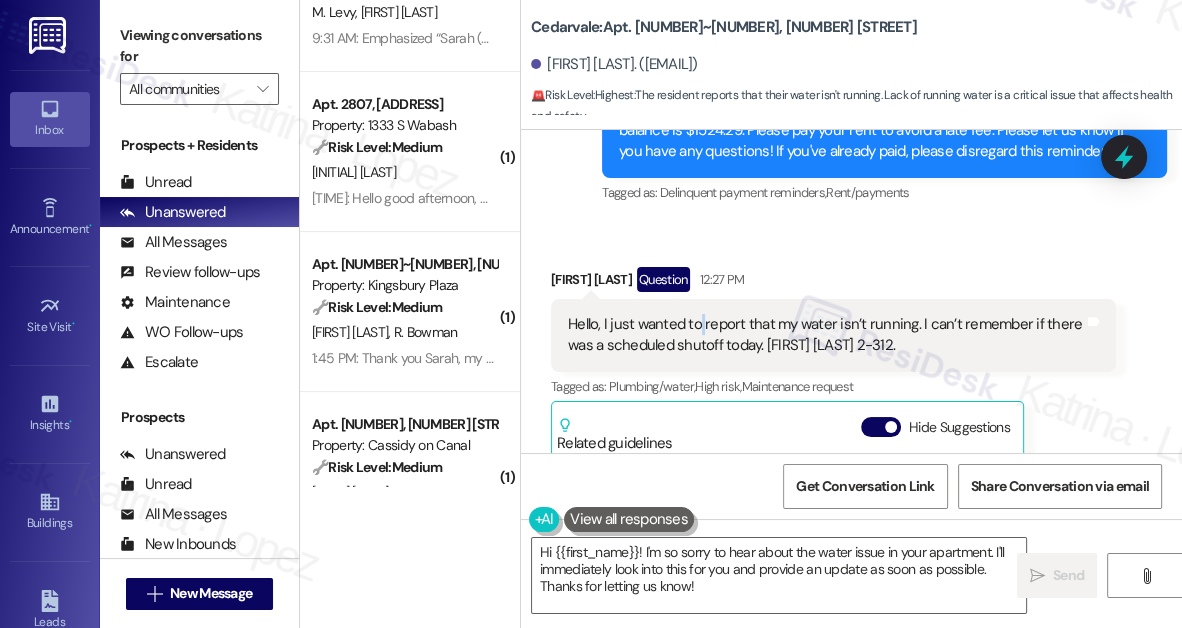 click on "Hello, I just wanted to report that my water isn’t running. I can’t remember if there was a scheduled shutoff today. Tracy Jezusko 2-312." at bounding box center (826, 335) 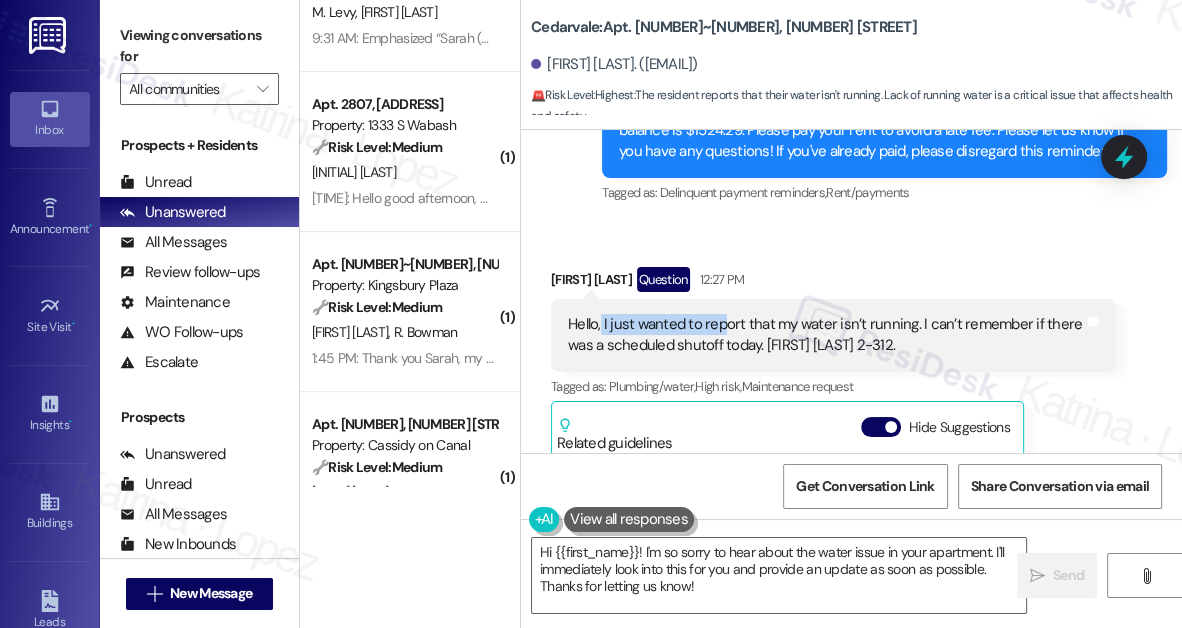 drag, startPoint x: 600, startPoint y: 322, endPoint x: 719, endPoint y: 330, distance: 119.26861 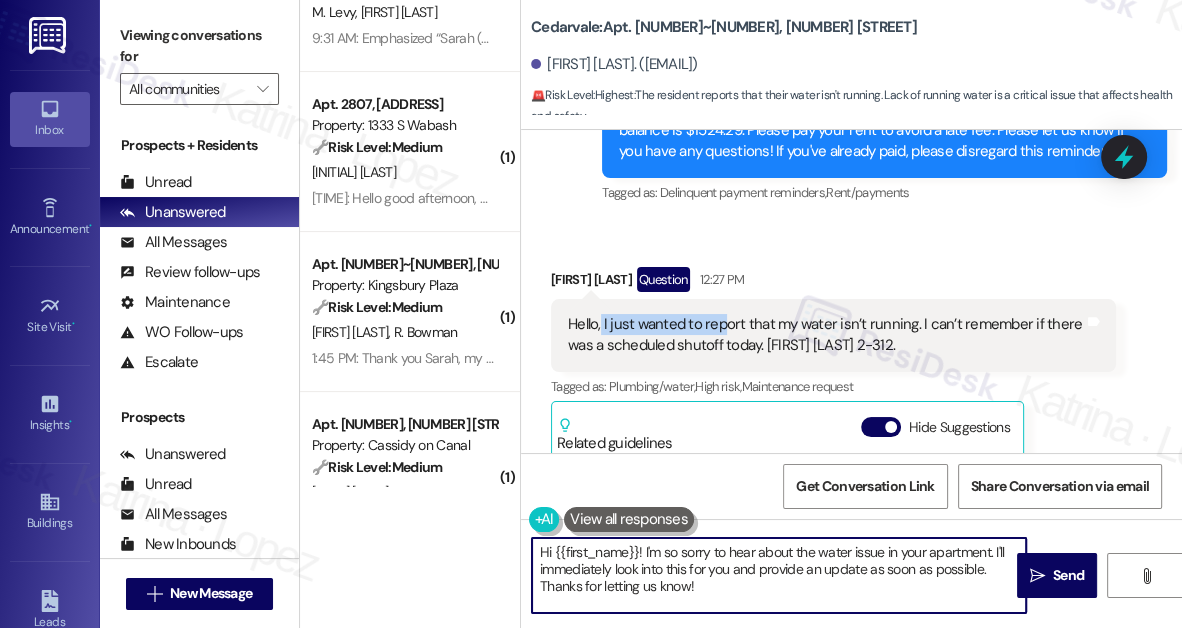 click on "Hi {{first_name}}! I'm so sorry to hear about the water issue in your apartment. I'll immediately look into this for you and provide an update as soon as possible. Thanks for letting us know!" at bounding box center (779, 575) 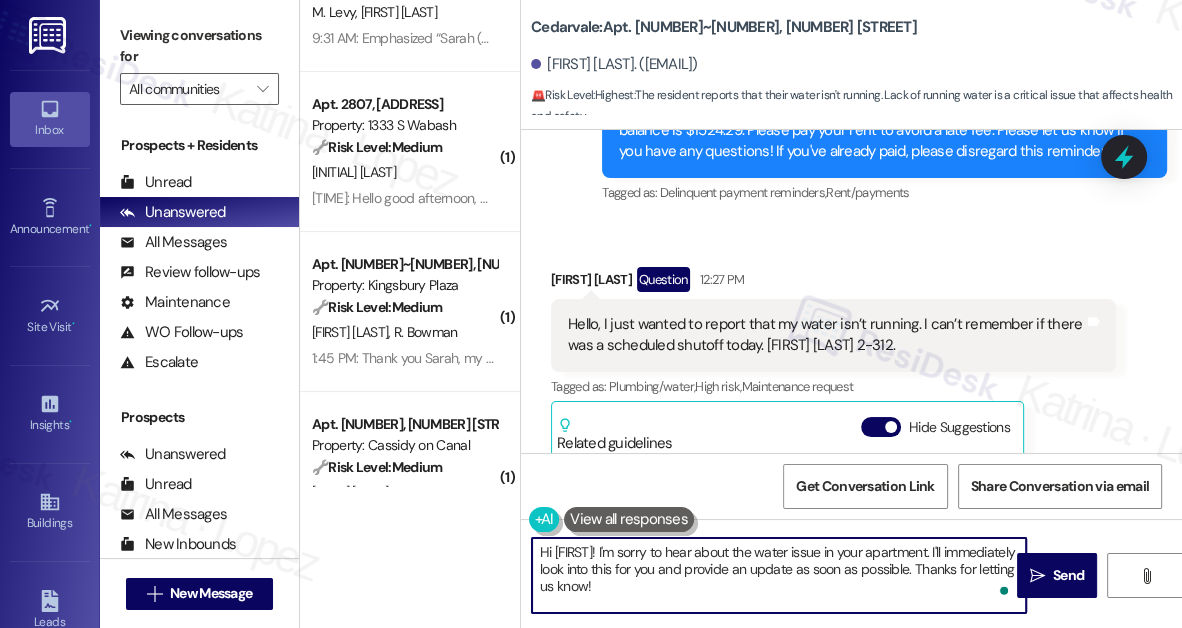click on "Hi {{first_name}}! I'm sorry to hear about the water issue in your apartment. I'll immediately look into this for you and provide an update as soon as possible. Thanks for letting us know!" at bounding box center (779, 575) 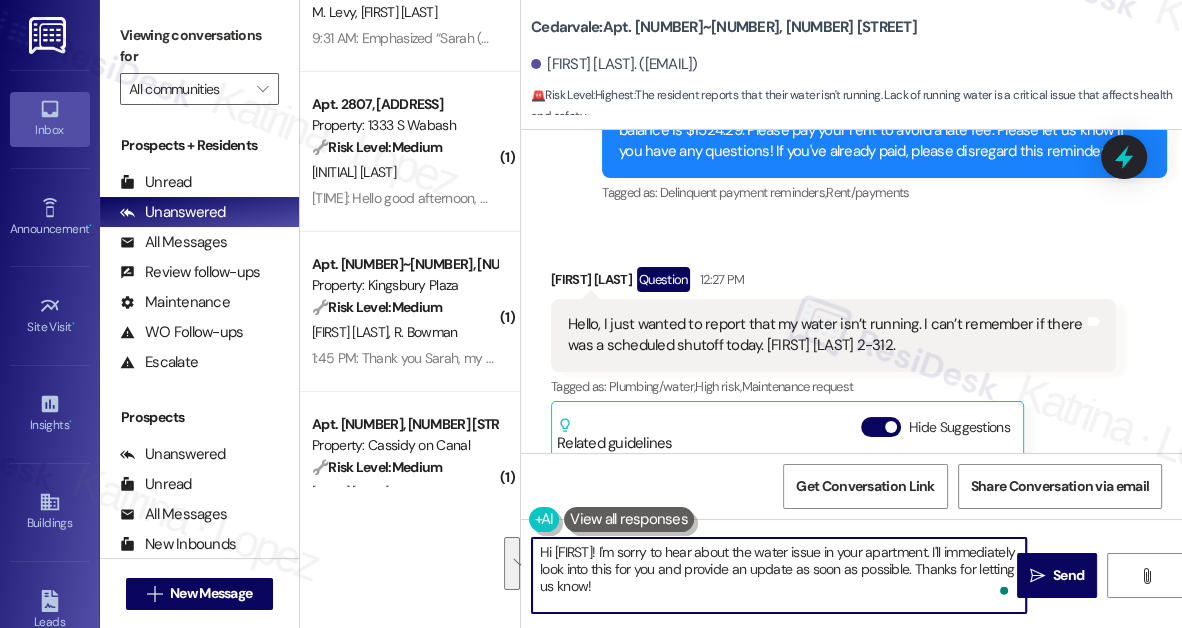 click on "Hi {{first_name}}! I'm sorry to hear about the water issue in your apartment. I'll immediately look into this for you and provide an update as soon as possible. Thanks for letting us know!" at bounding box center [779, 575] 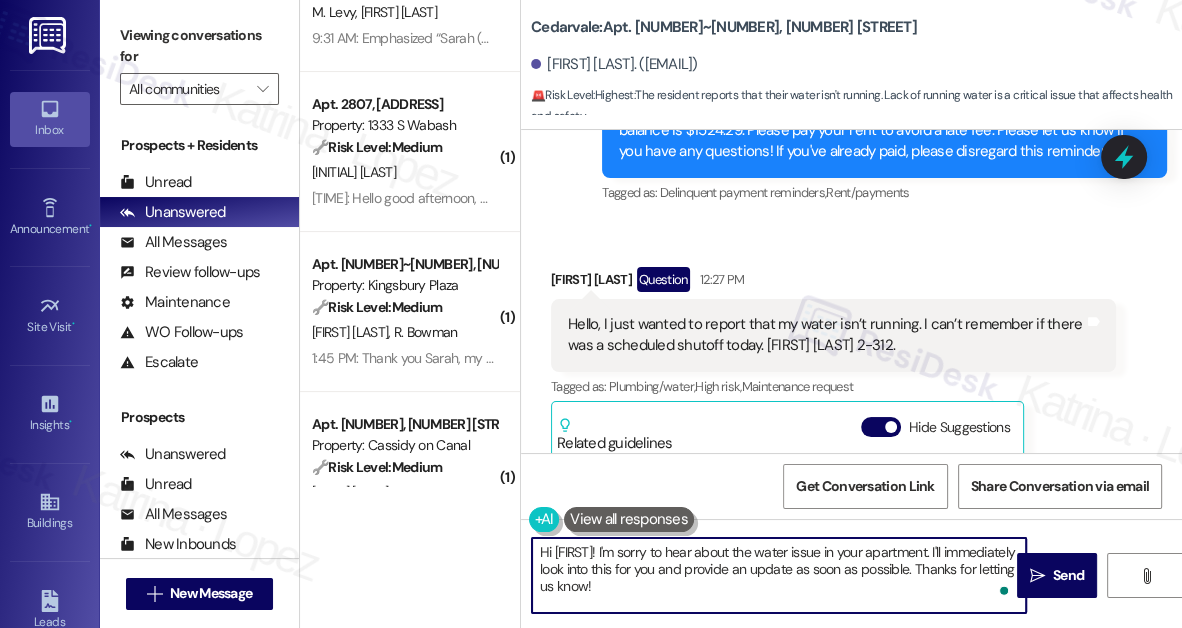 click on "Tracy Jezusko Question 12:27 PM" at bounding box center (833, 283) 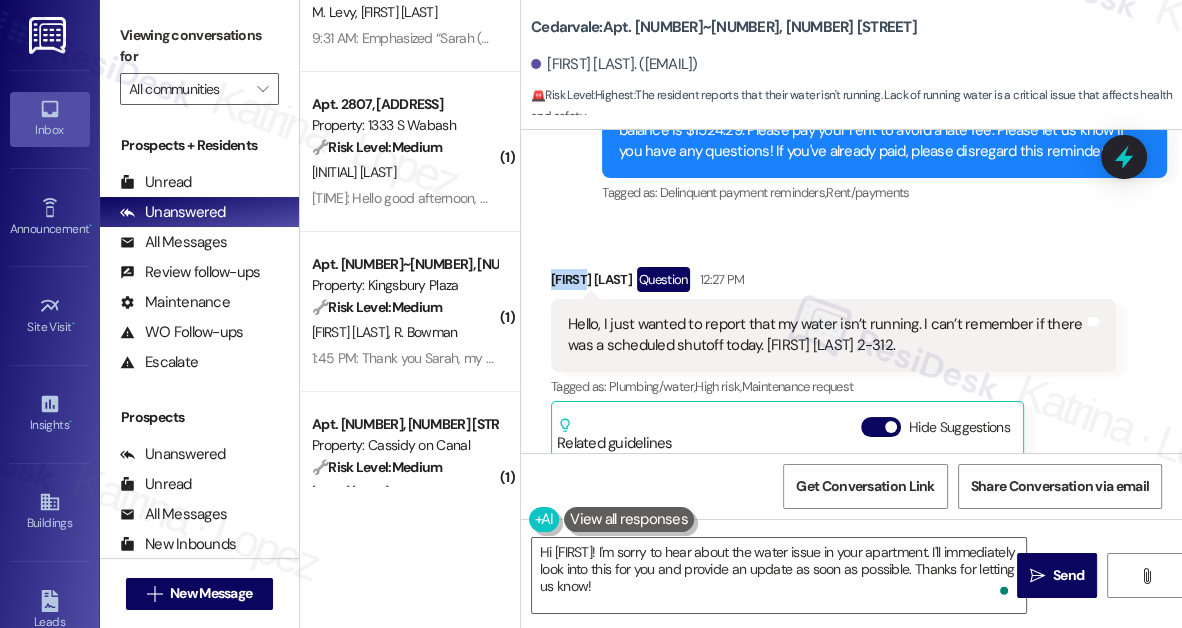 click on "Tracy Jezusko Question 12:27 PM" at bounding box center [833, 283] 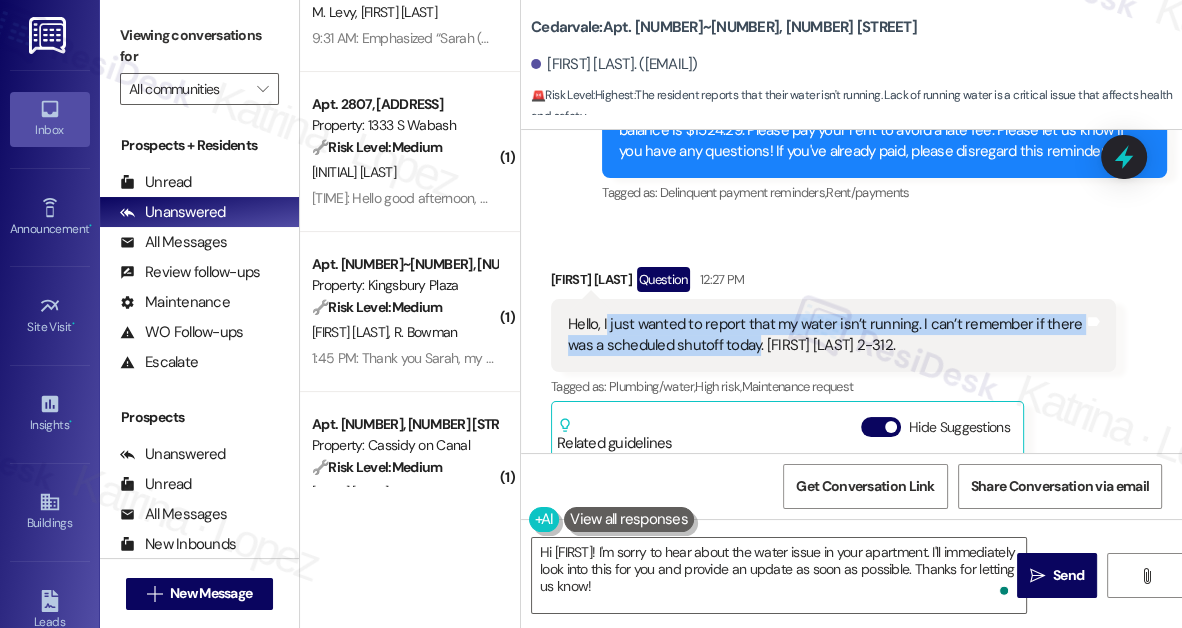 drag, startPoint x: 607, startPoint y: 322, endPoint x: 754, endPoint y: 346, distance: 148.9463 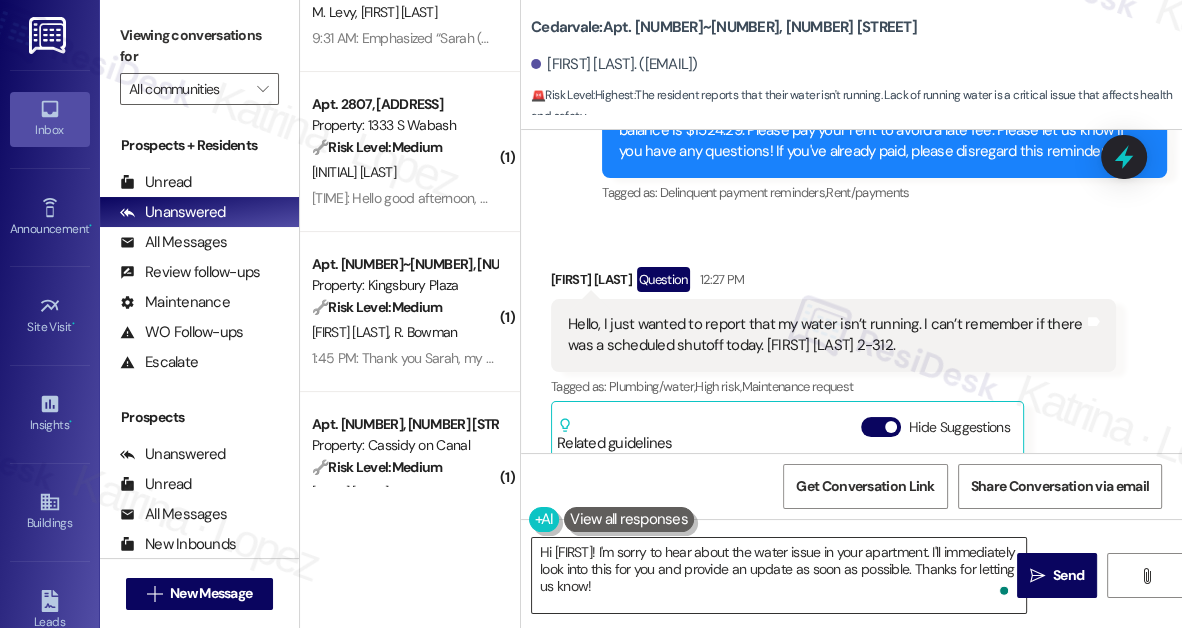 drag, startPoint x: 977, startPoint y: 548, endPoint x: 988, endPoint y: 550, distance: 11.18034 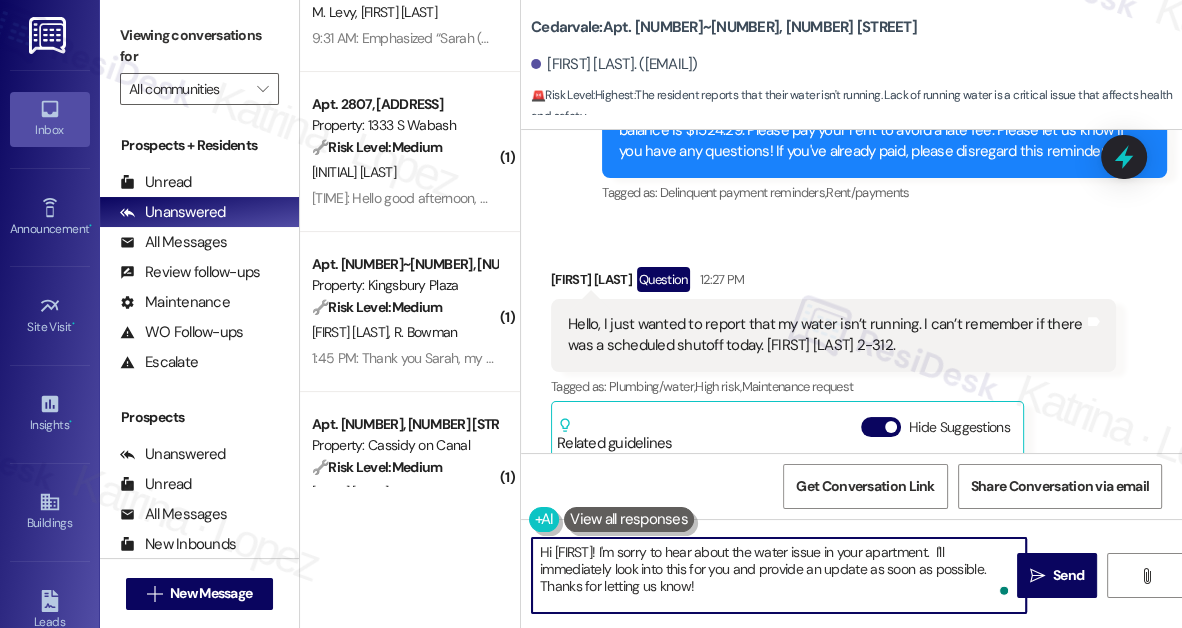paste on "Is it out in your entire unit or just certain fixtures (like the kitchen or bathroom)?" 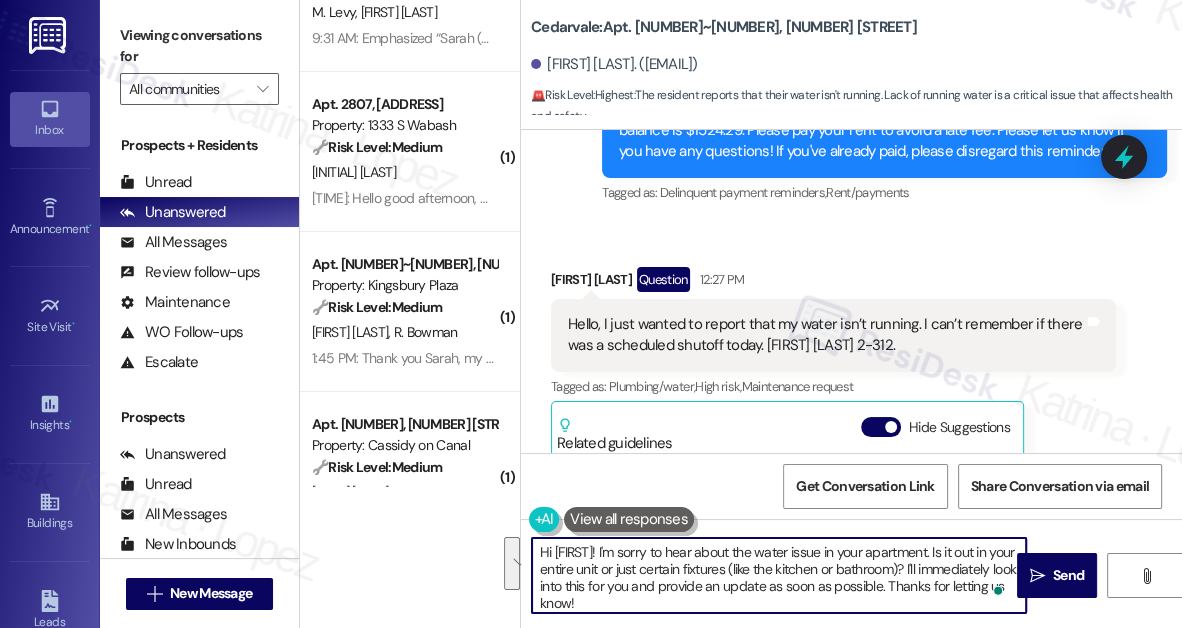 drag, startPoint x: 794, startPoint y: 602, endPoint x: 976, endPoint y: 562, distance: 186.34377 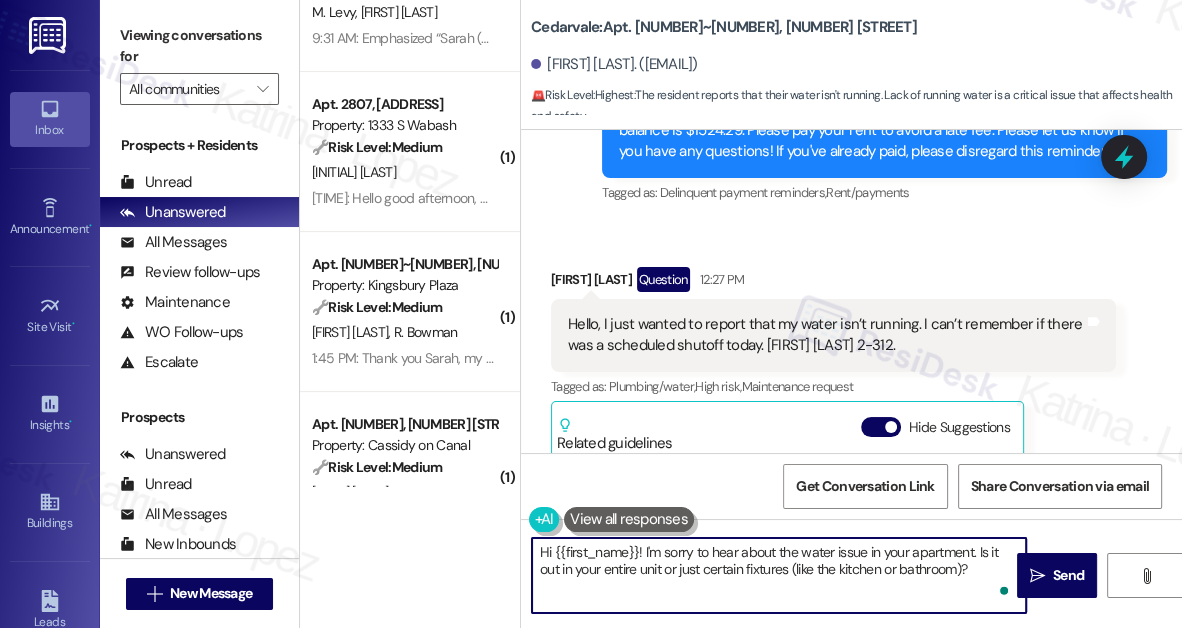 click on "Hi {{first_name}}! I'm sorry to hear about the water issue in your apartment. Is it out in your entire unit or just certain fixtures (like the kitchen or bathroom)?" at bounding box center (779, 575) 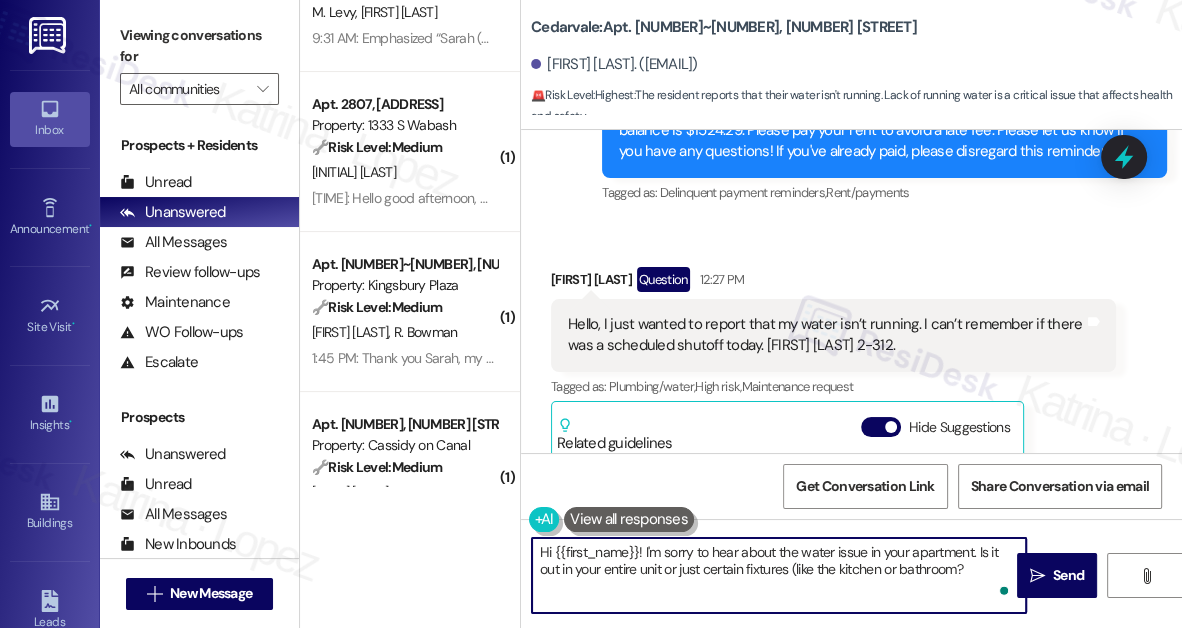 click on "Hi {{first_name}}! I'm sorry to hear about the water issue in your apartment. Is it out in your entire unit or just certain fixtures (like the kitchen or bathroom?" at bounding box center [779, 575] 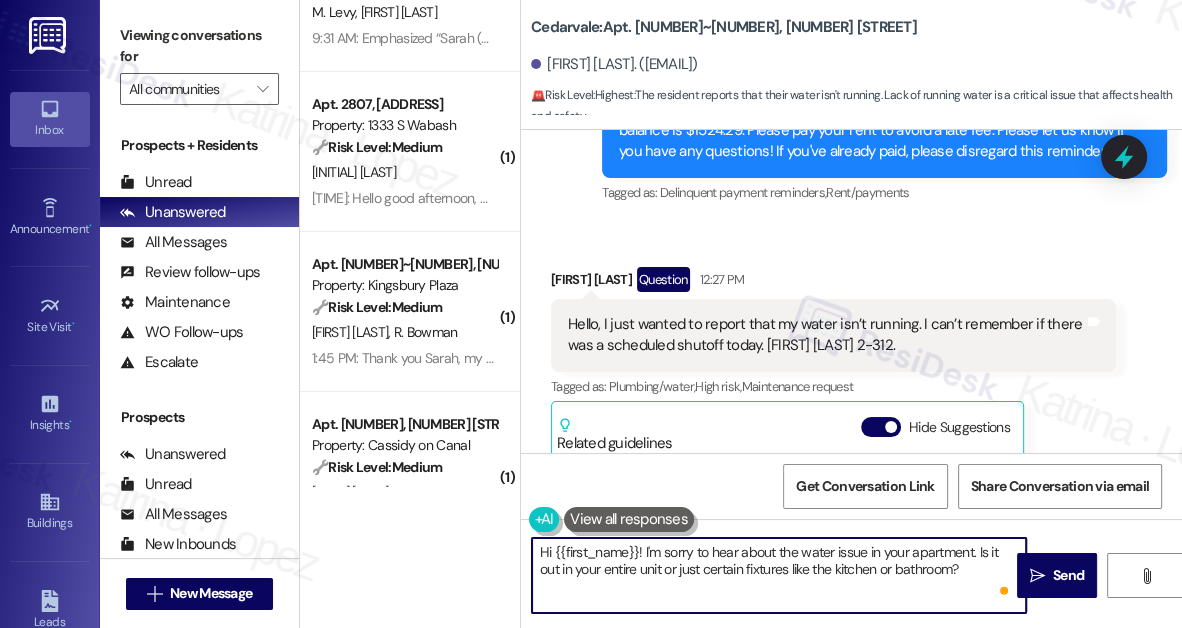 click on "Hi {{first_name}}! I'm sorry to hear about the water issue in your apartment. Is it out in your entire unit or just certain fixtures like the kitchen or bathroom?" at bounding box center [779, 575] 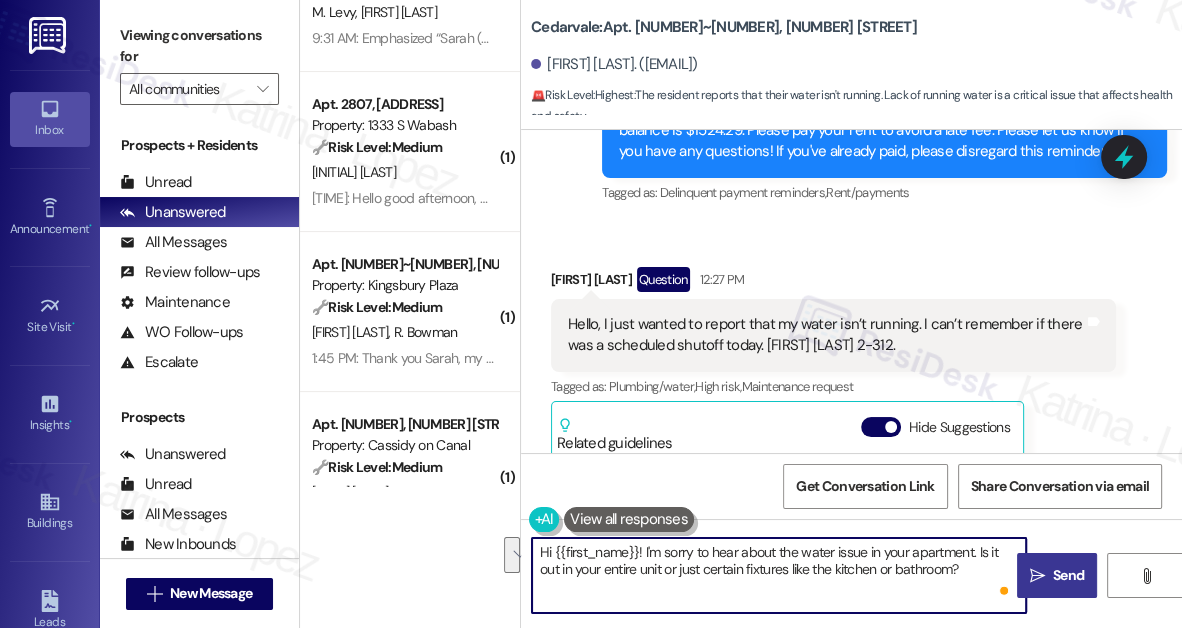 type on "Hi {{first_name}}! I'm sorry to hear about the water issue in your apartment. Is it out in your entire unit or just certain fixtures like the kitchen or bathroom?" 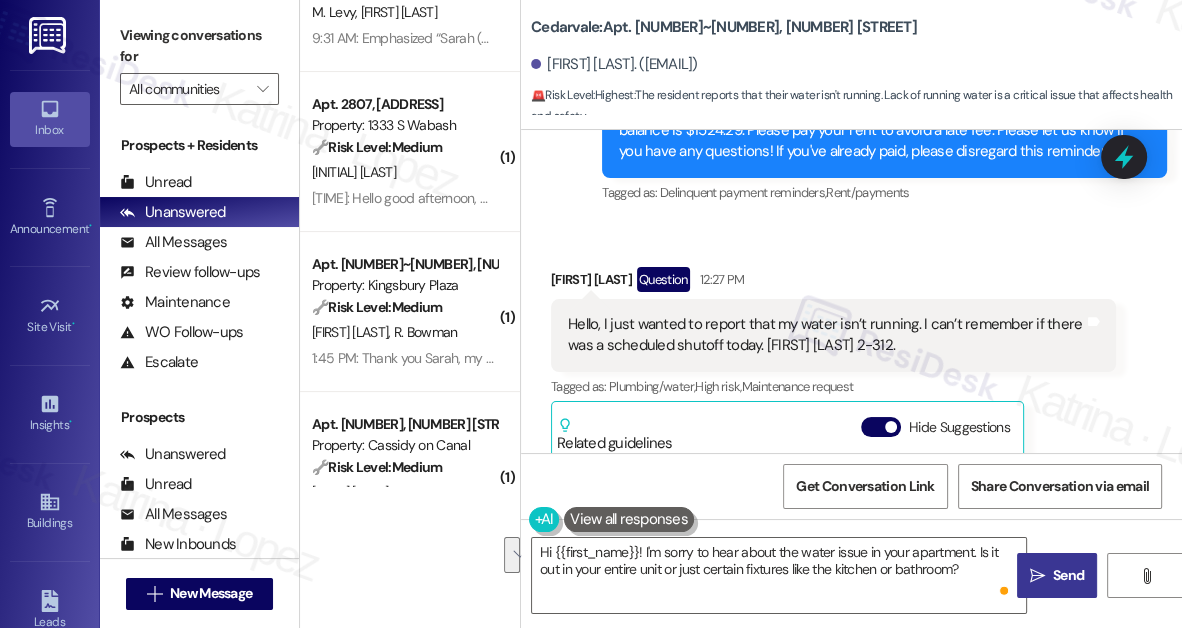 click on " Send" at bounding box center (1057, 575) 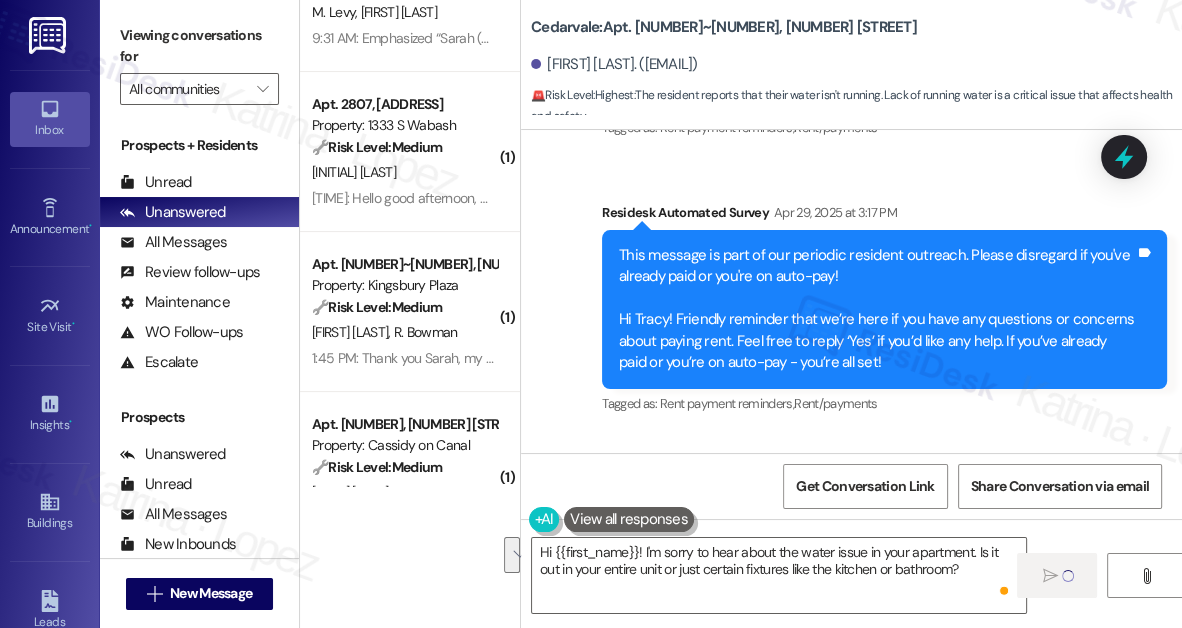 type 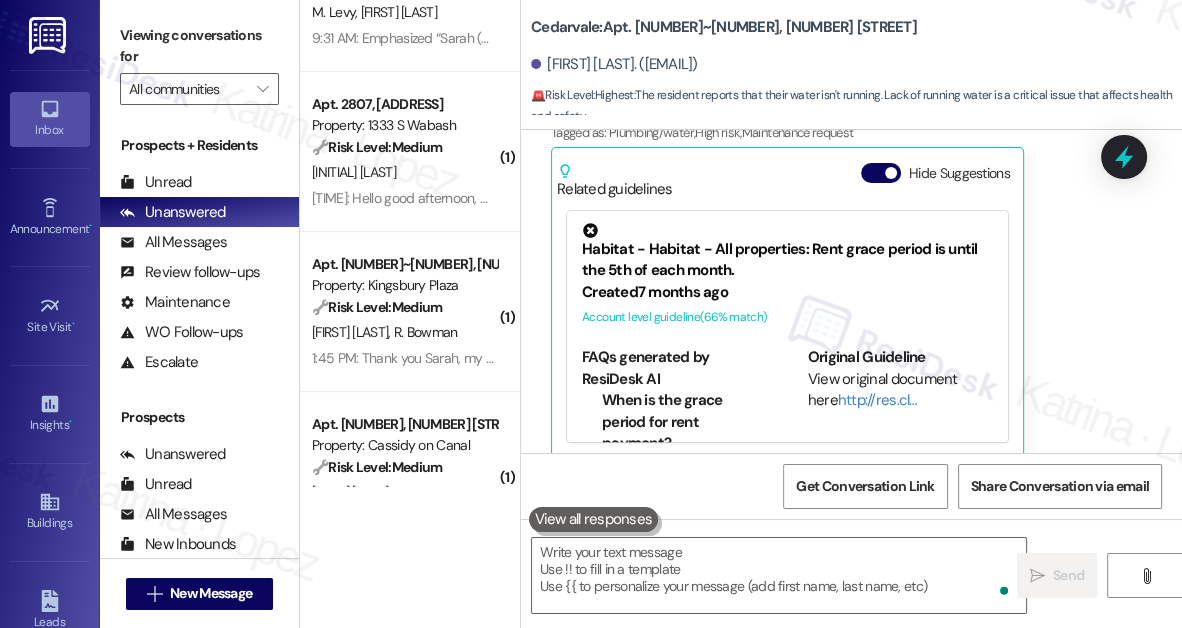 scroll, scrollTop: 1771, scrollLeft: 0, axis: vertical 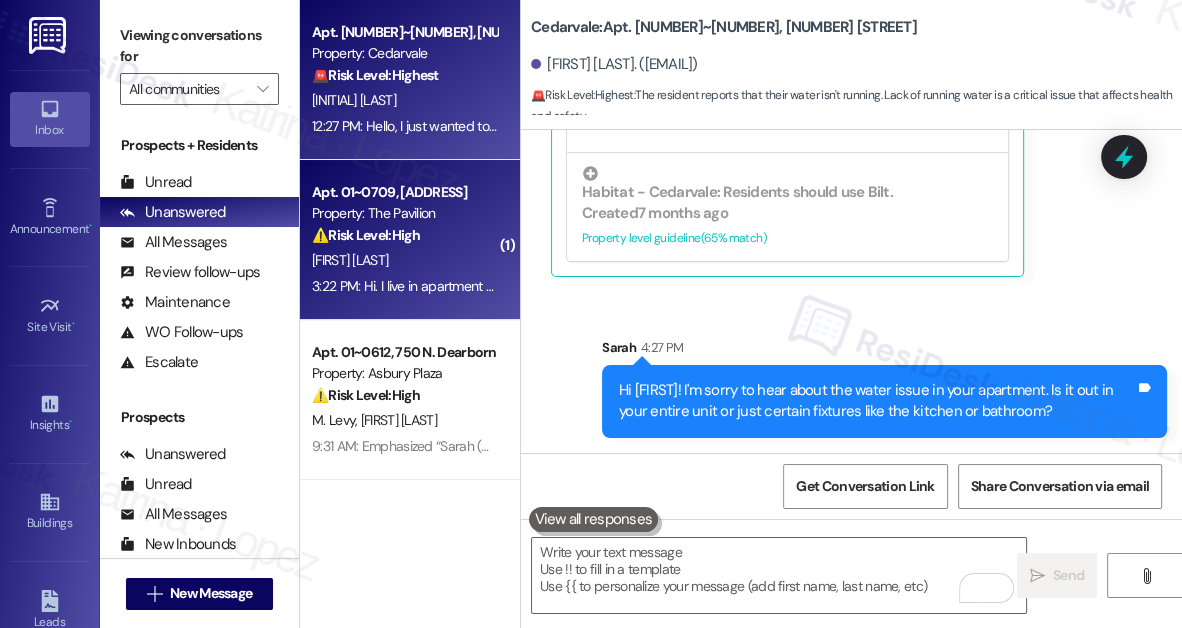 click on "[INITIAL]. [LAST]" at bounding box center [404, 260] 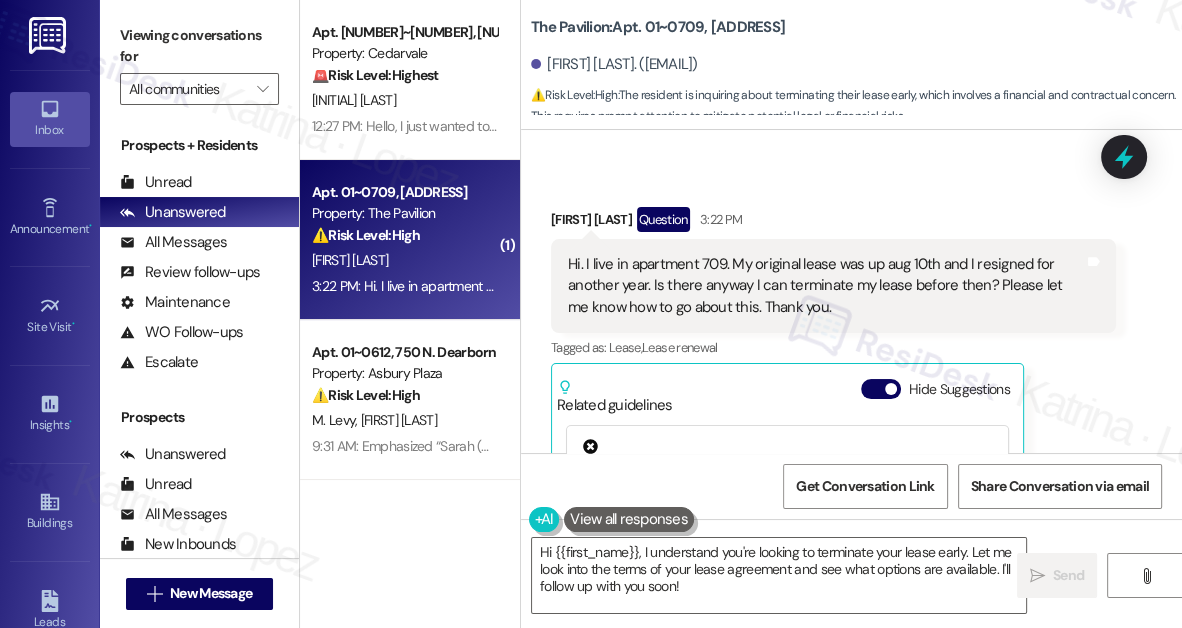 scroll, scrollTop: 3098, scrollLeft: 0, axis: vertical 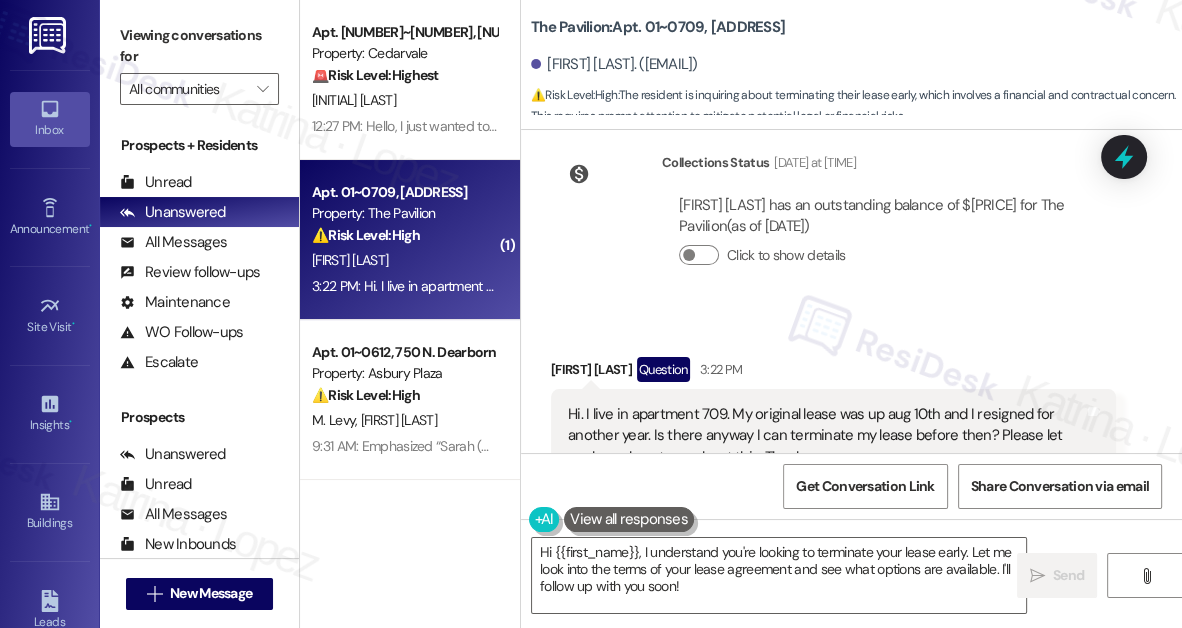click on "Hi. I live in apartment 709. My original lease was up aug 10th and I resigned for another year. Is there anyway I can terminate my lease before then? Please let me know how to go about this. Thank you." at bounding box center (826, 436) 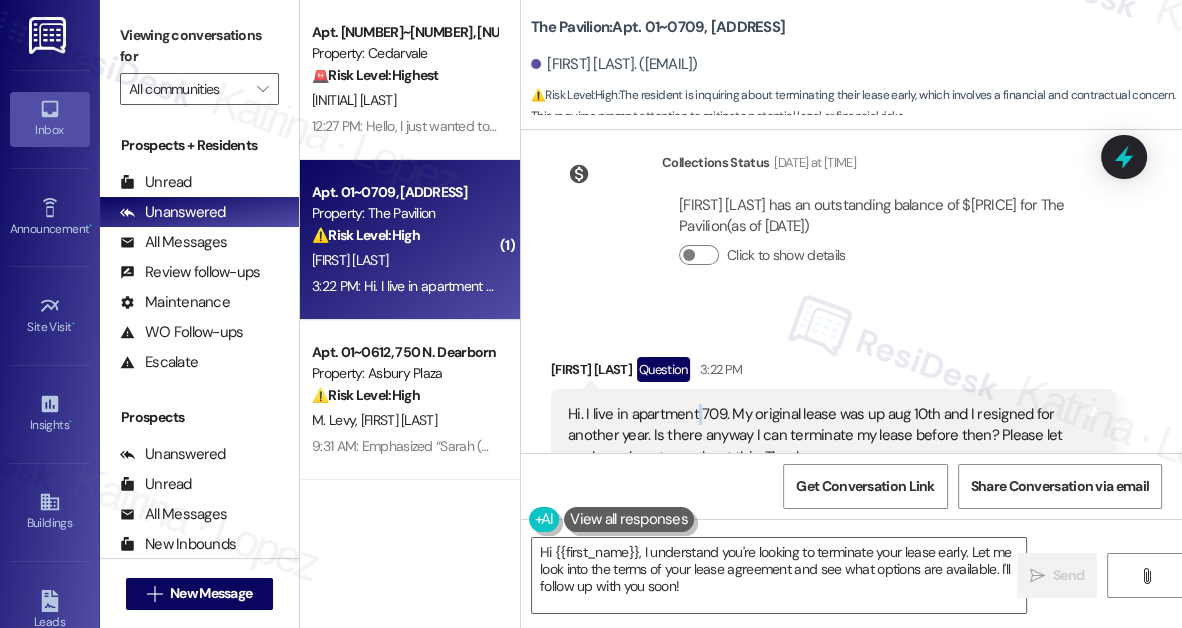 click on "Hi. I live in apartment 709. My original lease was up aug 10th and I resigned for another year. Is there anyway I can terminate my lease before then? Please let me know how to go about this. Thank you." at bounding box center (826, 436) 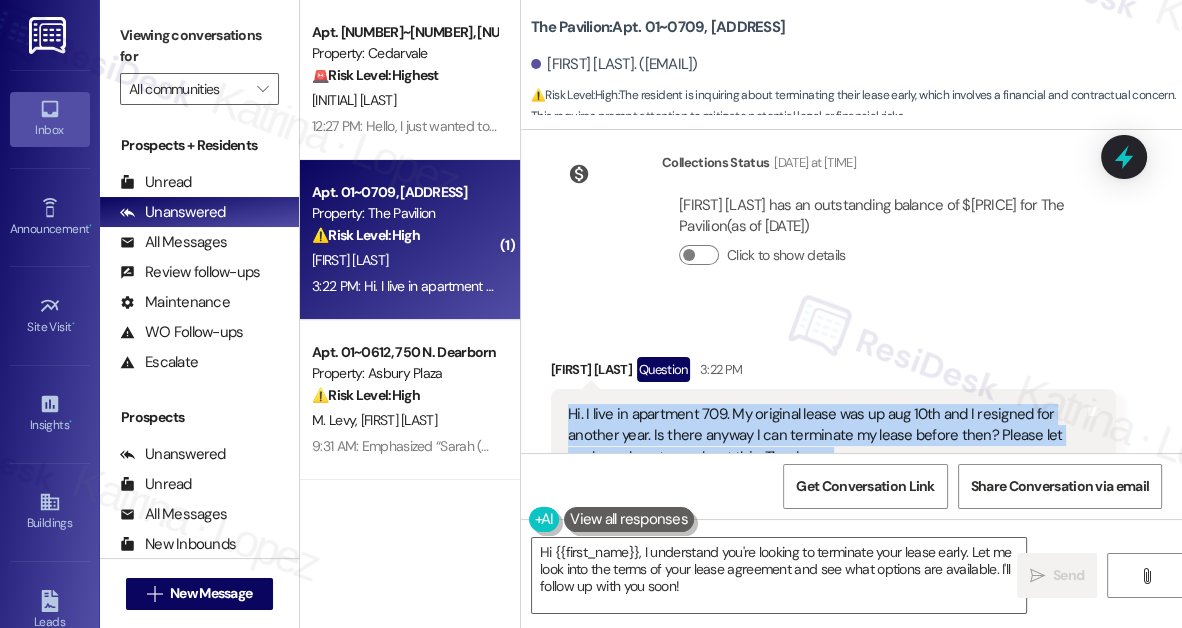 click on "Hi. I live in apartment 709. My original lease was up aug 10th and I resigned for another year. Is there anyway I can terminate my lease before then? Please let me know how to go about this. Thank you." at bounding box center [826, 436] 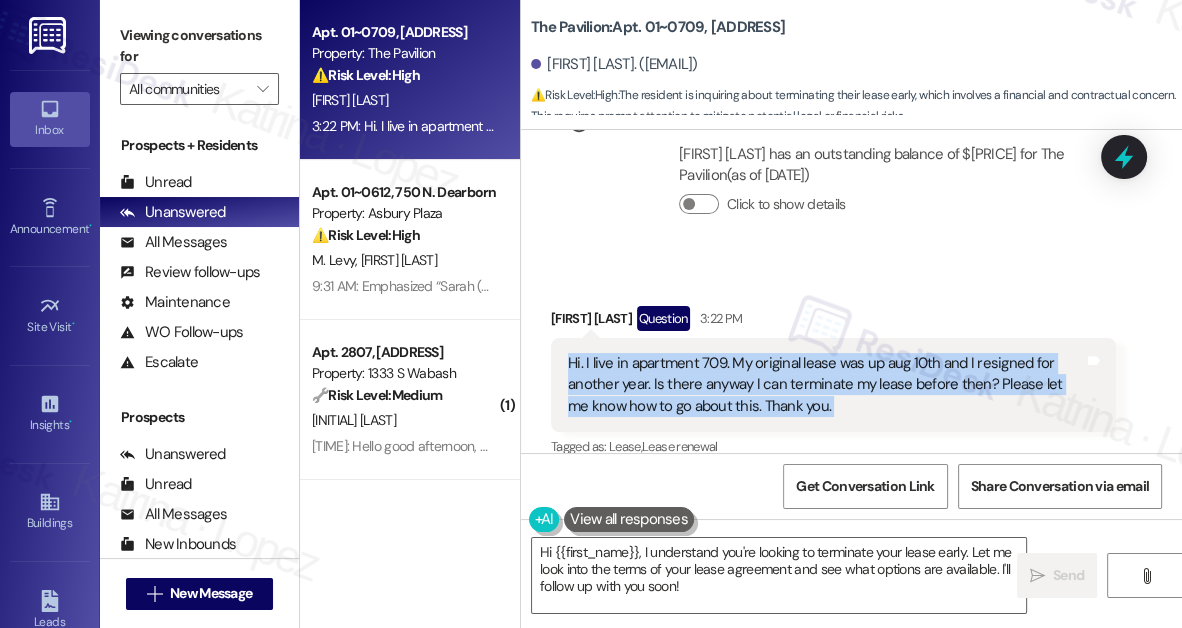 scroll, scrollTop: 3189, scrollLeft: 0, axis: vertical 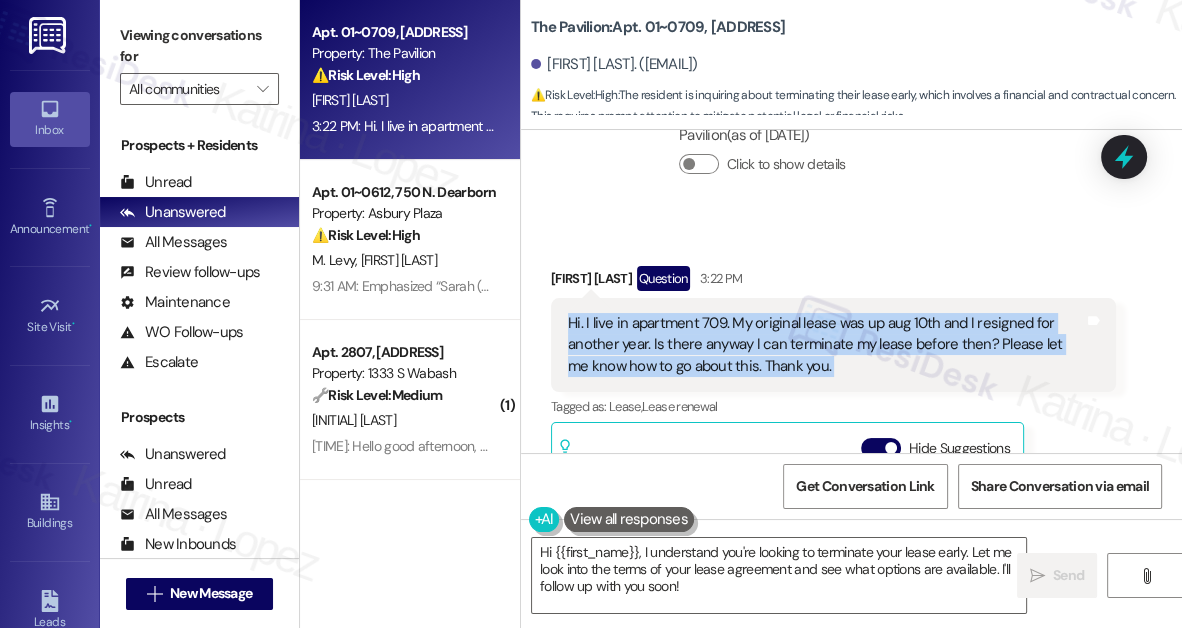 click on "Hi. I live in apartment 709. My original lease was up aug 10th and I resigned for another year. Is there anyway I can terminate my lease before then? Please let me know how to go about this. Thank you." at bounding box center [826, 345] 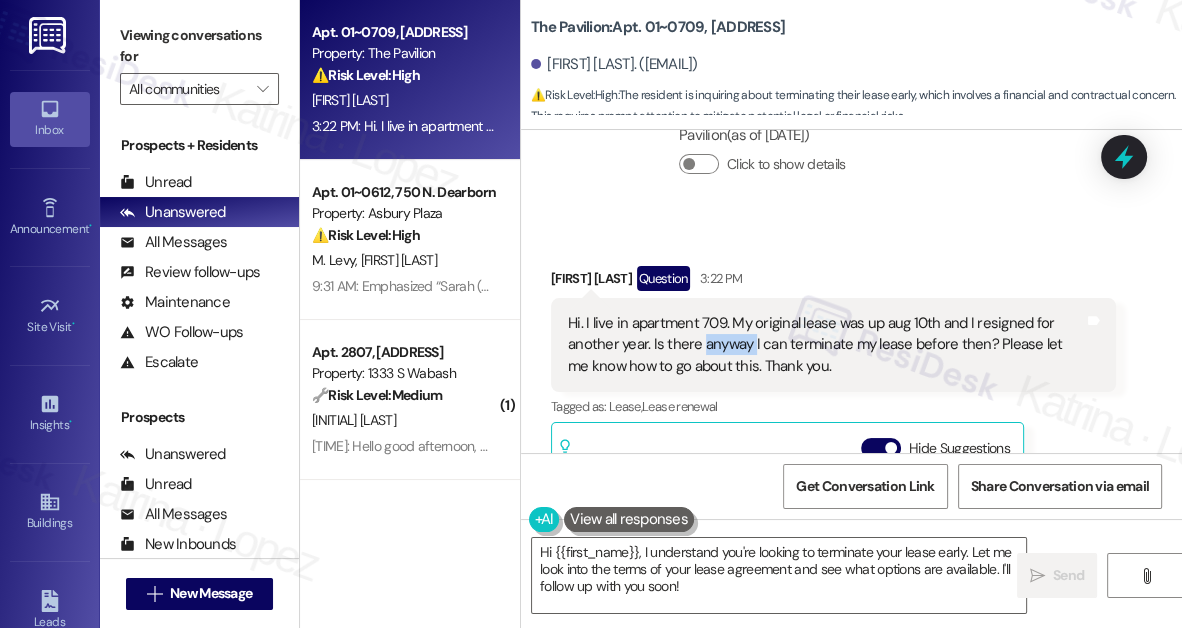 click on "Hi. I live in apartment 709. My original lease was up aug 10th and I resigned for another year. Is there anyway I can terminate my lease before then? Please let me know how to go about this. Thank you." at bounding box center [826, 345] 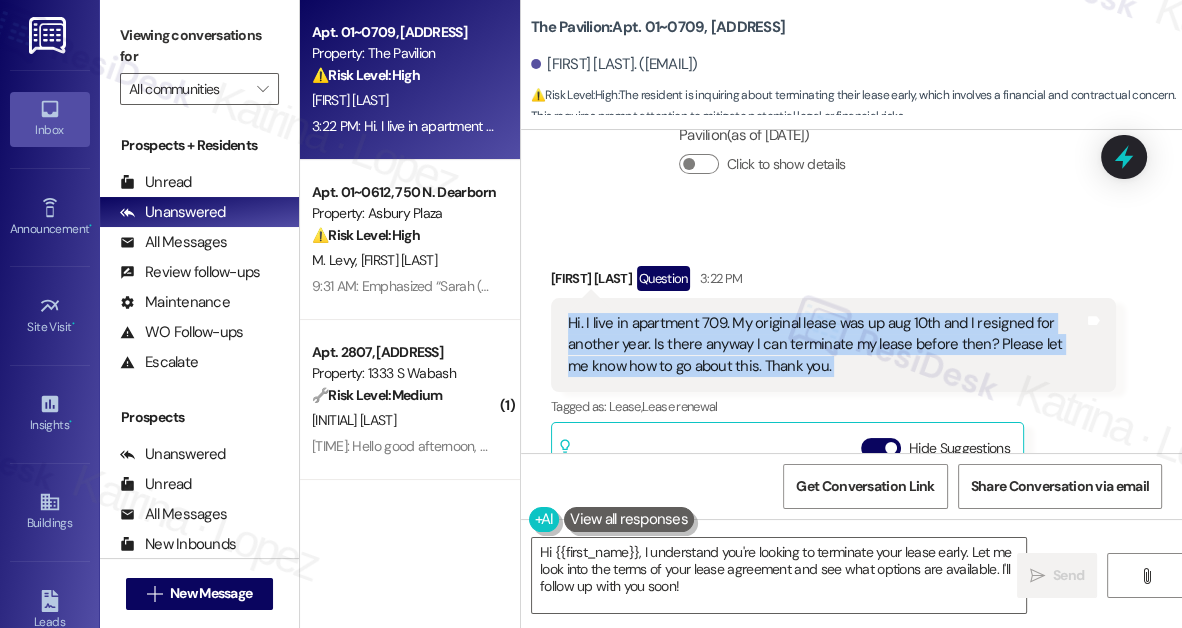 click on "Hi. I live in apartment 709. My original lease was up aug 10th and I resigned for another year. Is there anyway I can terminate my lease before then? Please let me know how to go about this. Thank you." at bounding box center (826, 345) 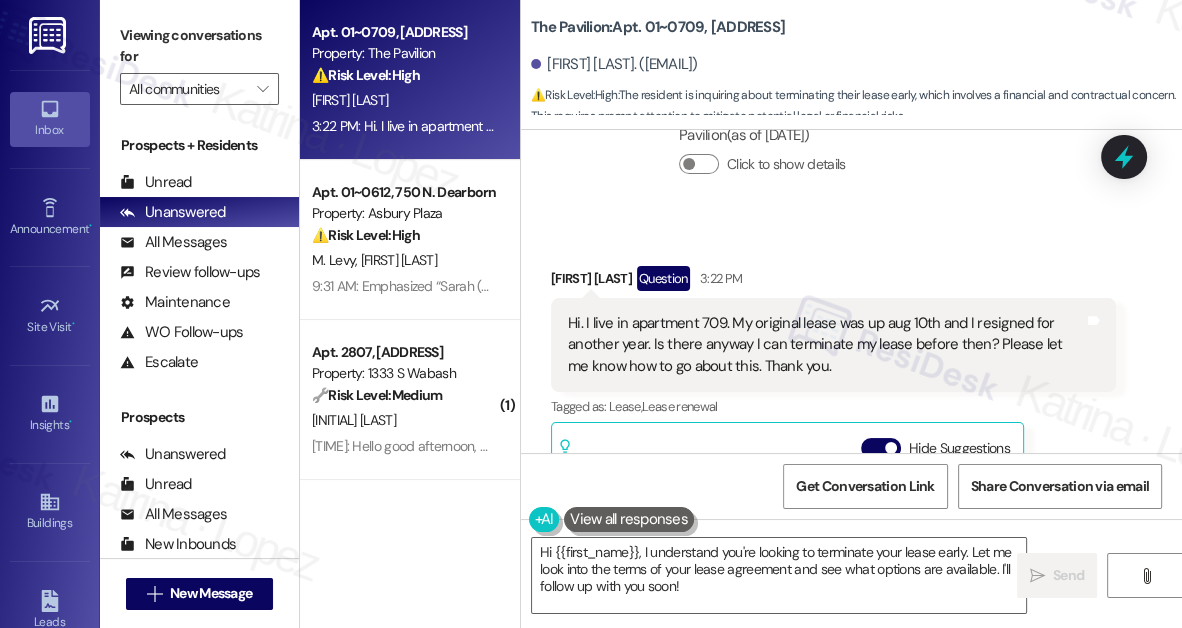 click on "Viewing conversations for" at bounding box center (199, 46) 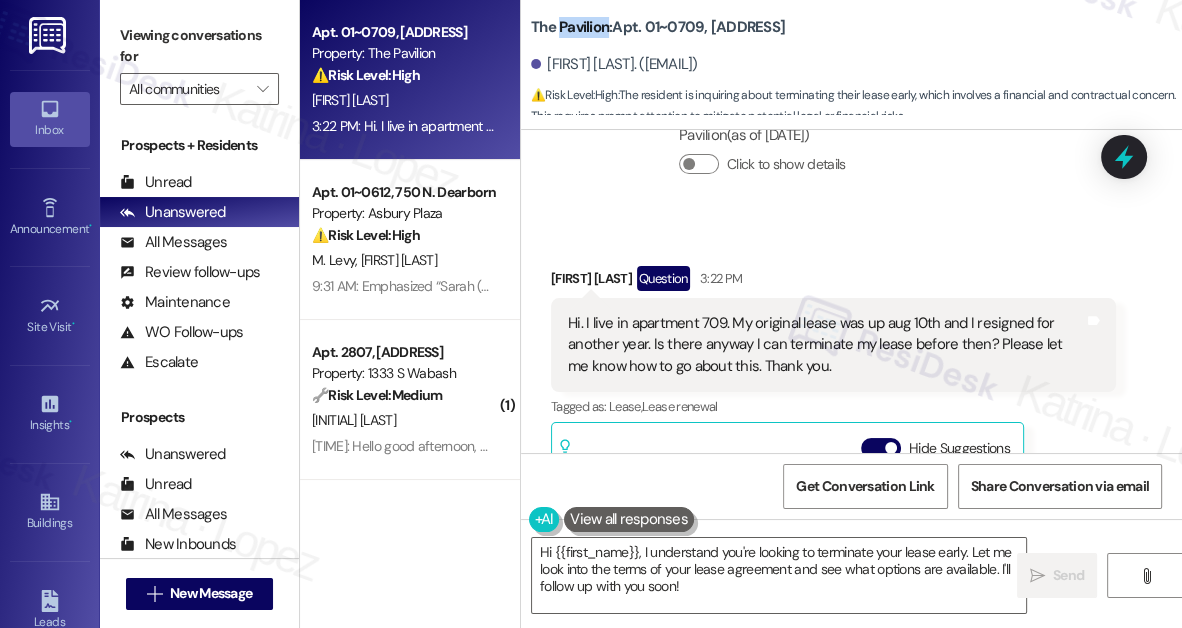 click on "The Pavilion:  Apt. 01~0709, One Lafayette Plaisance" at bounding box center (658, 27) 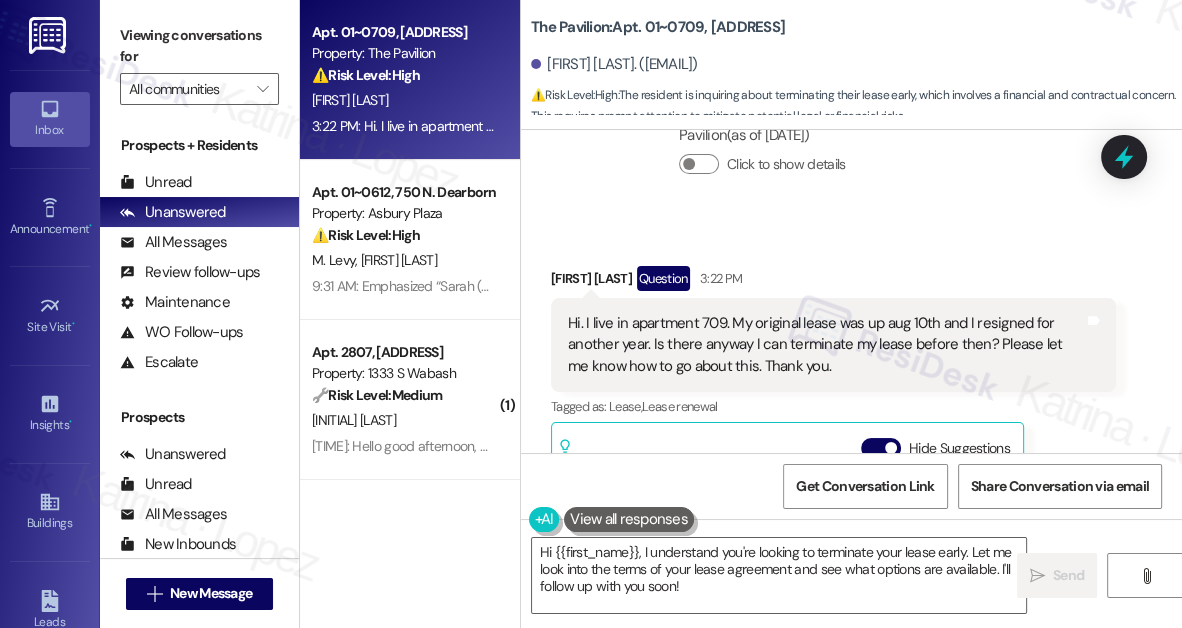 click on "Viewing conversations for" at bounding box center [199, 46] 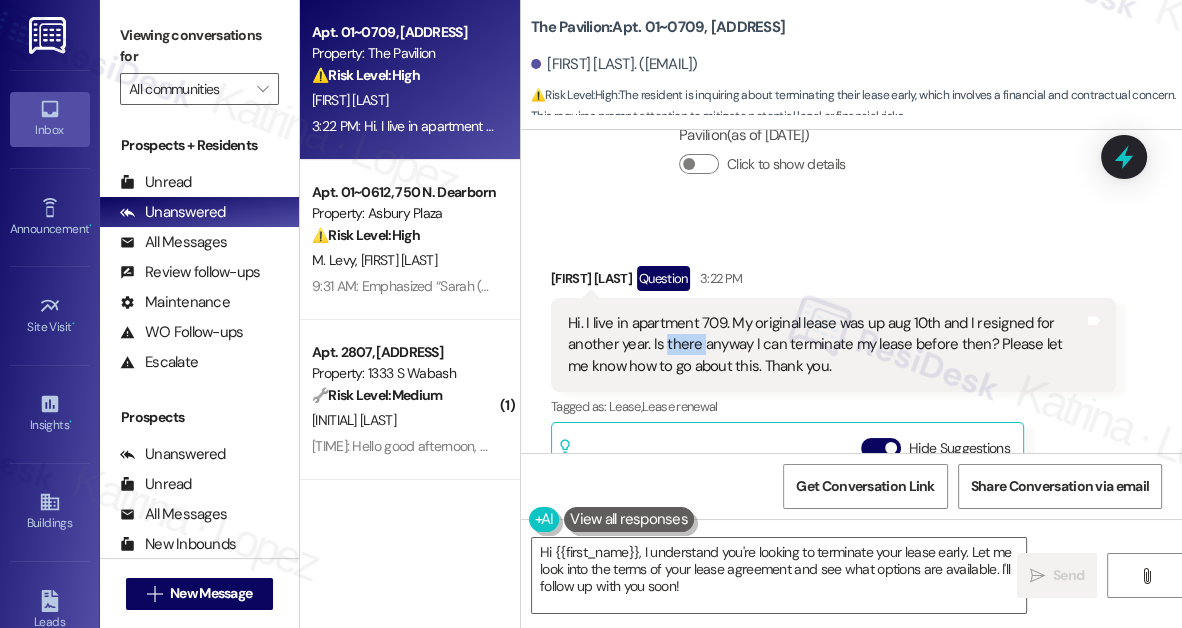 click on "Hi. I live in apartment 709. My original lease was up aug 10th and I resigned for another year. Is there anyway I can terminate my lease before then? Please let me know how to go about this. Thank you." at bounding box center [826, 345] 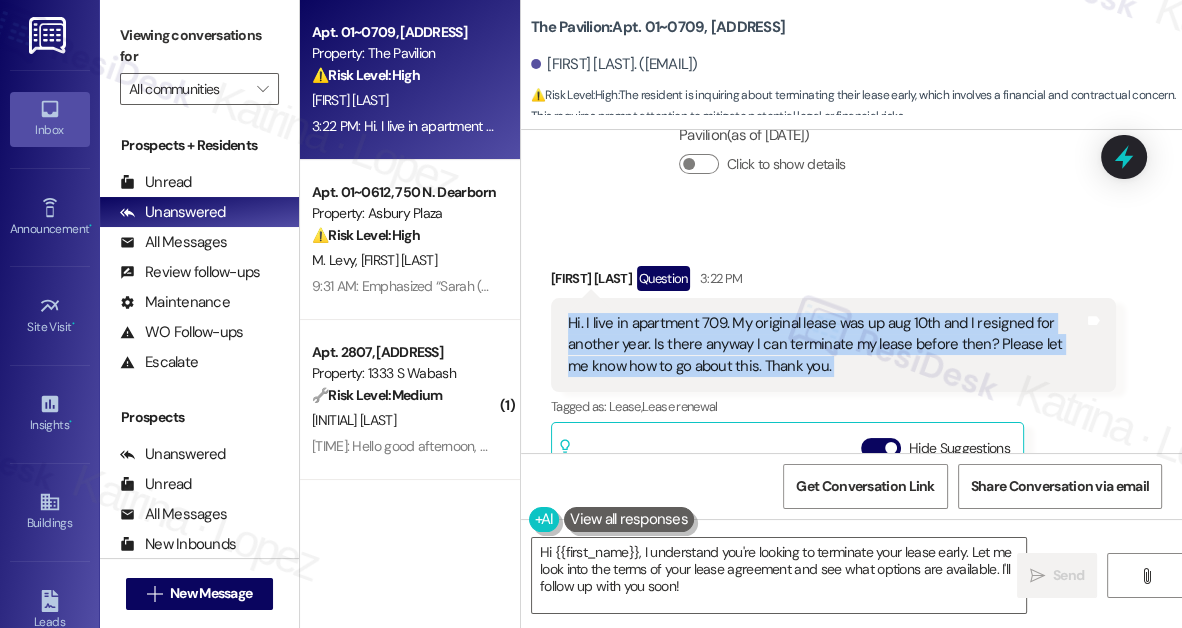 click on "Hi. I live in apartment 709. My original lease was up aug 10th and I resigned for another year. Is there anyway I can terminate my lease before then? Please let me know how to go about this. Thank you." at bounding box center [826, 345] 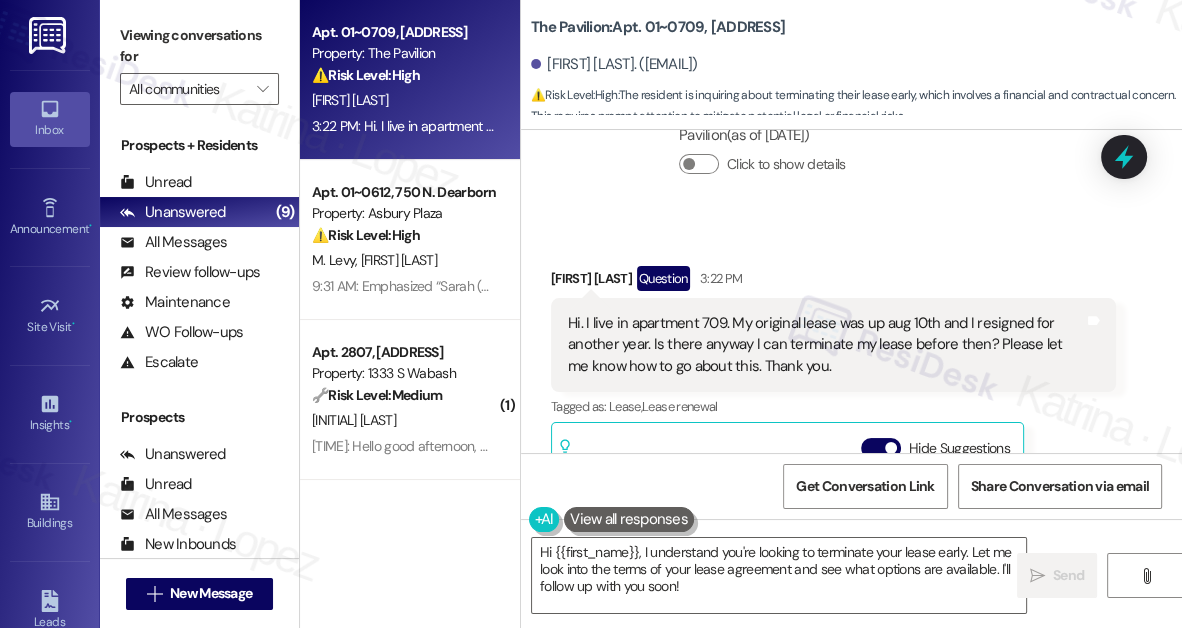 click on "Viewing conversations for" at bounding box center [199, 46] 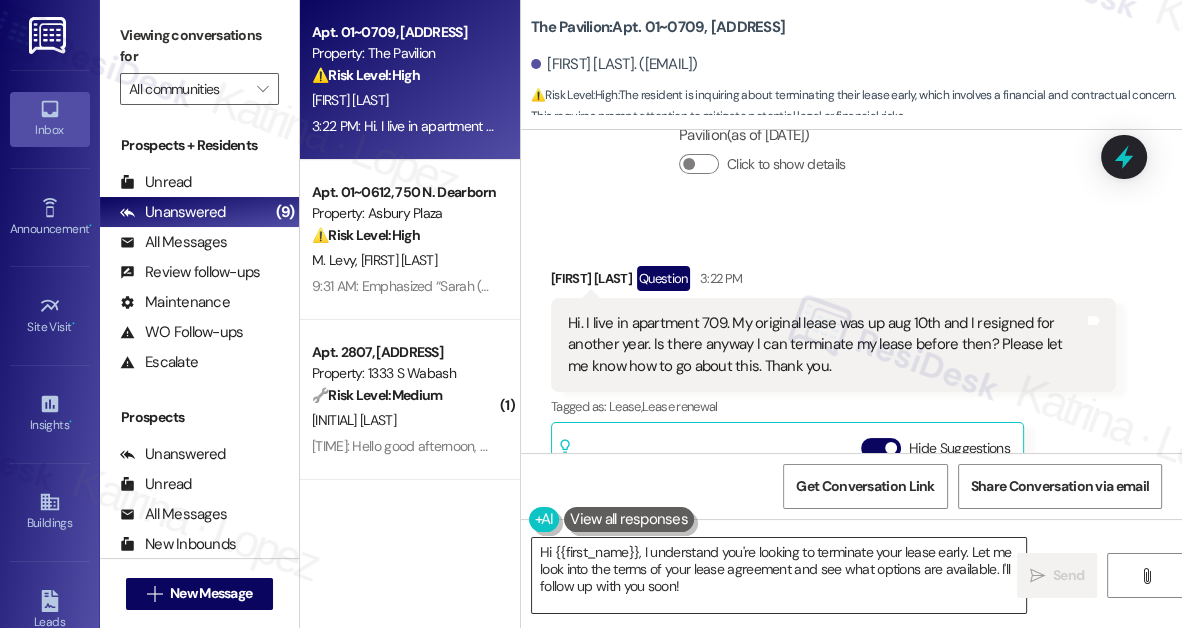 click on "Hi {{first_name}}, I understand you're looking to terminate your lease early. Let me look into the terms of your lease agreement and see what options are available. I'll follow up with you soon!" at bounding box center [779, 575] 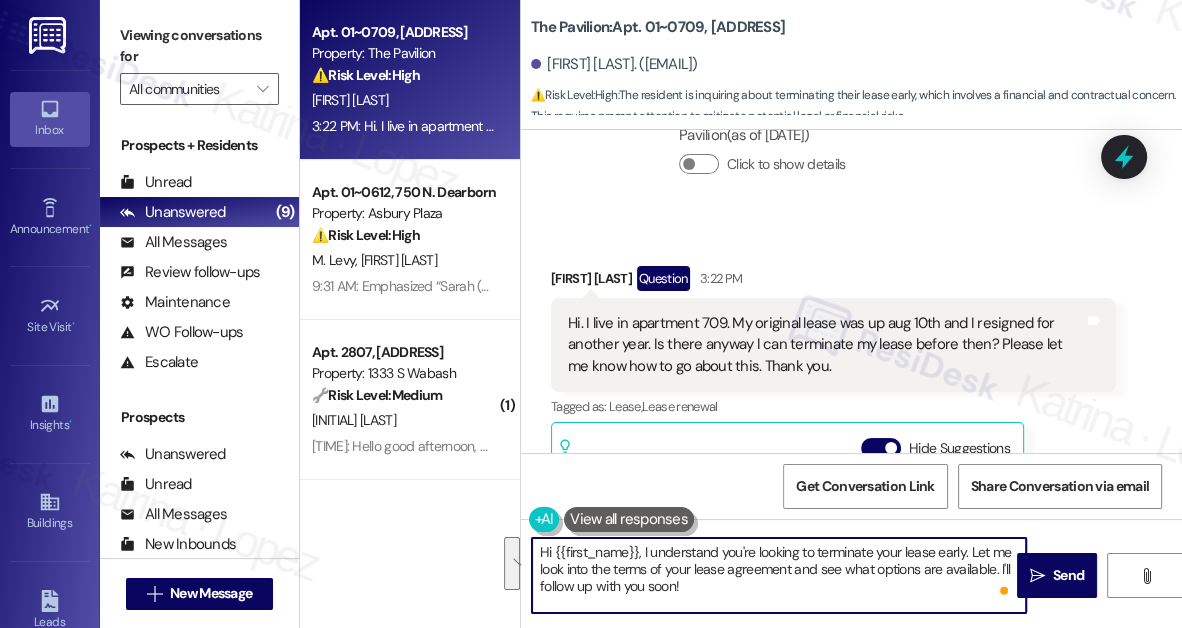 drag, startPoint x: 725, startPoint y: 588, endPoint x: 971, endPoint y: 535, distance: 251.64459 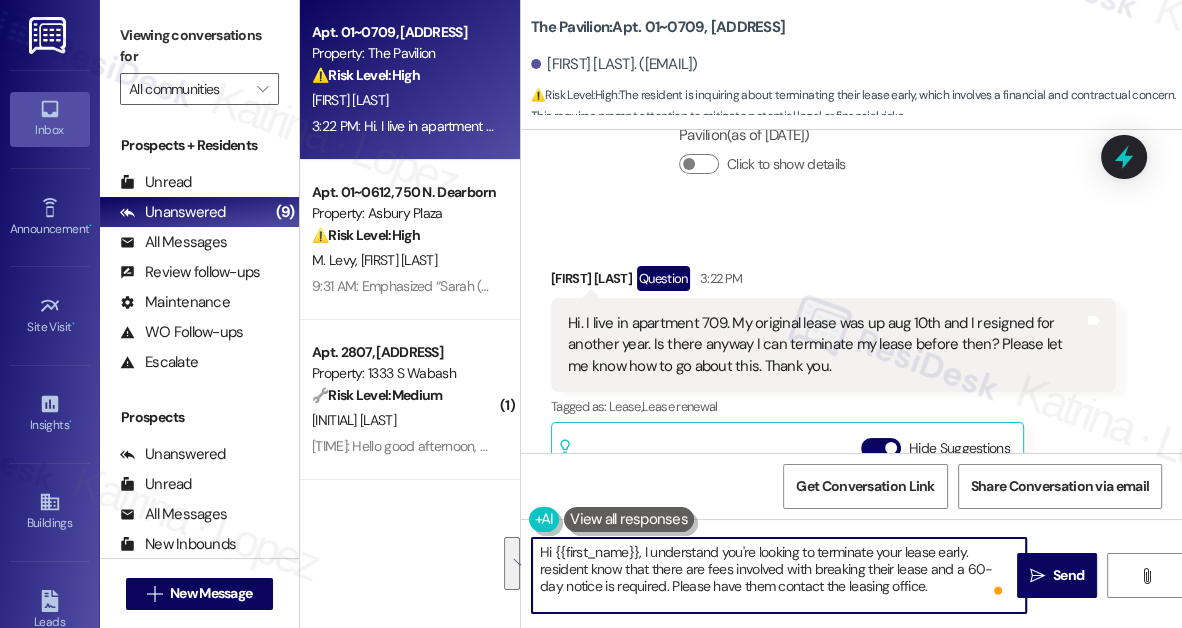 scroll, scrollTop: 16, scrollLeft: 0, axis: vertical 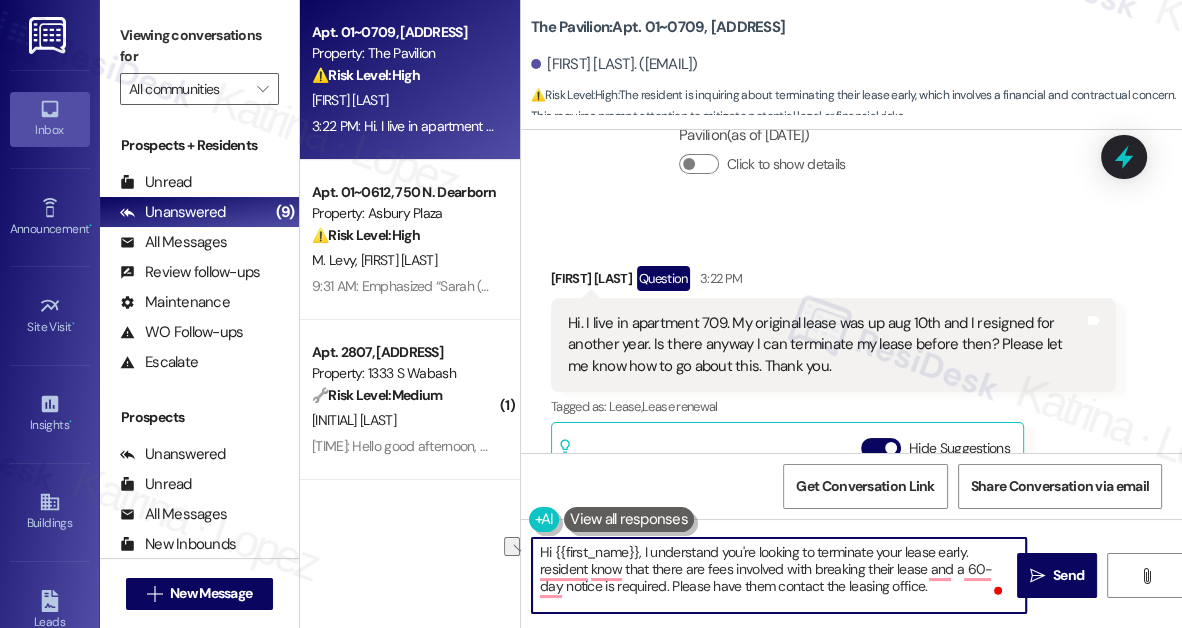 drag, startPoint x: 680, startPoint y: 565, endPoint x: 523, endPoint y: 572, distance: 157.15598 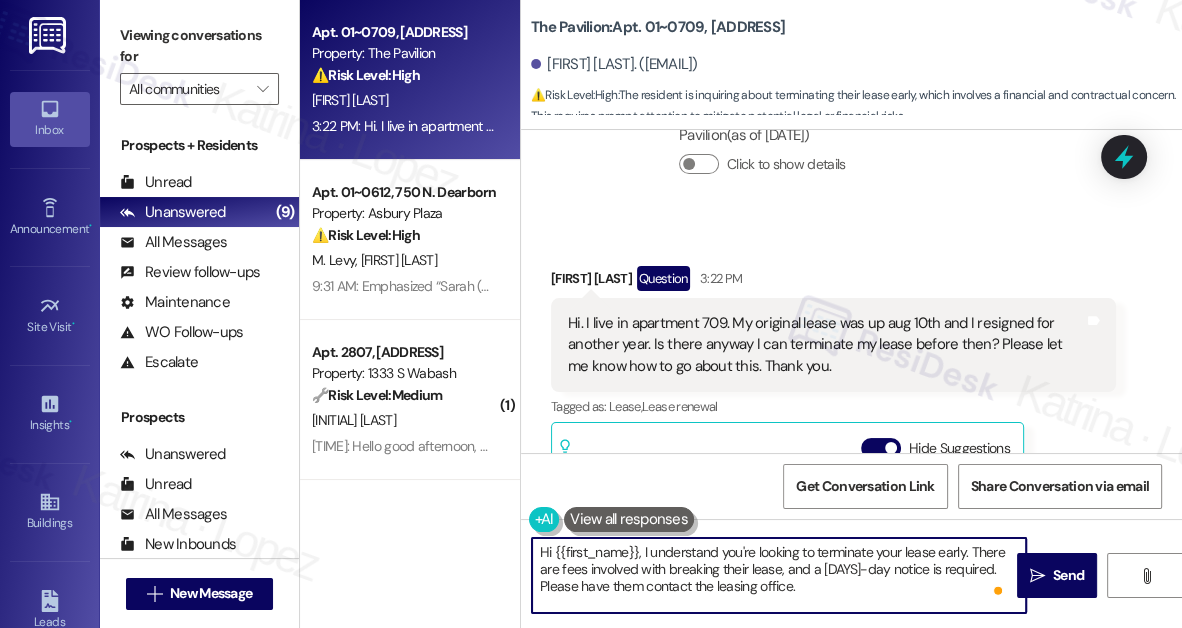 scroll, scrollTop: 18, scrollLeft: 0, axis: vertical 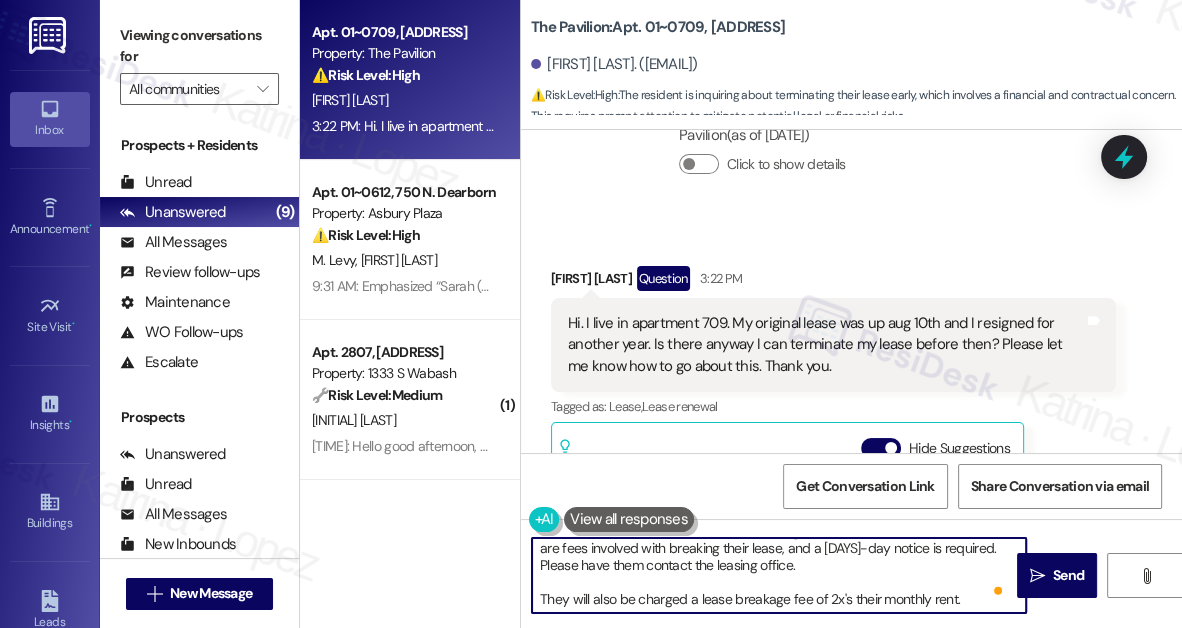 click on "Hi {{first_name}}, I understand you're looking to terminate your lease early.  There are fees involved with breaking their lease, and a 60-day notice is required. Please have them contact the leasing office.
They will also be charged a lease breakage fee of 2x's their monthly rent." at bounding box center [779, 575] 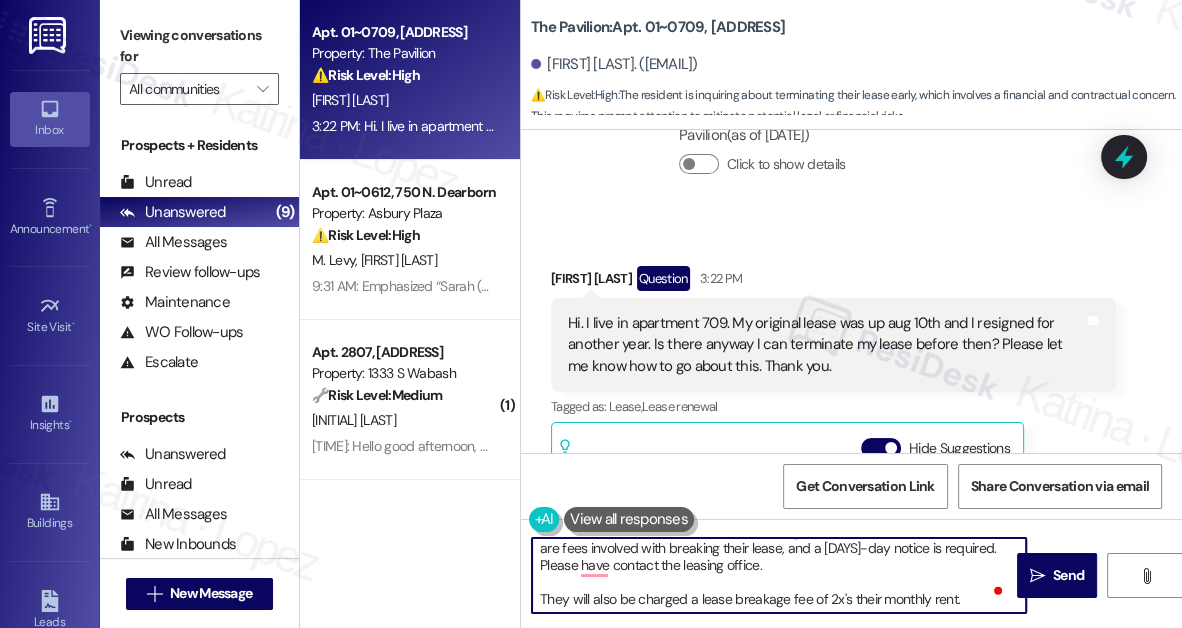 click on "Hi {{first_name}}, I understand you're looking to terminate your lease early.  There are fees involved with breaking their lease, and a 60-day notice is required. Please have contact the leasing office.
They will also be charged a lease breakage fee of 2x's their monthly rent." at bounding box center [779, 575] 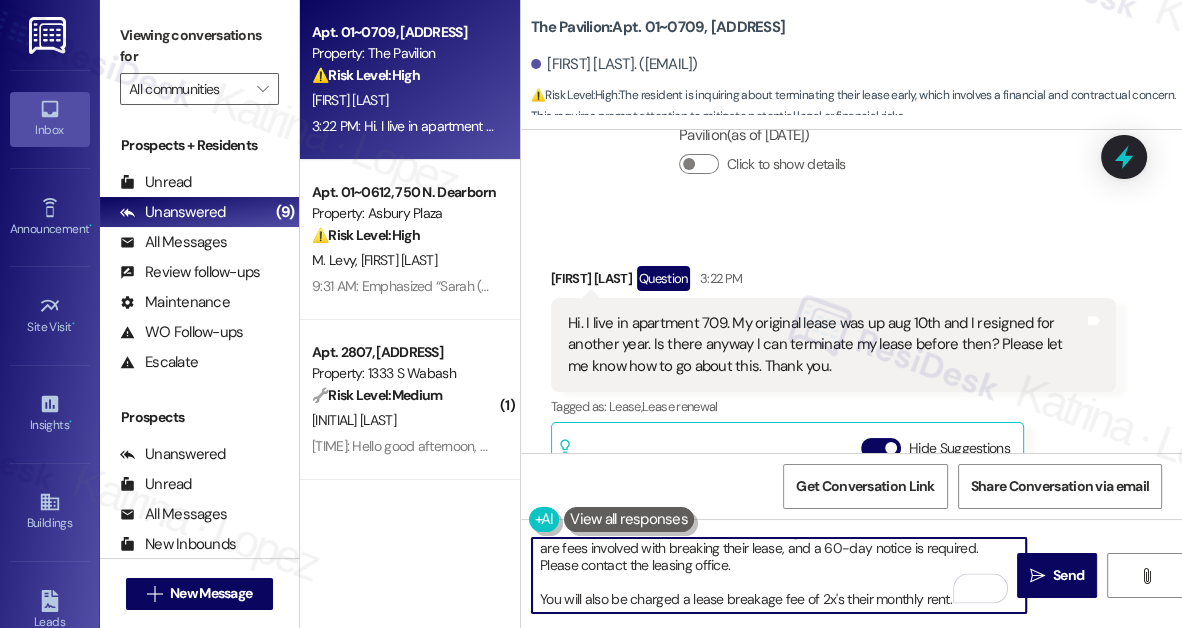 click on "Hi {{first_name}}, I understand you're looking to terminate your lease early.  There are fees involved with breaking their lease, and a 60-day notice is required. Please contact the leasing office.
You will also be charged a lease breakage fee of 2x's their monthly rent." at bounding box center (779, 575) 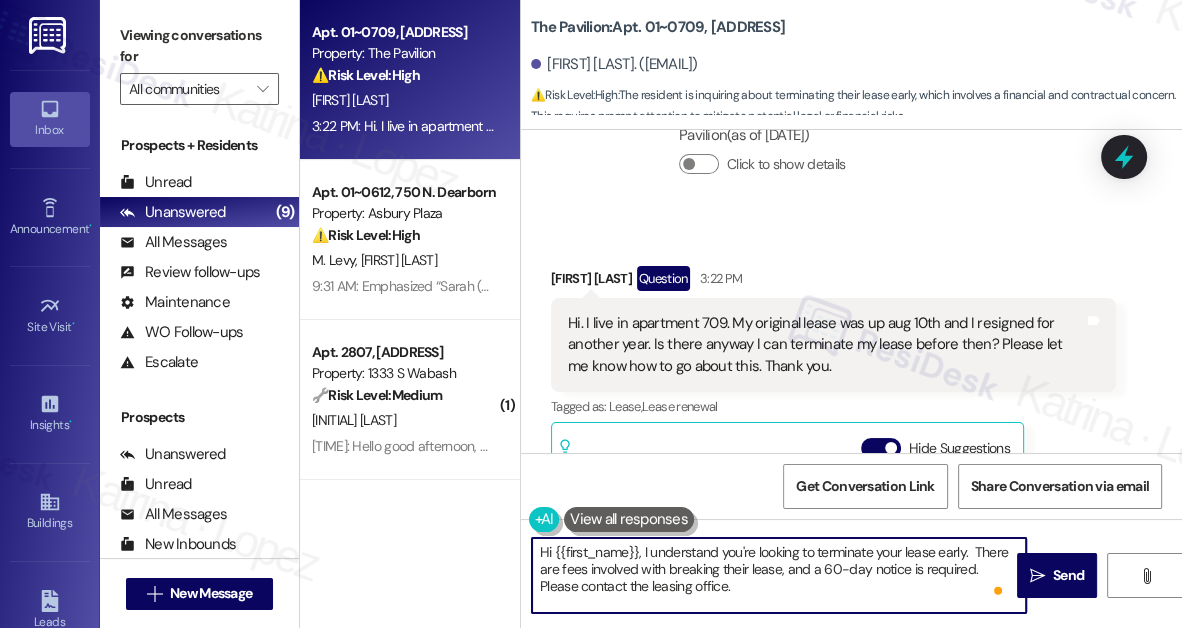 scroll, scrollTop: 17, scrollLeft: 0, axis: vertical 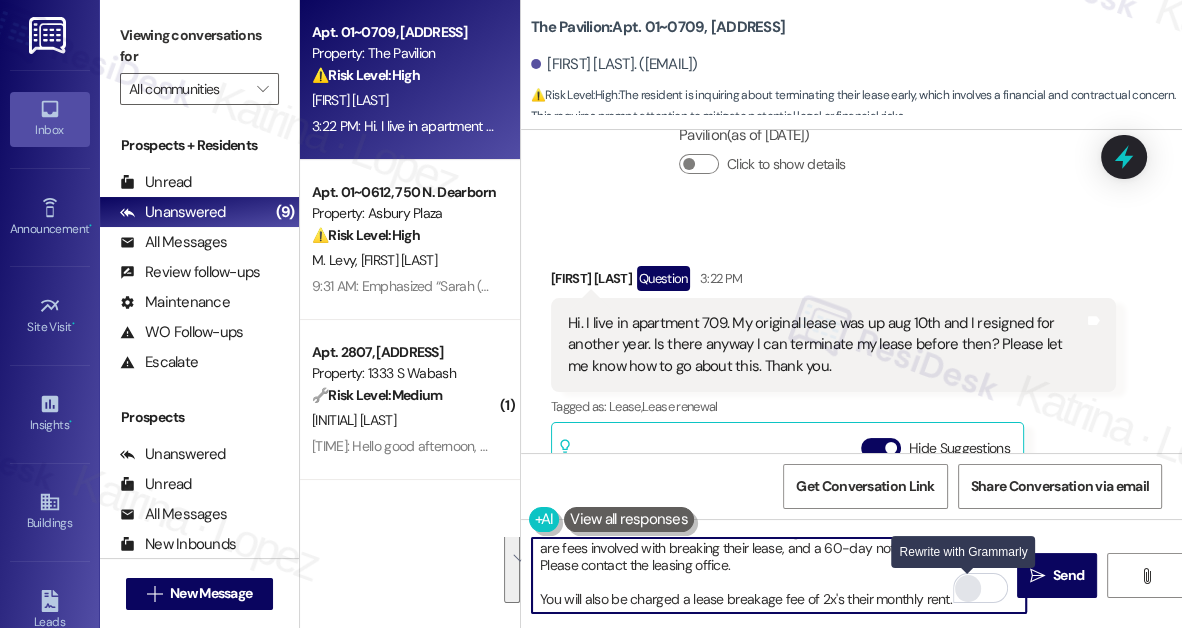 type on "Hi {{first_name}}, I understand you're looking to terminate your lease early.  There are fees involved with breaking their lease, and a 60-day notice is required. Please contact the leasing office.
You will also be charged a lease breakage fee of 2x's their monthly rent." 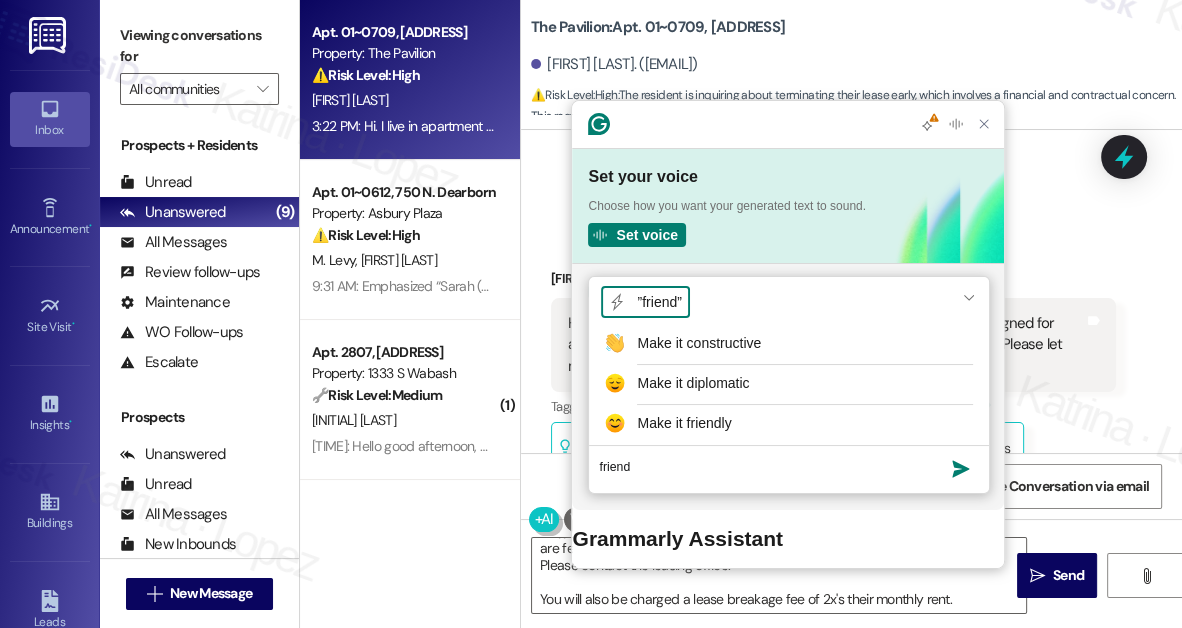 type on "friend" 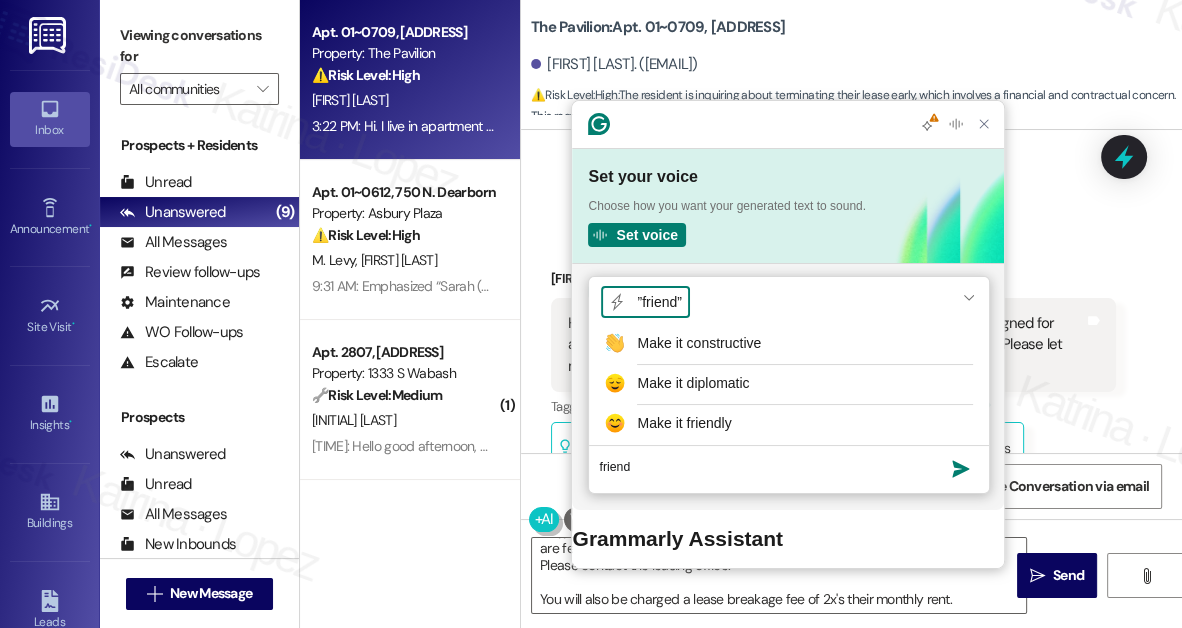type 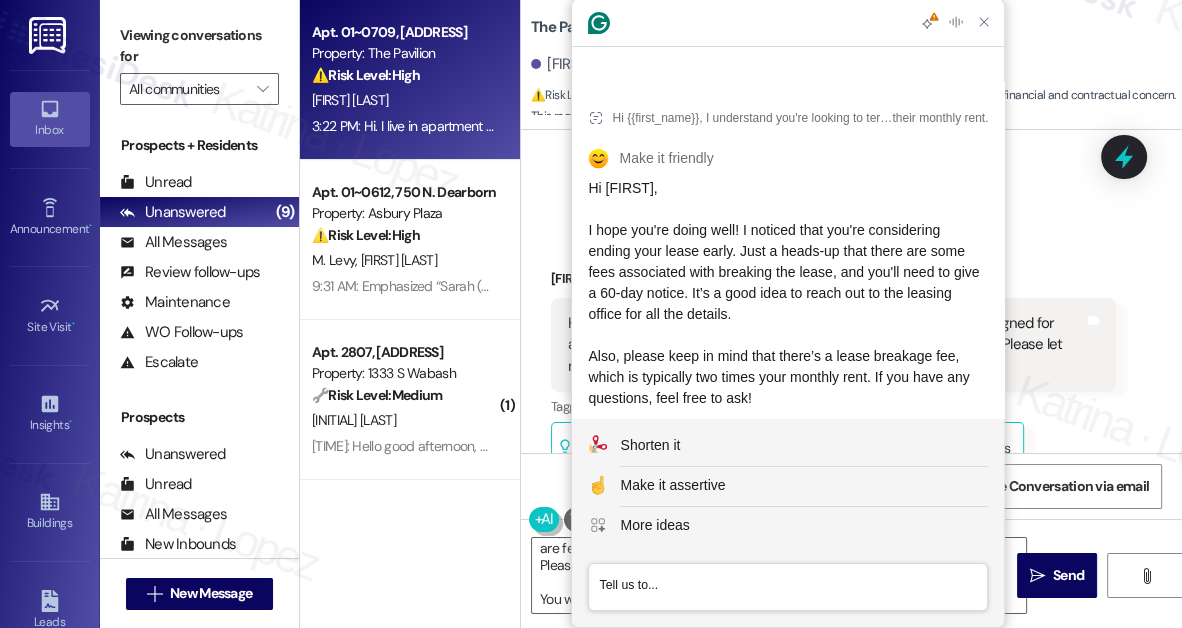 click on "Hi {{first_name}},
I hope you're doing well! I noticed that you're considering ending your lease early. Just a heads-up that there are some fees associated with breaking the lease, and you'll need to give a 60-day notice. It’s a good idea to reach out to the leasing office for all the details.
Also, please keep in mind that there’s a lease breakage fee, which is typically two times your monthly rent. If you have any questions, feel free to ask!
Take care!" 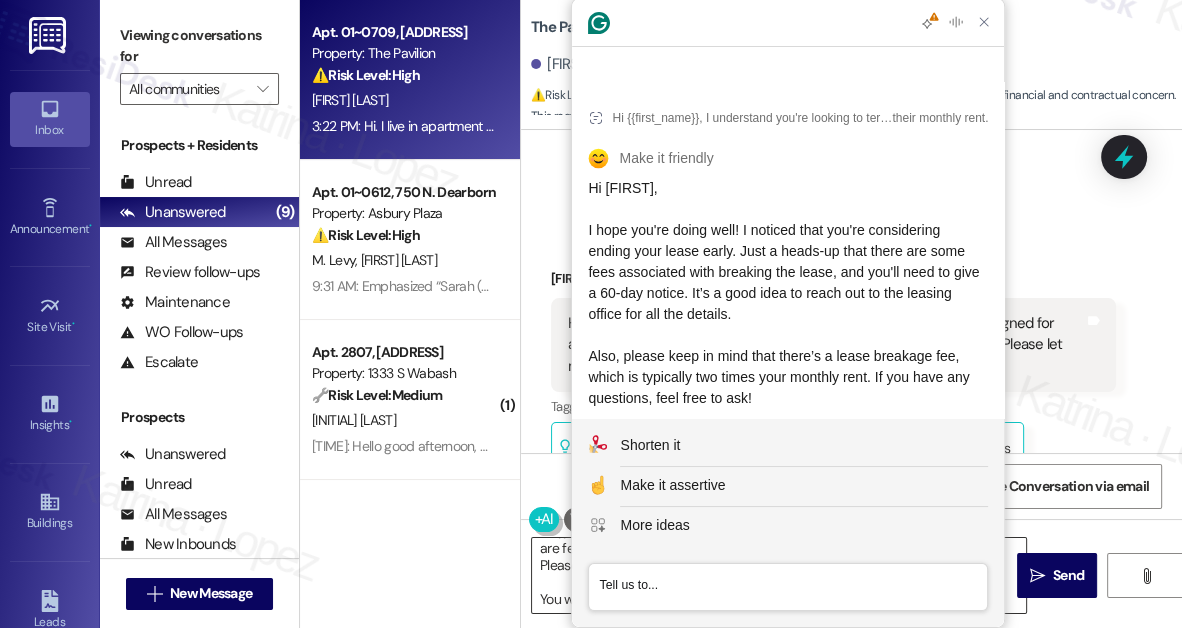 click on "Hi {{first_name}}, I understand you're looking to terminate your lease early.  There are fees involved with breaking their lease, and a 60-day notice is required. Please contact the leasing office.
You will also be charged a lease breakage fee of 2x's their monthly rent." at bounding box center [779, 575] 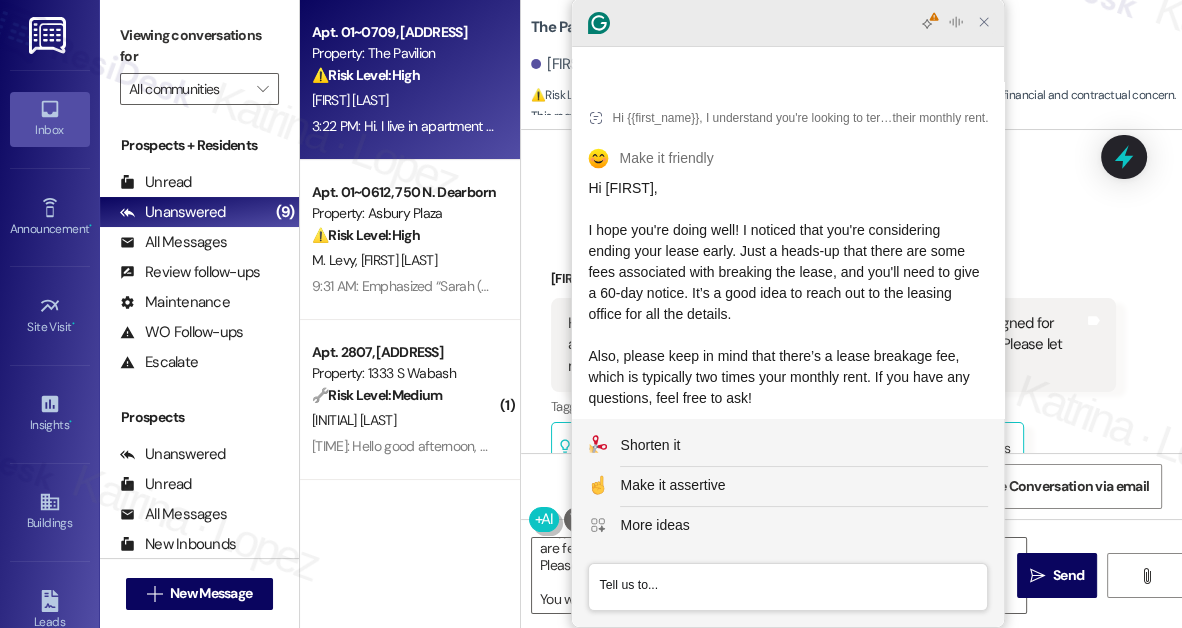 click 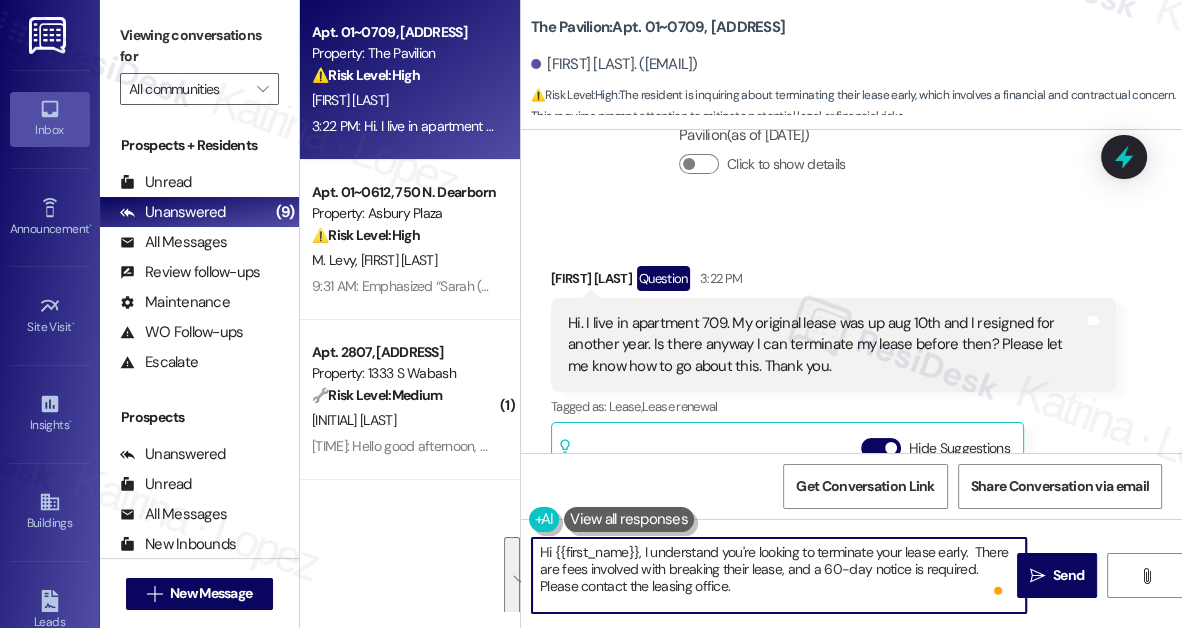 drag, startPoint x: 944, startPoint y: 600, endPoint x: 973, endPoint y: 548, distance: 59.5399 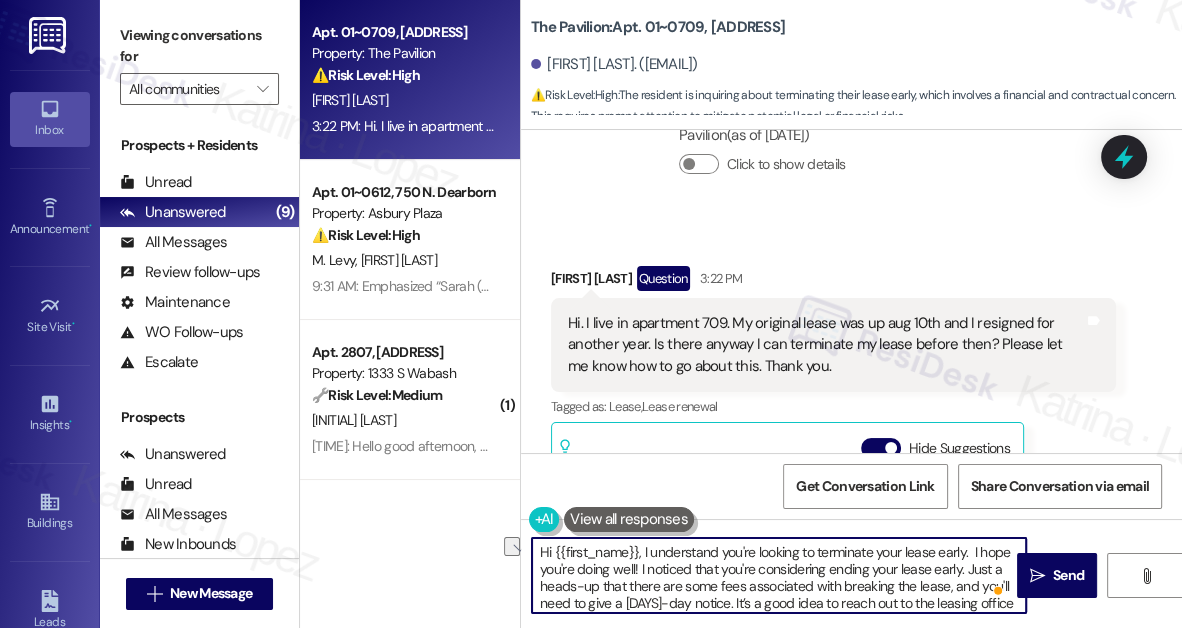 drag, startPoint x: 644, startPoint y: 554, endPoint x: 968, endPoint y: 548, distance: 324.05554 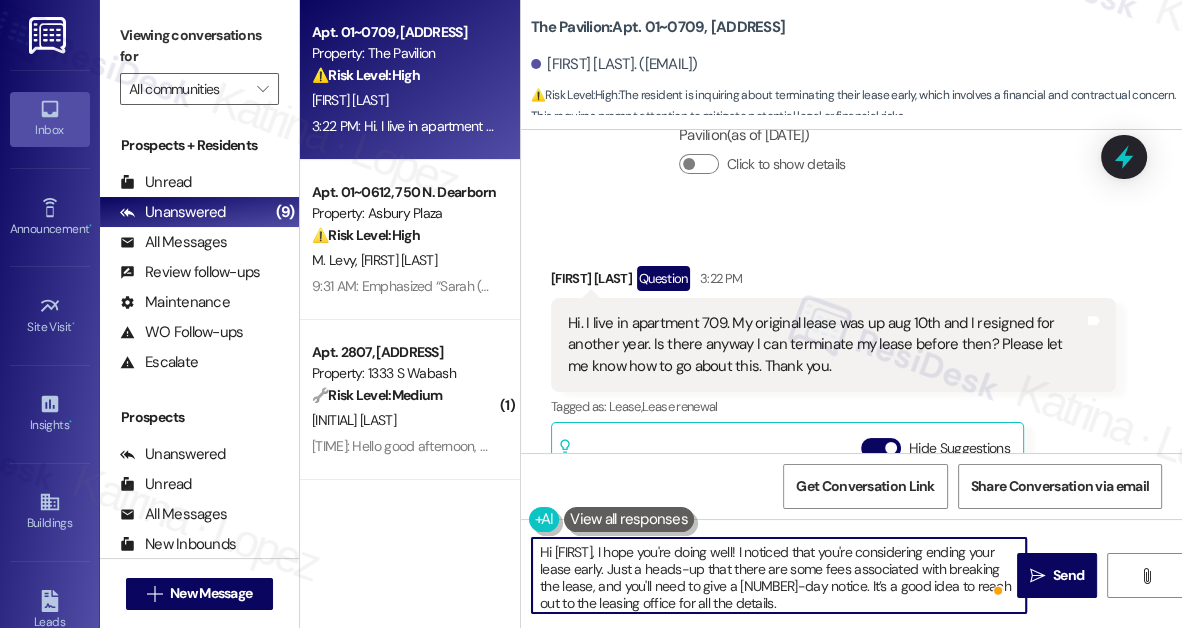 click on "Hi {{first_name}}, I hope you're doing well! I noticed that you're considering ending your lease early. Just a heads-up that there are some fees associated with breaking the lease, and you'll need to give a 60-day notice. It’s a good idea to reach out to the leasing office for all the details.
Also, please keep in mind that there’s a lease breakage fee, which is typically two times your monthly rent. If you have any questions, feel free to ask!  ." at bounding box center (779, 575) 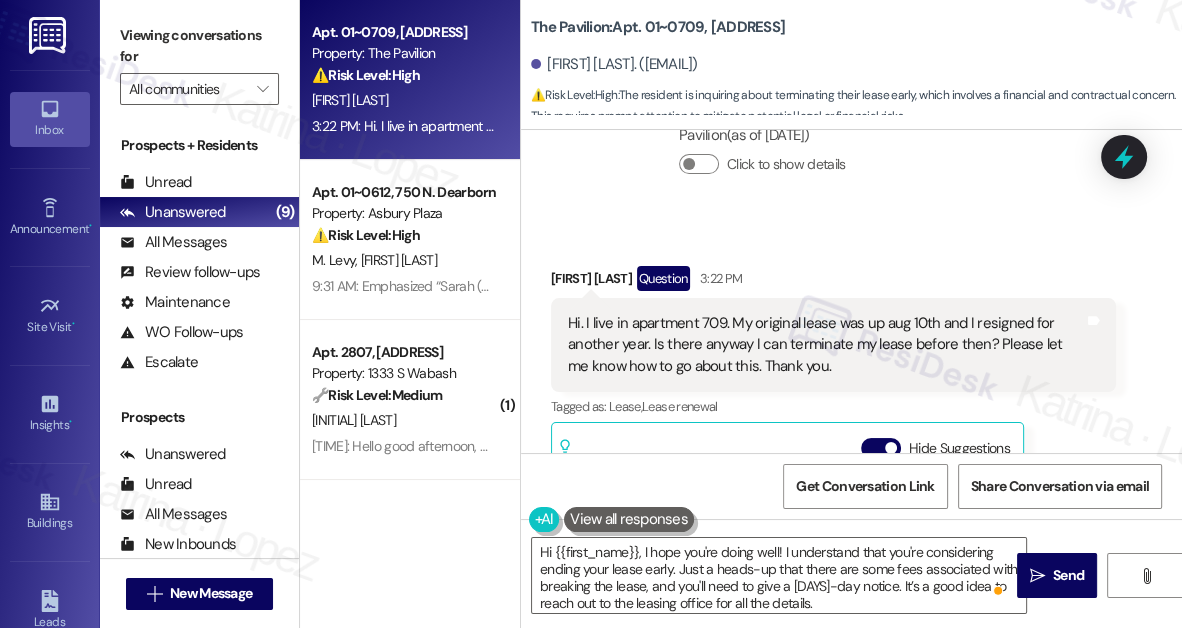 click on "Viewing conversations for" at bounding box center [199, 46] 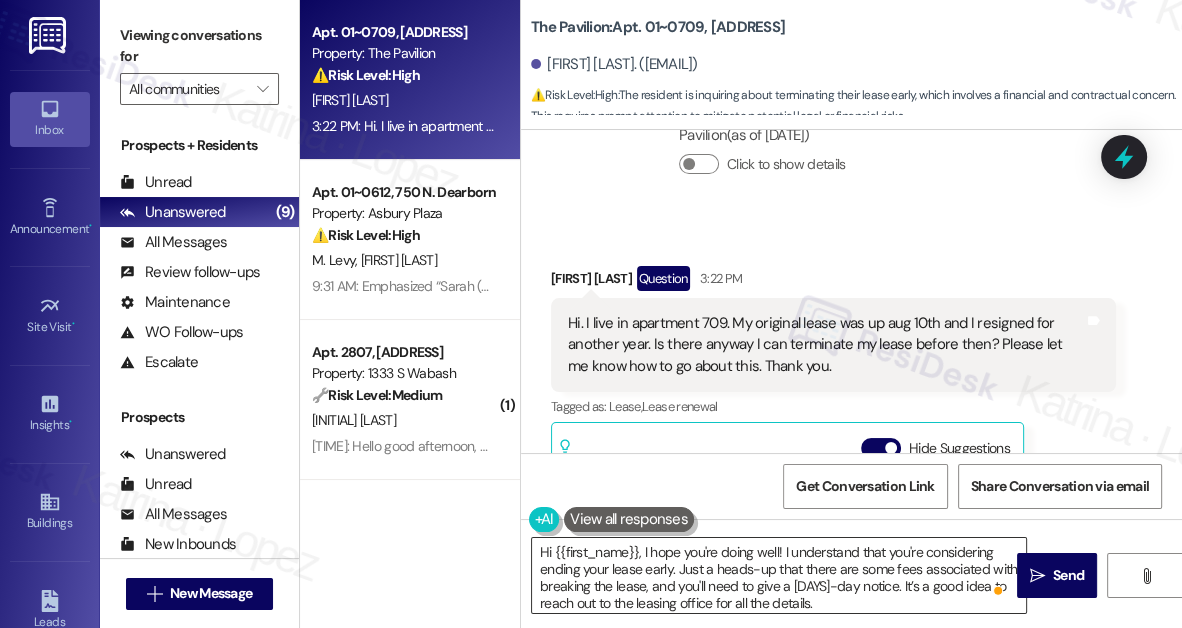 click on "Hi {{first_name}}, I hope you're doing well! I understand that you're considering ending your lease early. Just a heads-up that there are some fees associated with breaking the lease, and you'll need to give a 60-day notice. It’s a good idea to reach out to the leasing office for all the details.
Also, please keep in mind that there’s a lease breakage fee, which is typically two times your monthly rent. If you have any questions, feel free to ask!  ." at bounding box center [779, 575] 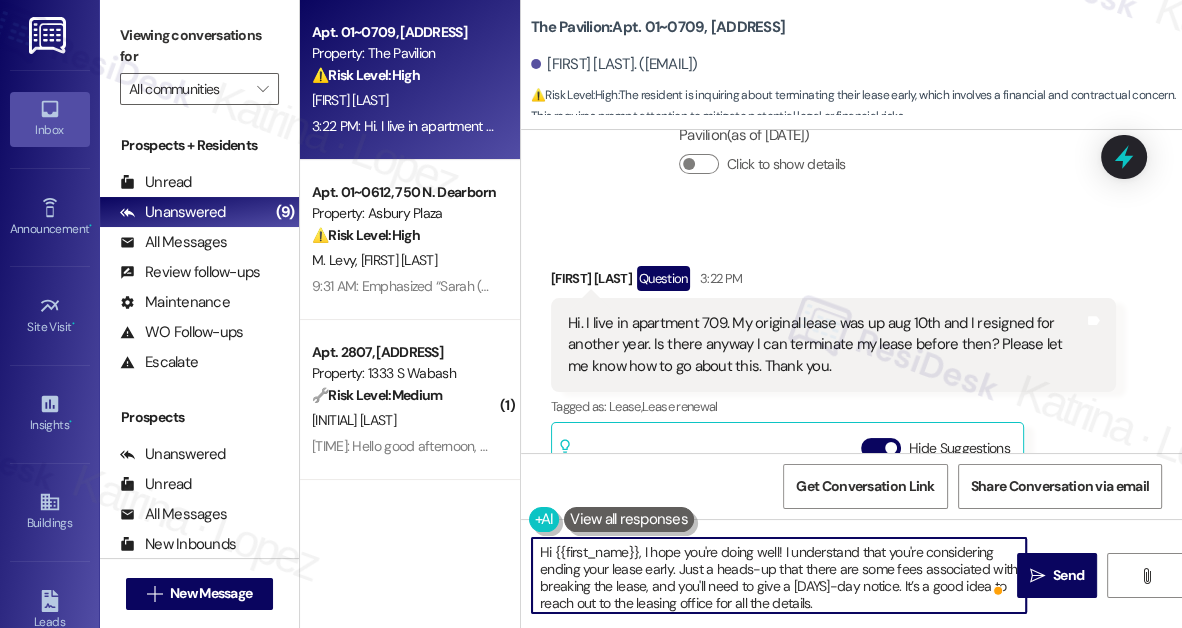 click on "Hi {{first_name}}, I hope you're doing well! I understand that you're considering ending your lease early. Just a heads-up that there are some fees associated with breaking the lease, and you'll need to give a 60-day notice. It’s a good idea to reach out to the leasing office for all the details.
Also, please keep in mind that there’s a lease breakage fee, which is typically two times your monthly rent. If you have any questions, feel free to ask!  ." at bounding box center [779, 575] 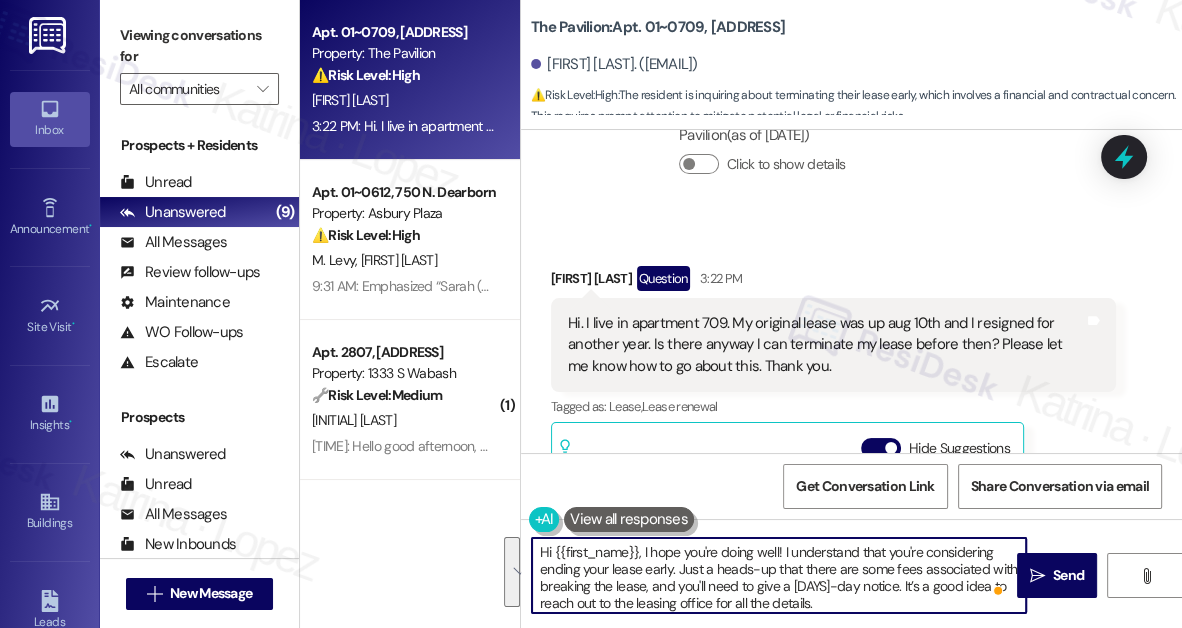 scroll, scrollTop: 37, scrollLeft: 0, axis: vertical 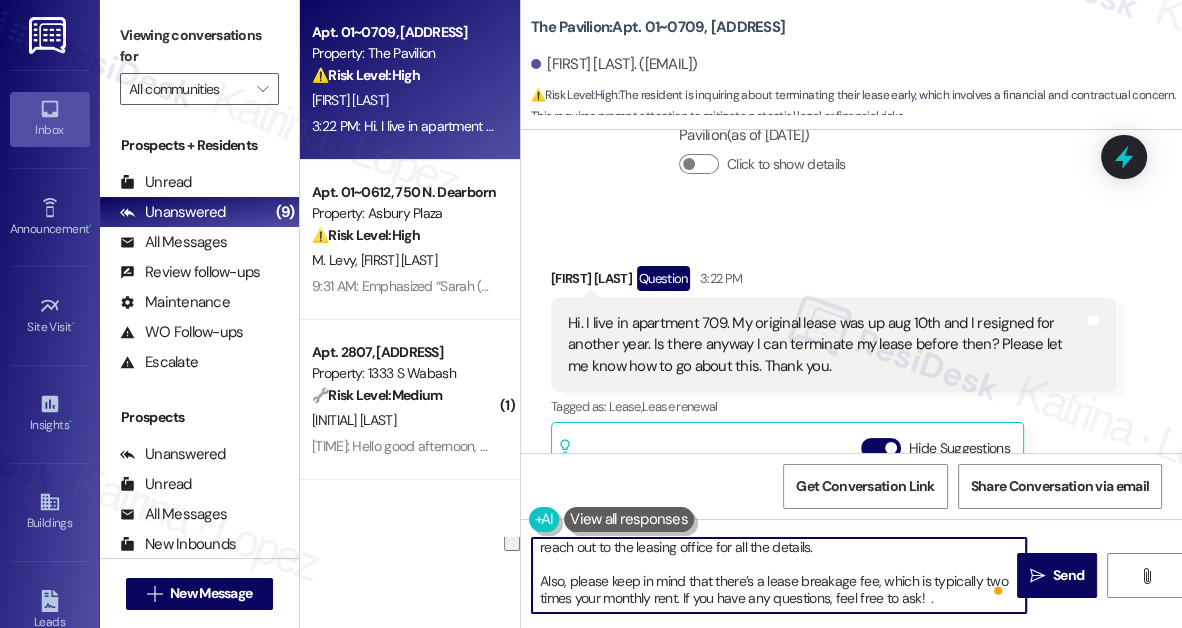 click on "Hi {{first_name}}, I hope you're doing well! I understand that you're considering ending your lease early. Just a heads-up that there are some fees associated with breaking the lease, and you'll need to give a 60-day notice. It’s a good idea to reach out to the leasing office for all the details.
Also, please keep in mind that there’s a lease breakage fee, which is typically two times your monthly rent. If you have any questions, feel free to ask!  ." at bounding box center [779, 575] 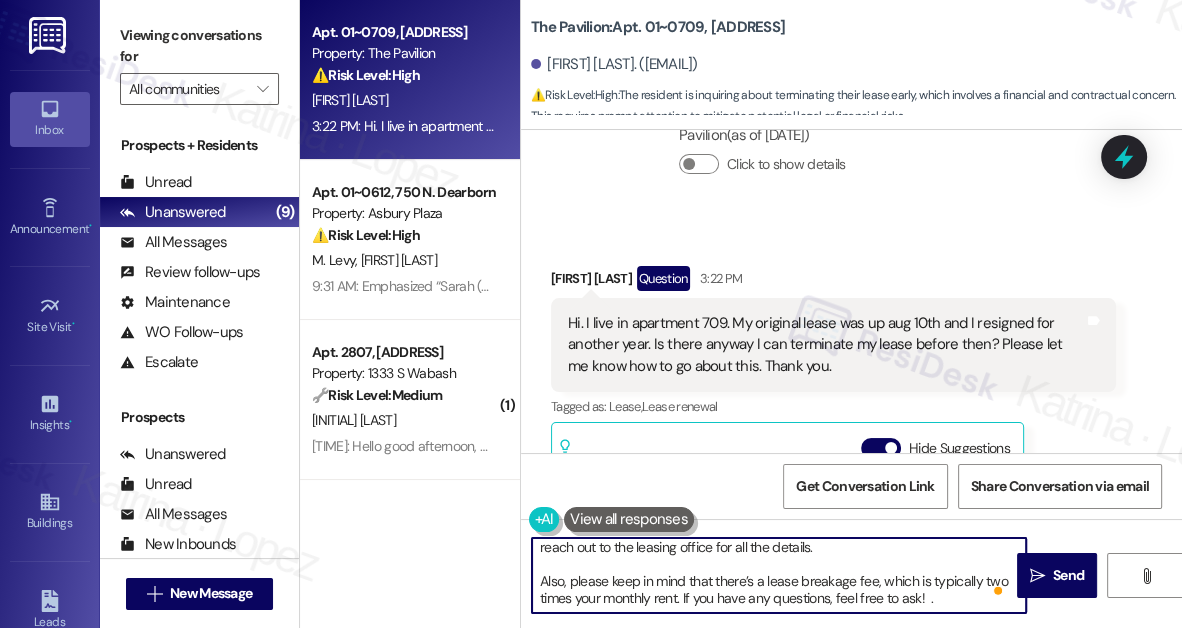 click on "Hi {{first_name}}, I hope you're doing well! I understand that you're considering ending your lease early. Just a heads-up that there are some fees associated with breaking the lease, and you'll need to give a 60-day notice. It’s a good idea to reach out to the leasing office for all the details.
Also, please keep in mind that there’s a lease breakage fee, which is typically two times your monthly rent. If you have any questions, feel free to ask!  ." at bounding box center (779, 575) 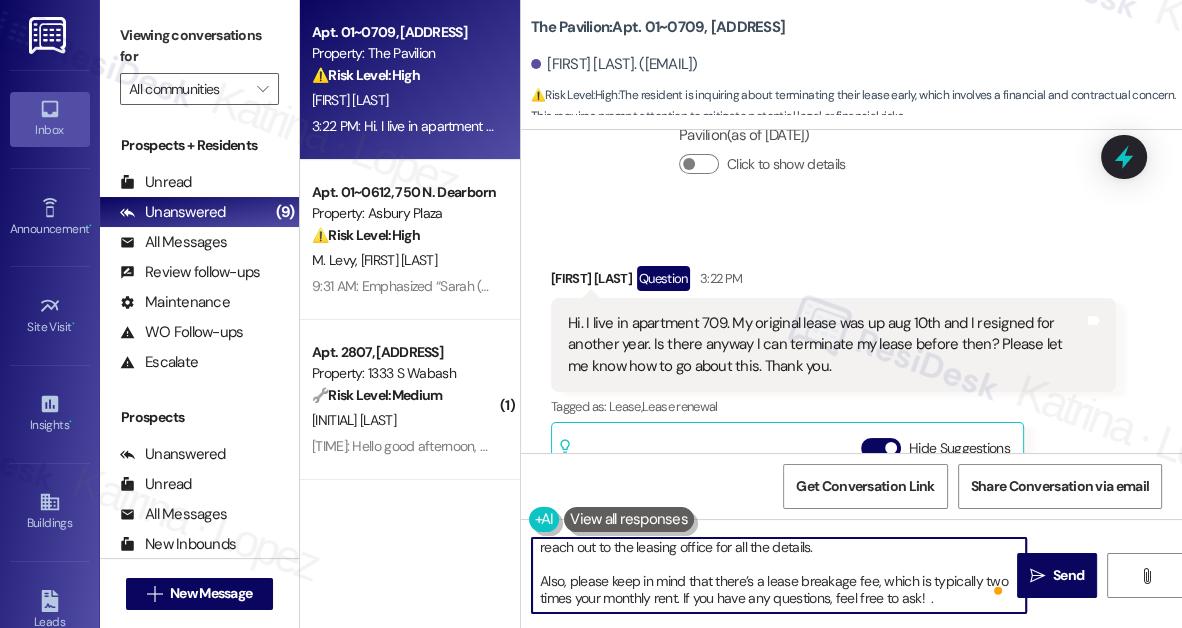 drag, startPoint x: 961, startPoint y: 597, endPoint x: 794, endPoint y: 591, distance: 167.10774 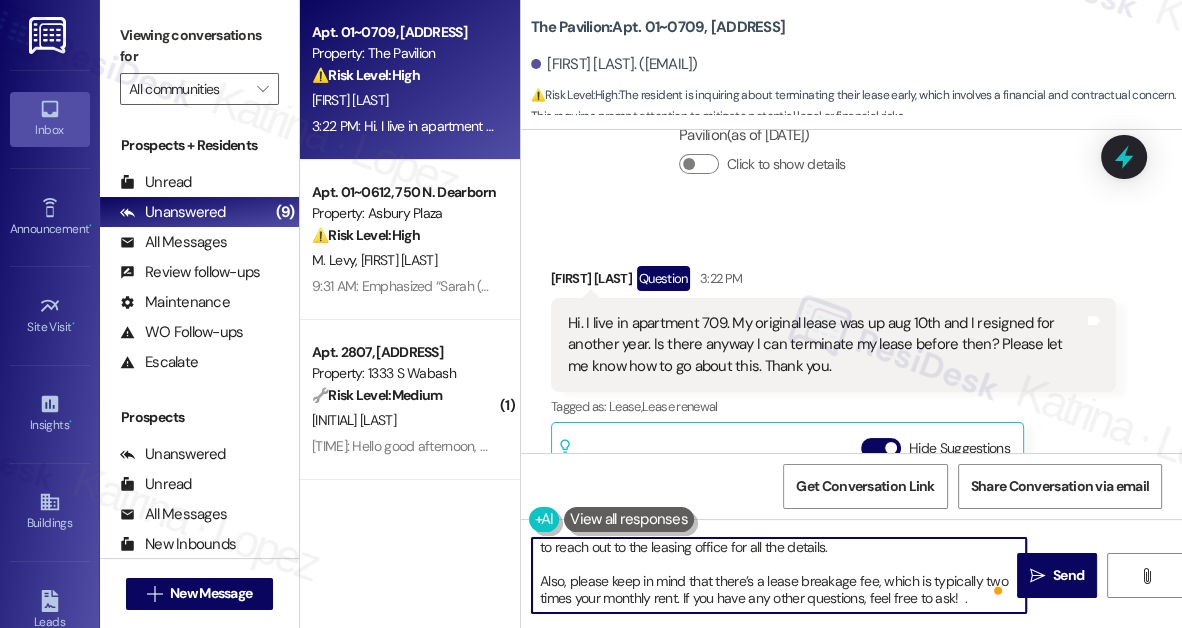 drag, startPoint x: 981, startPoint y: 591, endPoint x: 931, endPoint y: 589, distance: 50.039986 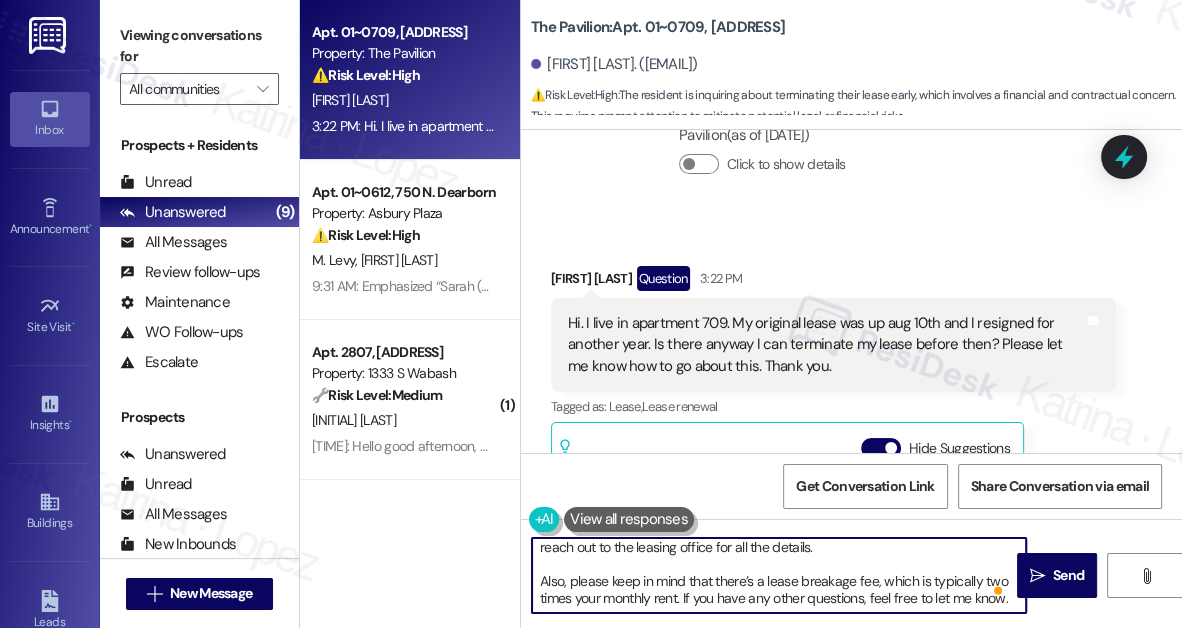 scroll, scrollTop: 18, scrollLeft: 0, axis: vertical 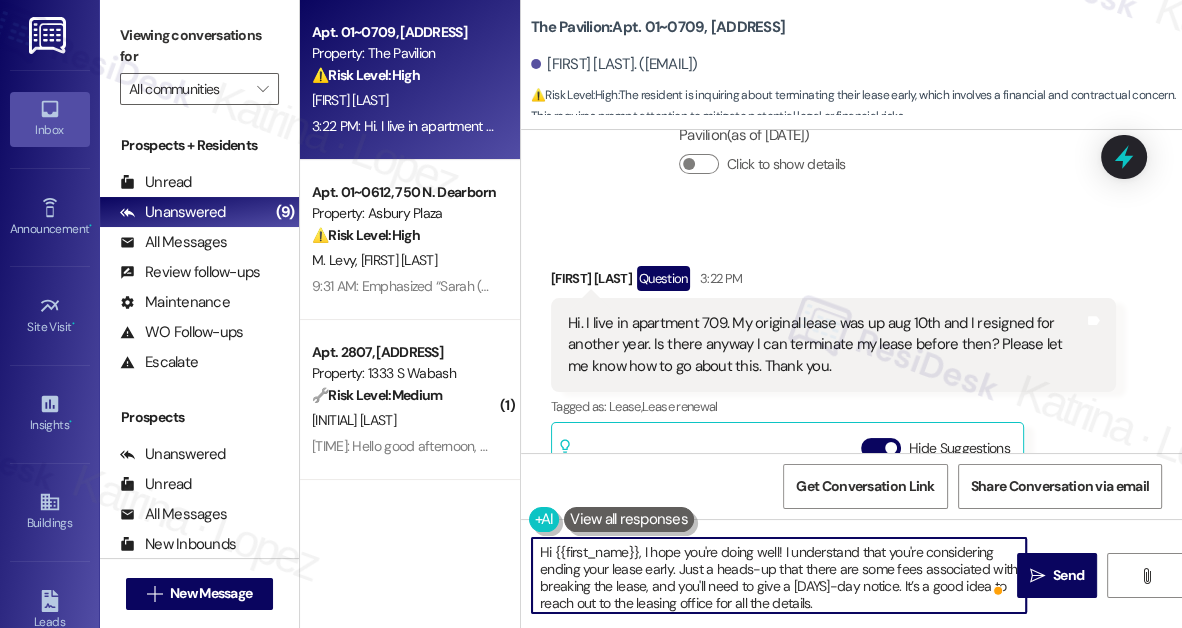 click on "Hi {{first_name}}, I hope you're doing well! I understand that you're considering ending your lease early. Just a heads-up that there are some fees associated with breaking the lease, and you'll need to give a 60-day notice. It’s a good idea to reach out to the leasing office for all the details.
Also, please keep in mind that there’s a lease breakage fee, which is typically two times your monthly rent. If you have any other questions, feel free to let me know." at bounding box center [779, 575] 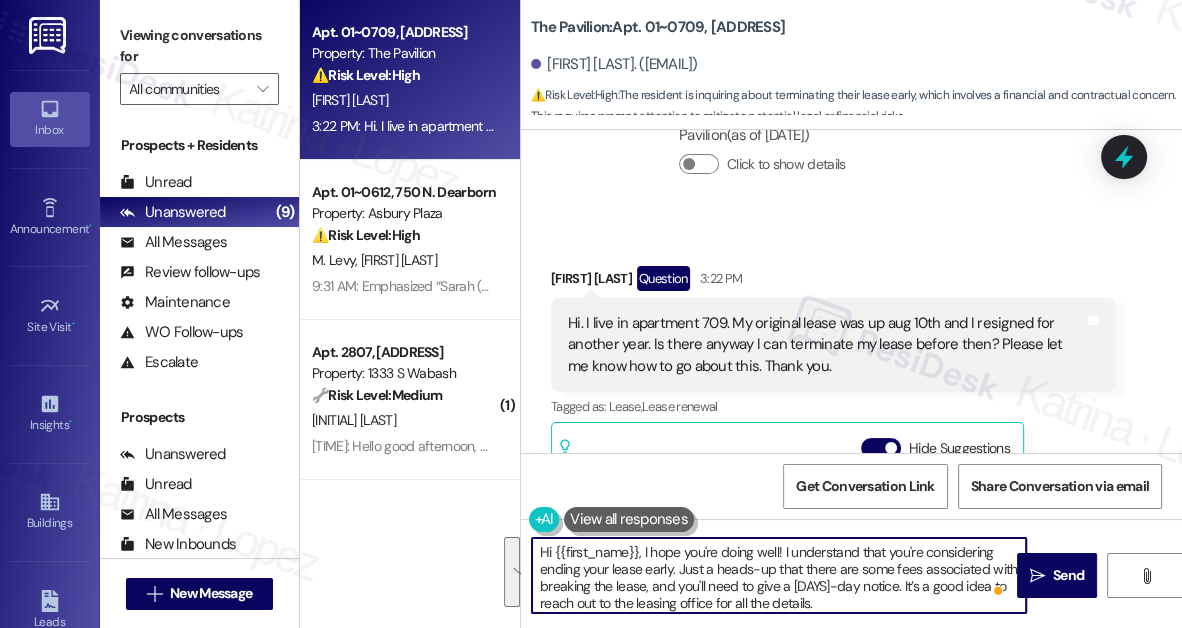 scroll, scrollTop: 55, scrollLeft: 0, axis: vertical 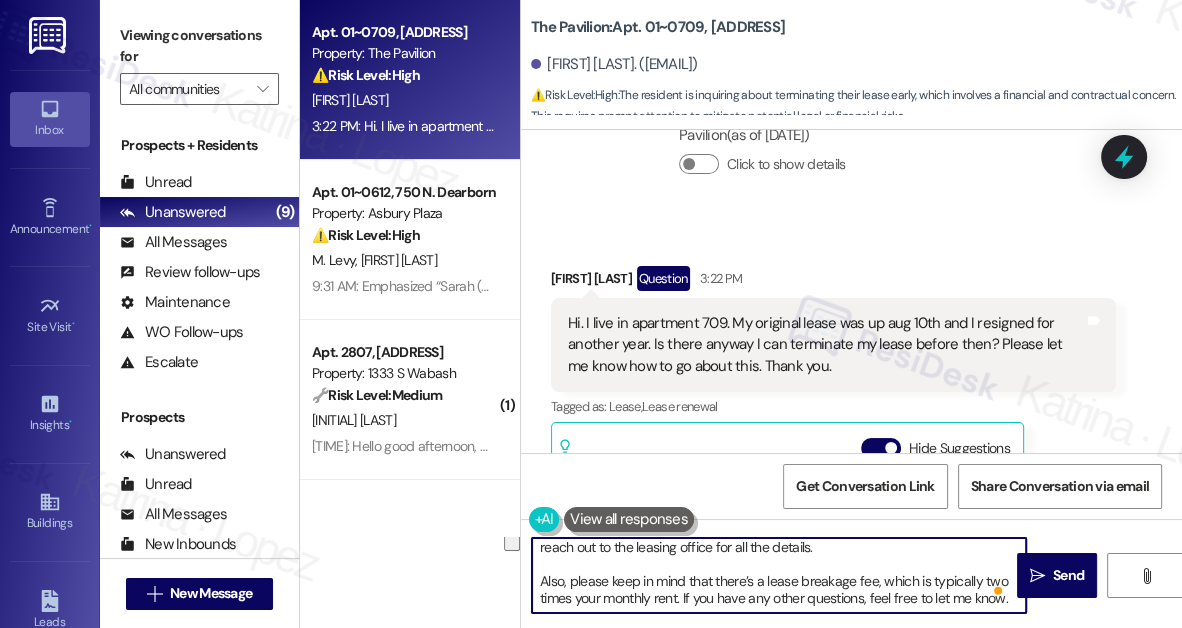 click on "Hi {{first_name}}, I hope you're doing well! I understand that you're considering ending your lease early. Just a heads-up that there are some fees associated with breaking the lease, and you'll need to give a 60-day notice. It’s a good idea to reach out to the leasing office for all the details.
Also, please keep in mind that there’s a lease breakage fee, which is typically two times your monthly rent. If you have any other questions, feel free to let me know." at bounding box center [779, 575] 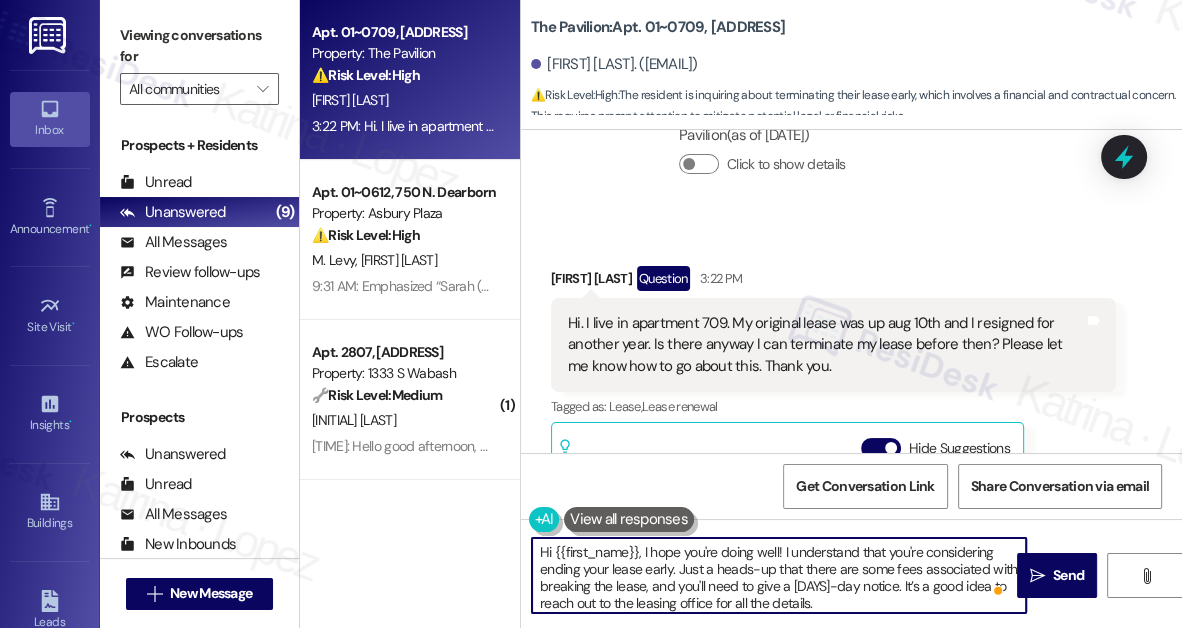 click on "Hi {{first_name}}, I hope you're doing well! I understand that you're considering ending your lease early. Just a heads-up that there are some fees associated with breaking the lease, and you'll need to give a 60-day notice. It’s a good idea to reach out to the leasing office for all the details.
Also, please keep in mind that there’s a lease breakage fee, which is typically two times your monthly rent. If you have any other questions, feel free to let me know." at bounding box center (779, 575) 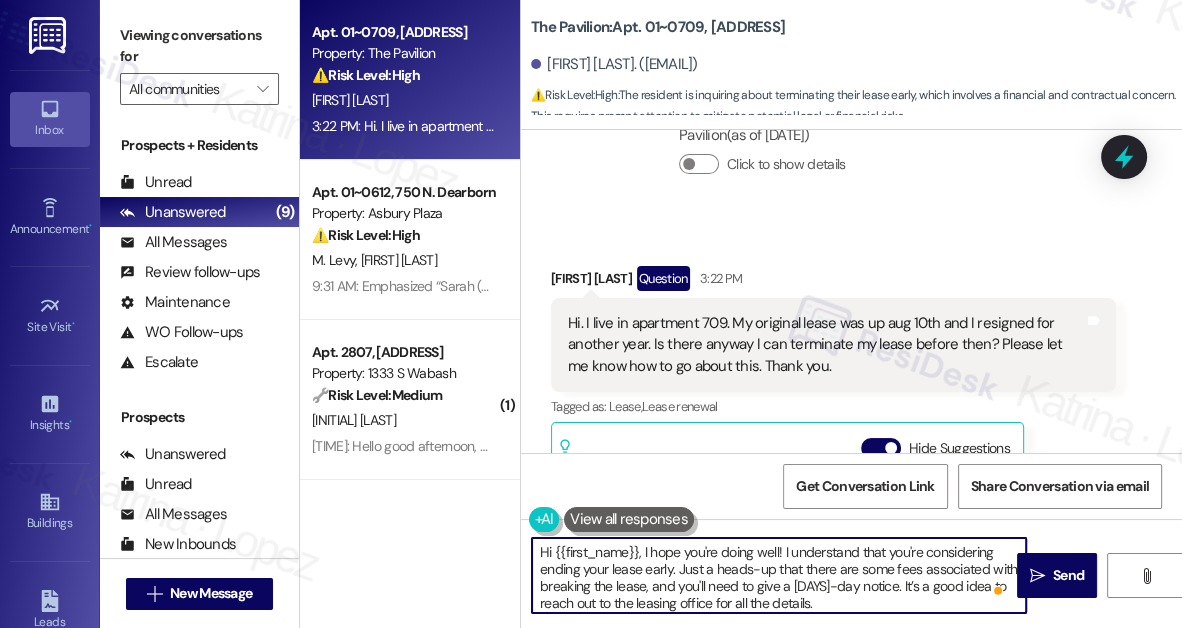 drag, startPoint x: 917, startPoint y: 566, endPoint x: 999, endPoint y: 564, distance: 82.02438 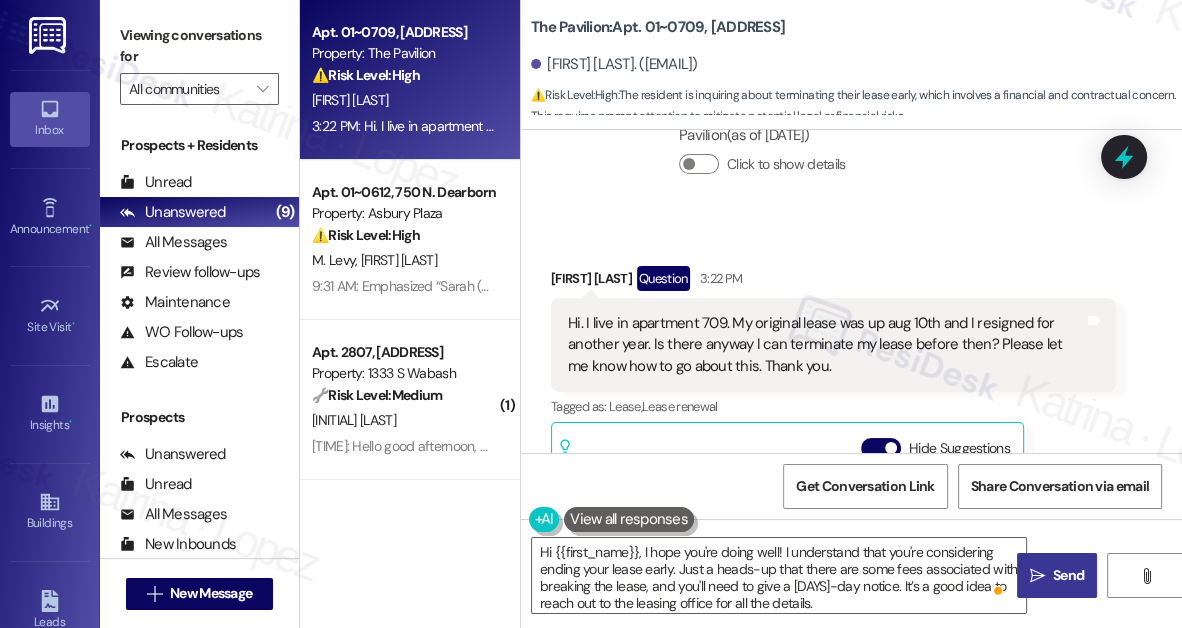 click on "Send" at bounding box center (1068, 575) 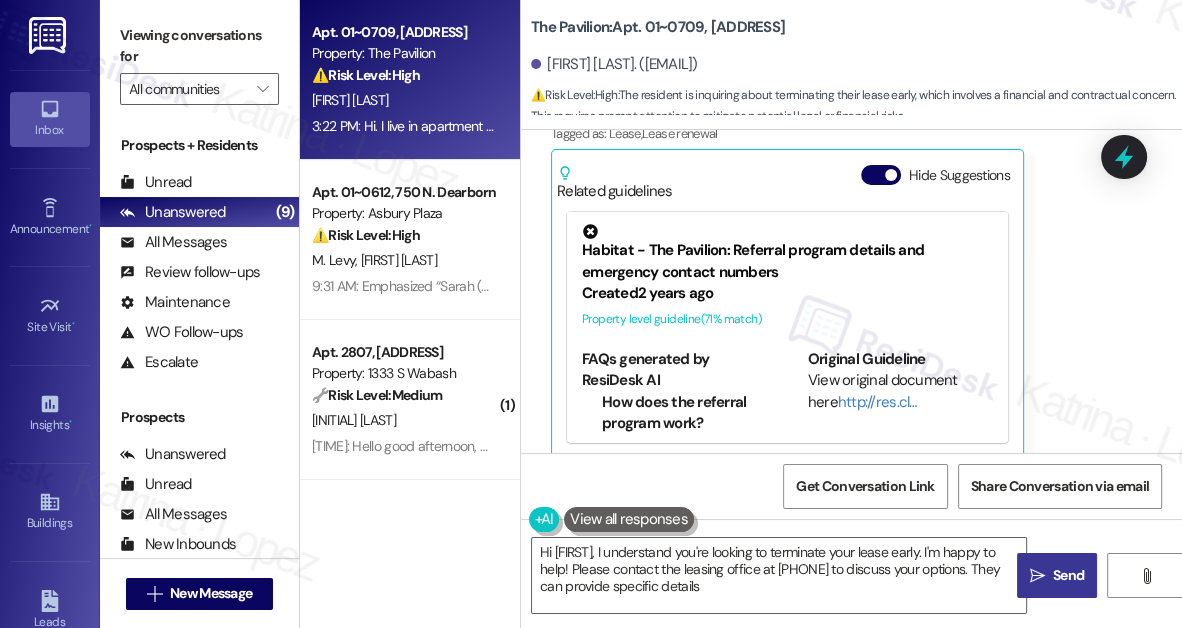 type on "Hi {{first_name}}, I understand you're looking to terminate your lease early. I'm happy to help! Please contact the leasing office at (313) 567-4355 to discuss your options. They can provide specific details." 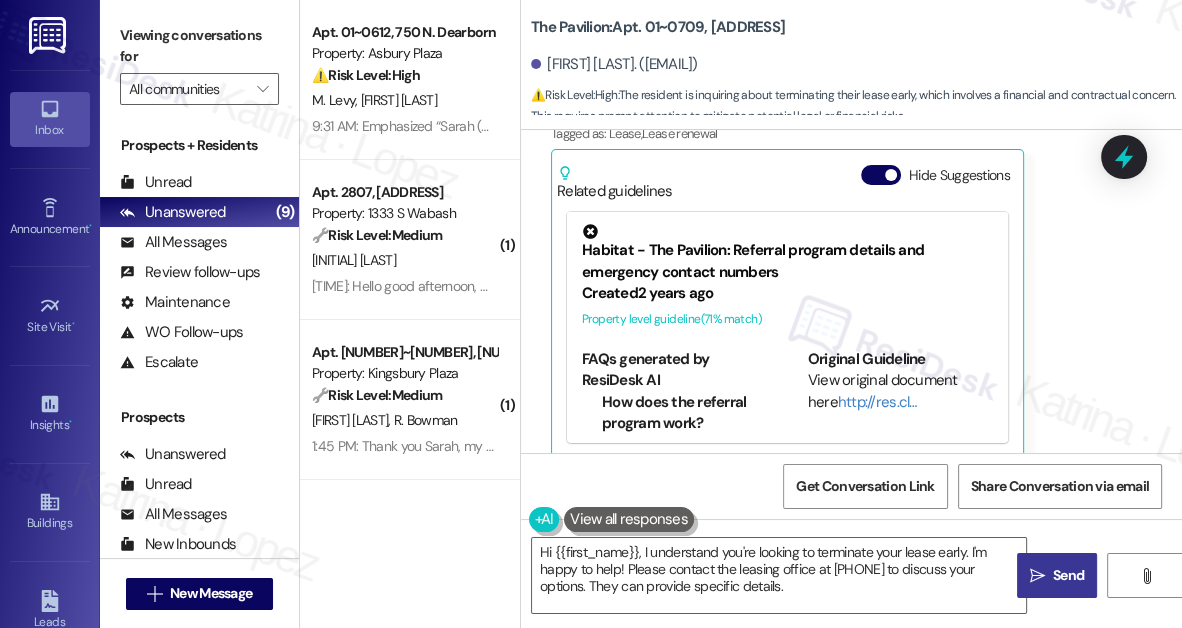 click on "Viewing conversations for" at bounding box center (199, 46) 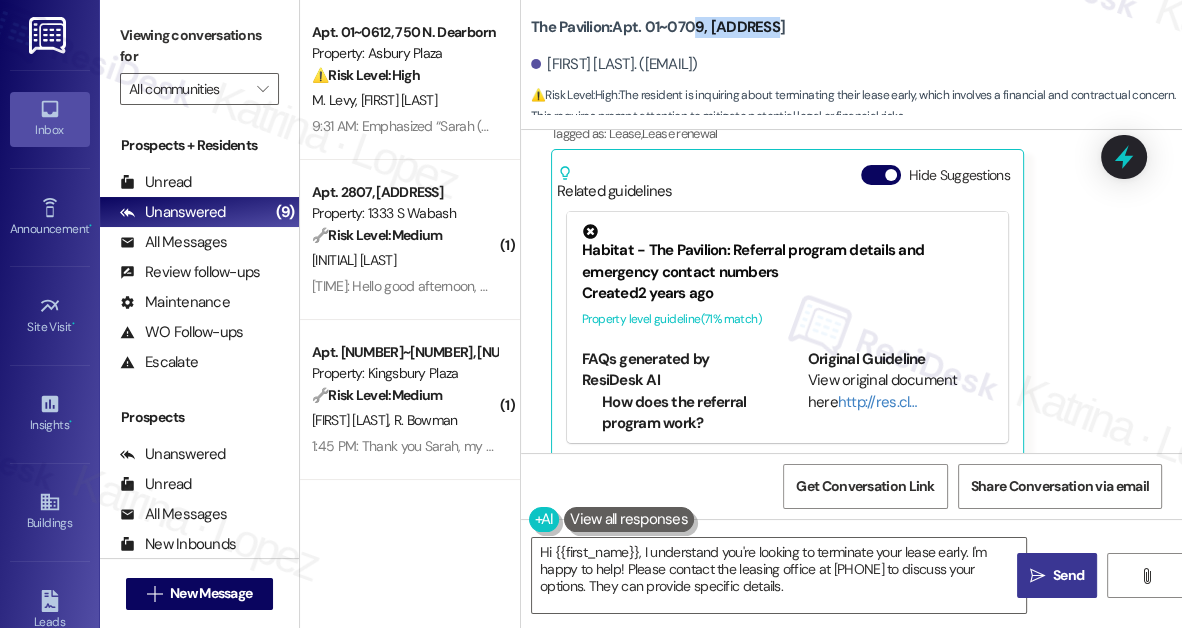 drag, startPoint x: 694, startPoint y: 28, endPoint x: 845, endPoint y: 49, distance: 152.45328 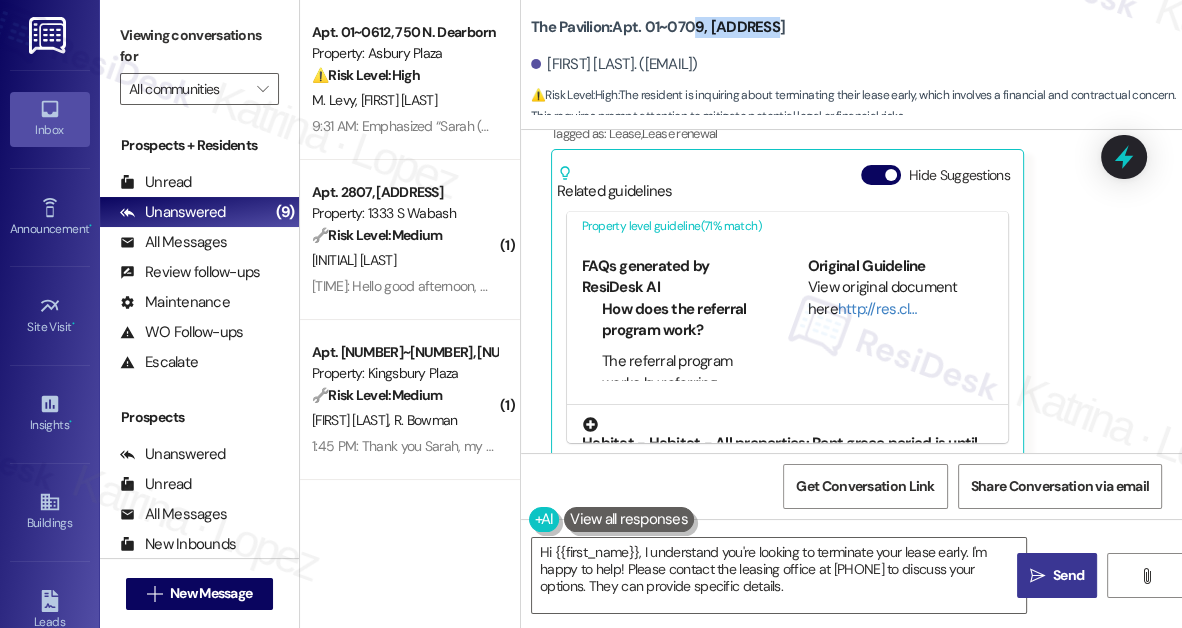 scroll, scrollTop: 183, scrollLeft: 0, axis: vertical 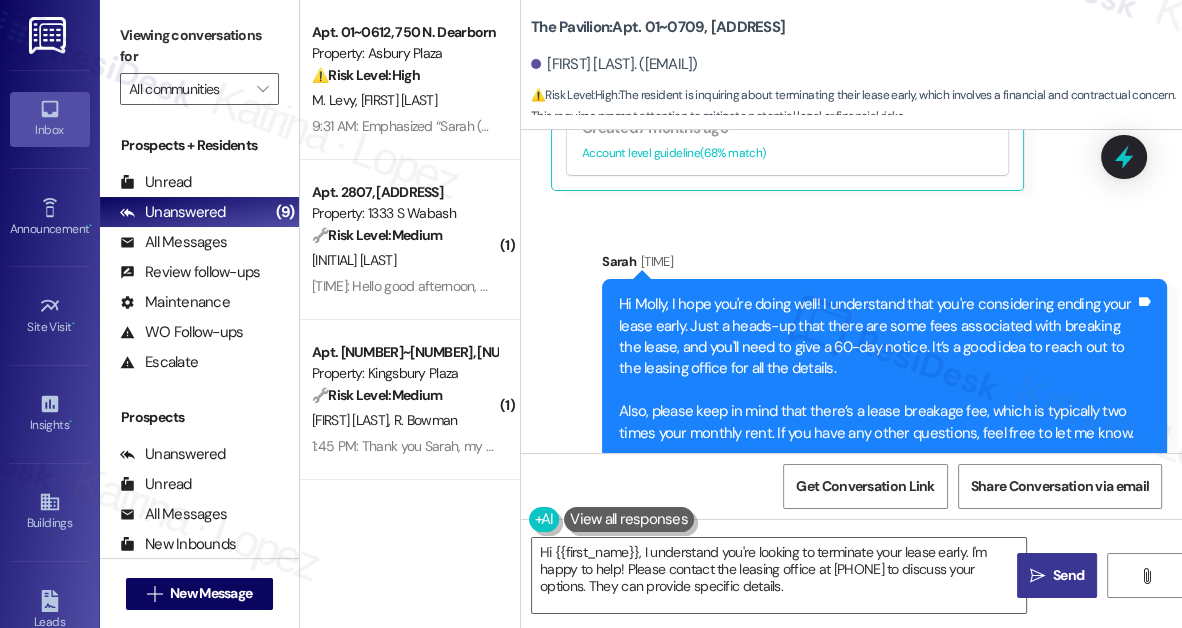 click on "Hi Molly, I hope you're doing well! I understand that you're considering ending your lease early. Just a heads-up that there are some fees associated with breaking the lease, and you'll need to give a 60-day notice. It’s a good idea to reach out to the leasing office for all the details.
Also, please keep in mind that there’s a lease breakage fee, which is typically two times your monthly rent. If you have any other questions, feel free to let me know." at bounding box center (877, 369) 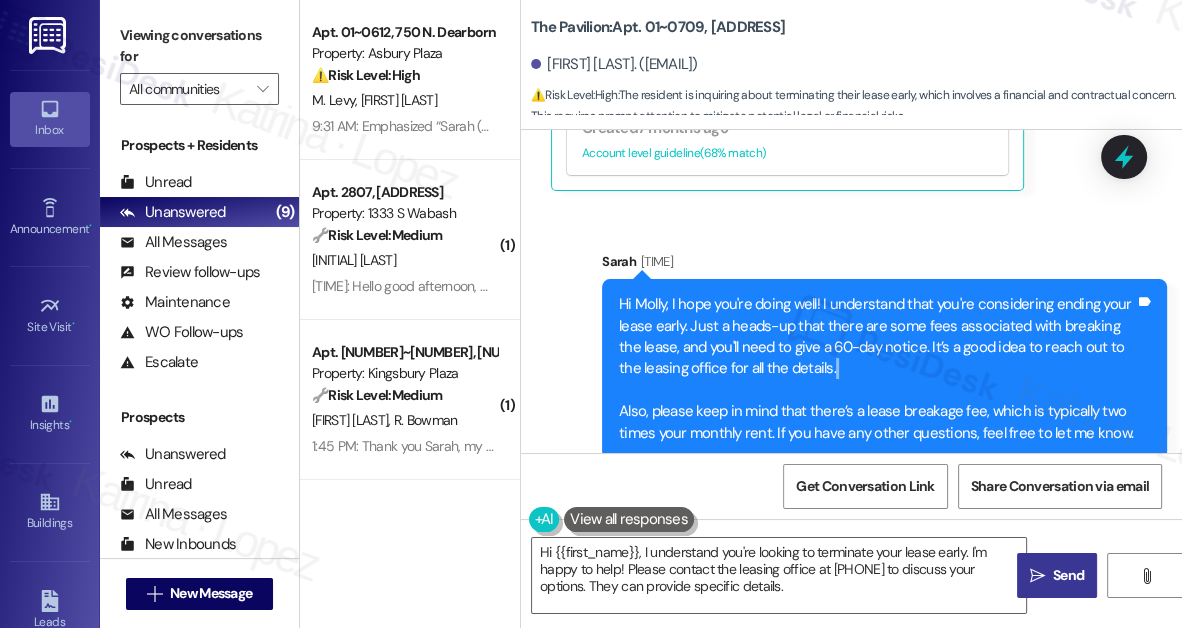 click on "Hi Molly, I hope you're doing well! I understand that you're considering ending your lease early. Just a heads-up that there are some fees associated with breaking the lease, and you'll need to give a 60-day notice. It’s a good idea to reach out to the leasing office for all the details.
Also, please keep in mind that there’s a lease breakage fee, which is typically two times your monthly rent. If you have any other questions, feel free to let me know." at bounding box center (877, 369) 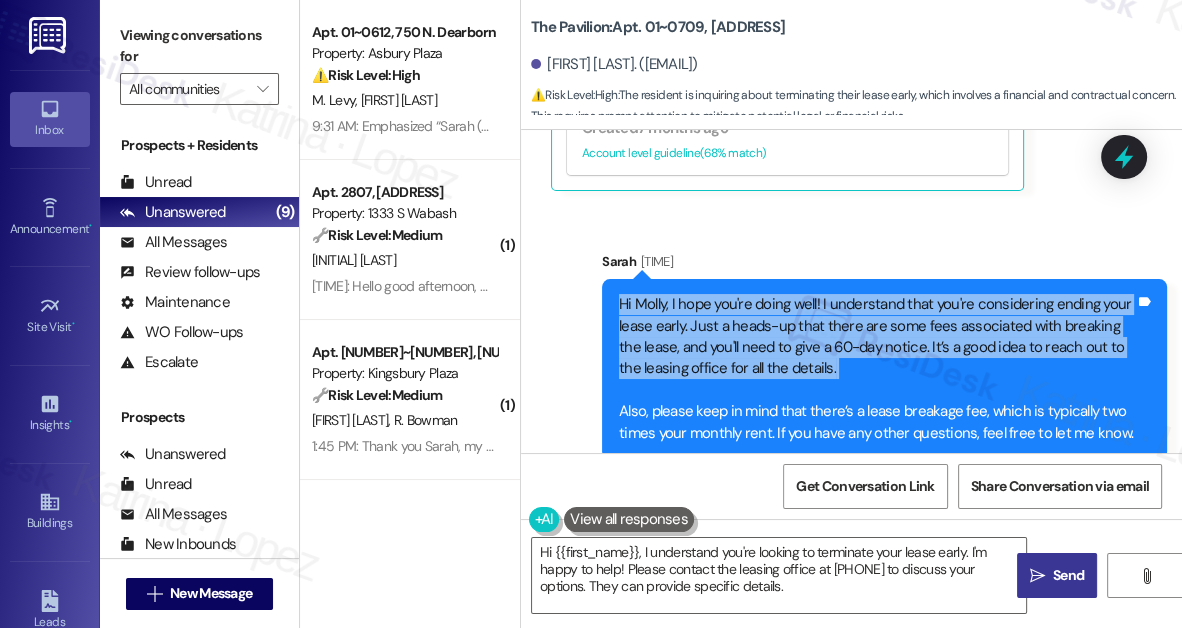 click on "Hi Molly, I hope you're doing well! I understand that you're considering ending your lease early. Just a heads-up that there are some fees associated with breaking the lease, and you'll need to give a 60-day notice. It’s a good idea to reach out to the leasing office for all the details.
Also, please keep in mind that there’s a lease breakage fee, which is typically two times your monthly rent. If you have any other questions, feel free to let me know." at bounding box center (877, 369) 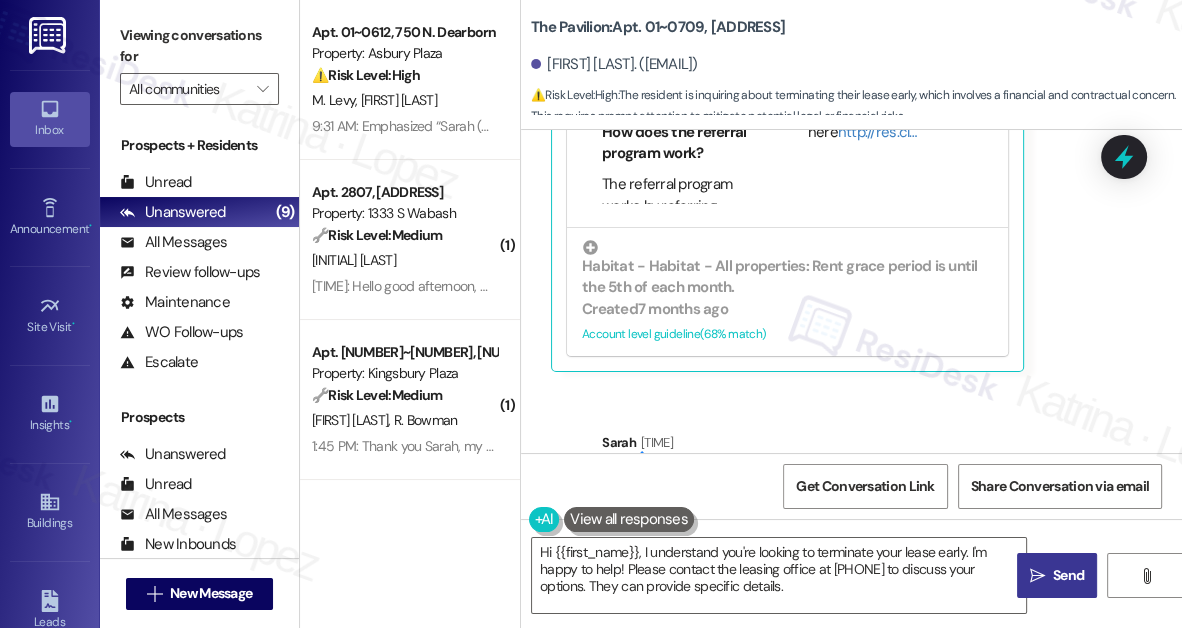 click on "Viewing conversations for" at bounding box center (199, 46) 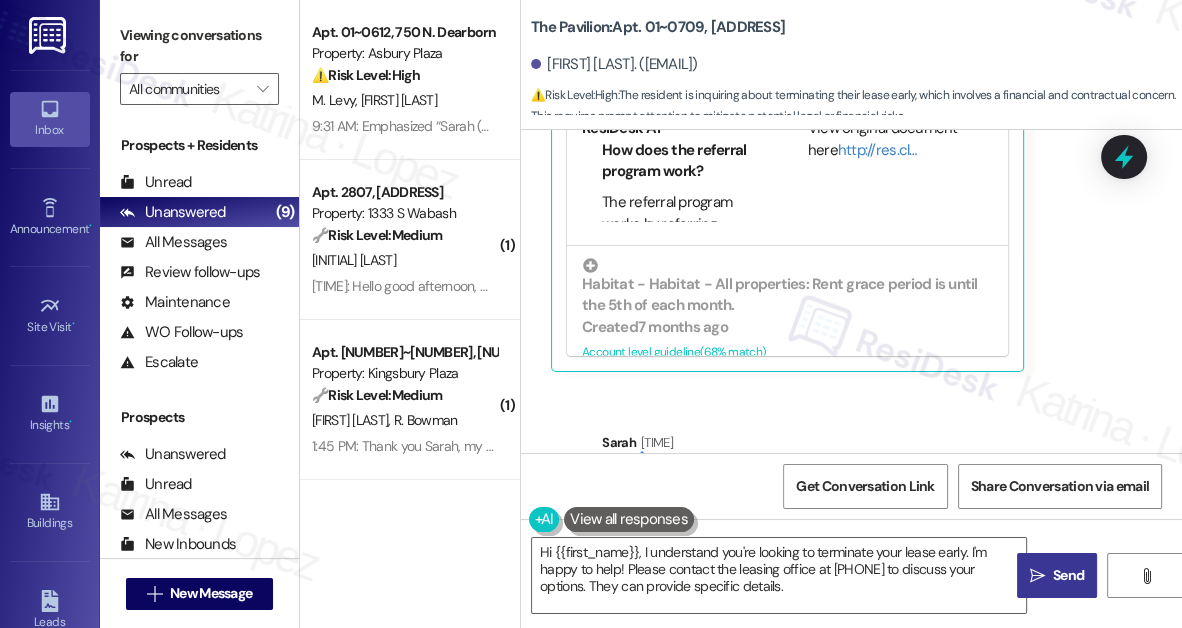 scroll, scrollTop: 183, scrollLeft: 0, axis: vertical 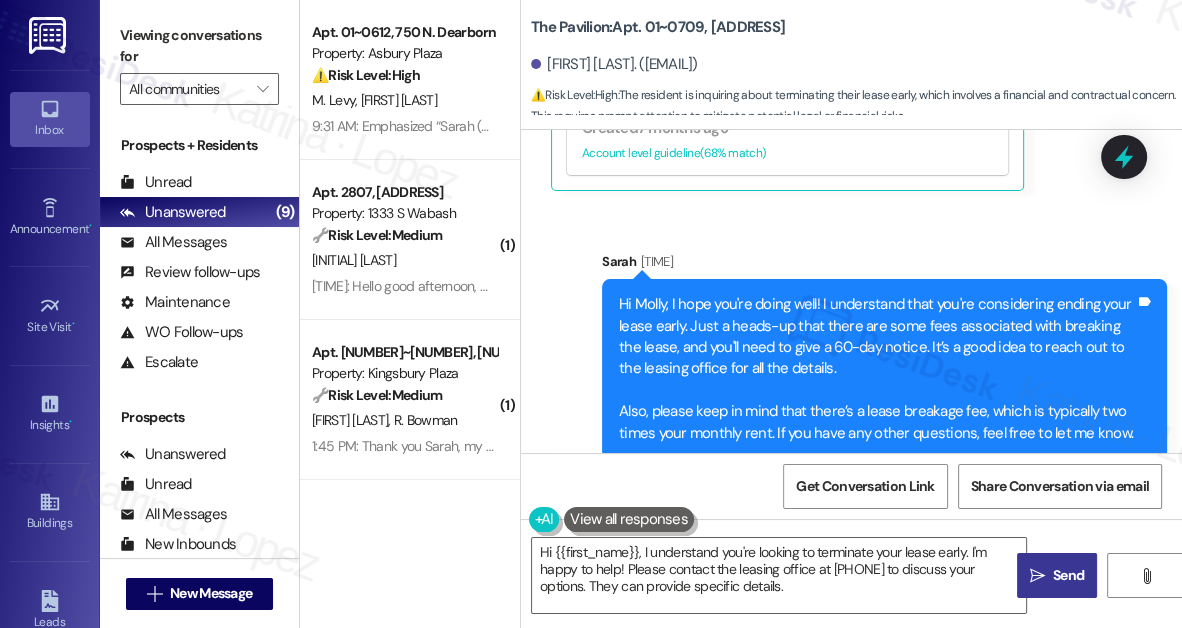 click on "Hi Molly, I hope you're doing well! I understand that you're considering ending your lease early. Just a heads-up that there are some fees associated with breaking the lease, and you'll need to give a 60-day notice. It’s a good idea to reach out to the leasing office for all the details.
Also, please keep in mind that there’s a lease breakage fee, which is typically two times your monthly rent. If you have any other questions, feel free to let me know." at bounding box center [877, 369] 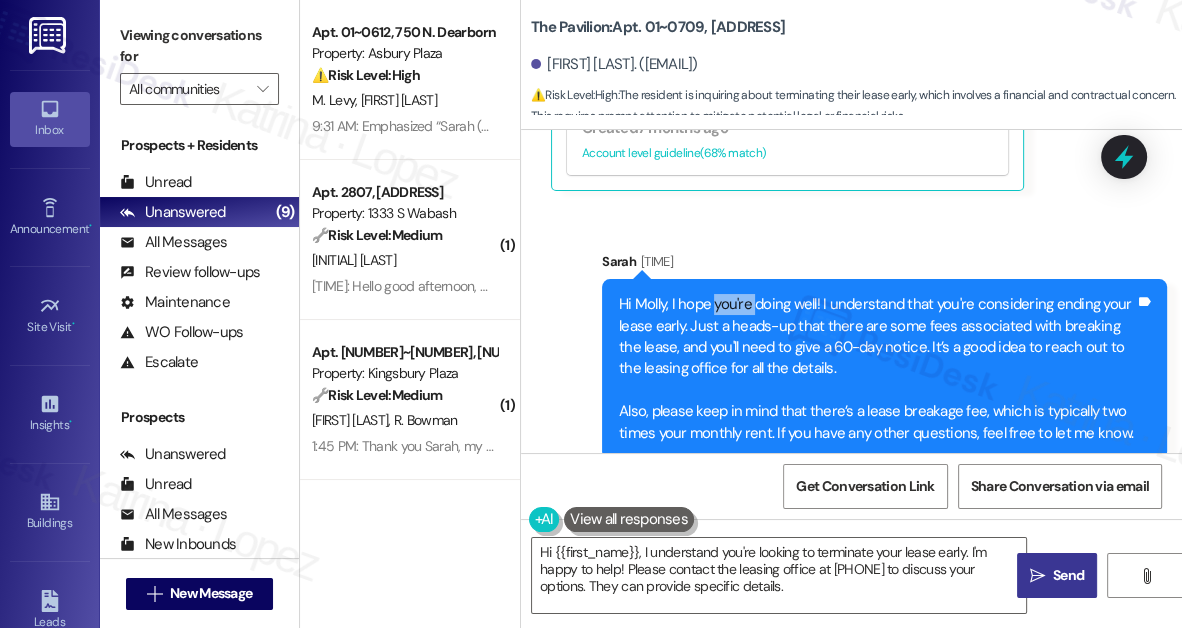 click on "Hi Molly, I hope you're doing well! I understand that you're considering ending your lease early. Just a heads-up that there are some fees associated with breaking the lease, and you'll need to give a 60-day notice. It’s a good idea to reach out to the leasing office for all the details.
Also, please keep in mind that there’s a lease breakage fee, which is typically two times your monthly rent. If you have any other questions, feel free to let me know." at bounding box center [877, 369] 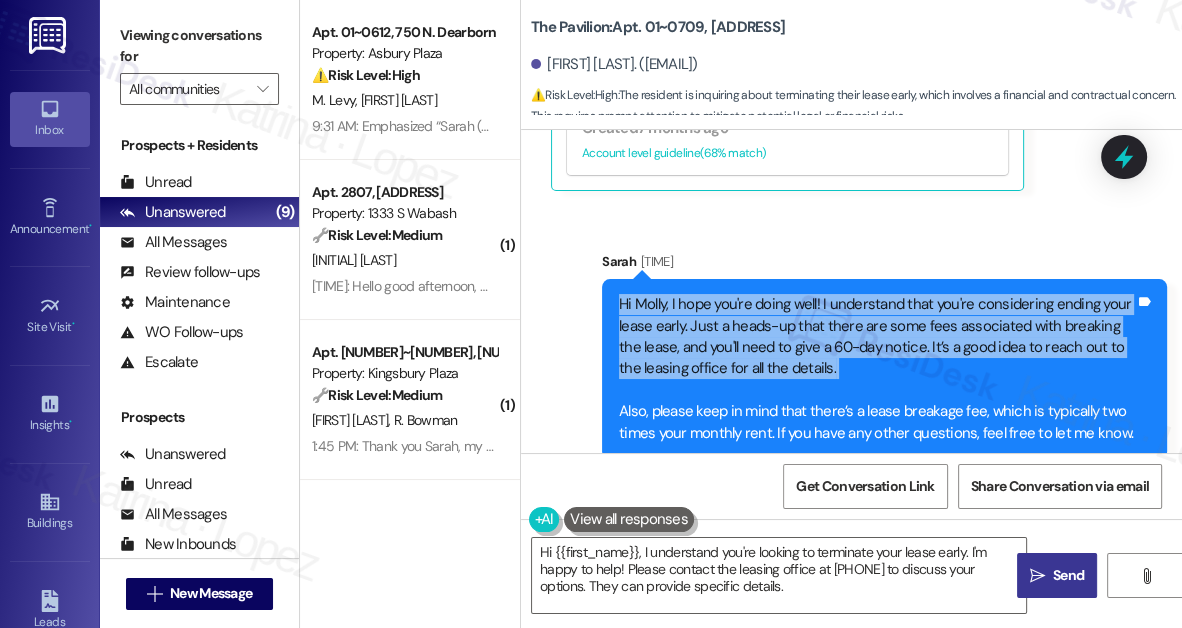 click on "Hi Molly, I hope you're doing well! I understand that you're considering ending your lease early. Just a heads-up that there are some fees associated with breaking the lease, and you'll need to give a 60-day notice. It’s a good idea to reach out to the leasing office for all the details.
Also, please keep in mind that there’s a lease breakage fee, which is typically two times your monthly rent. If you have any other questions, feel free to let me know." at bounding box center [877, 369] 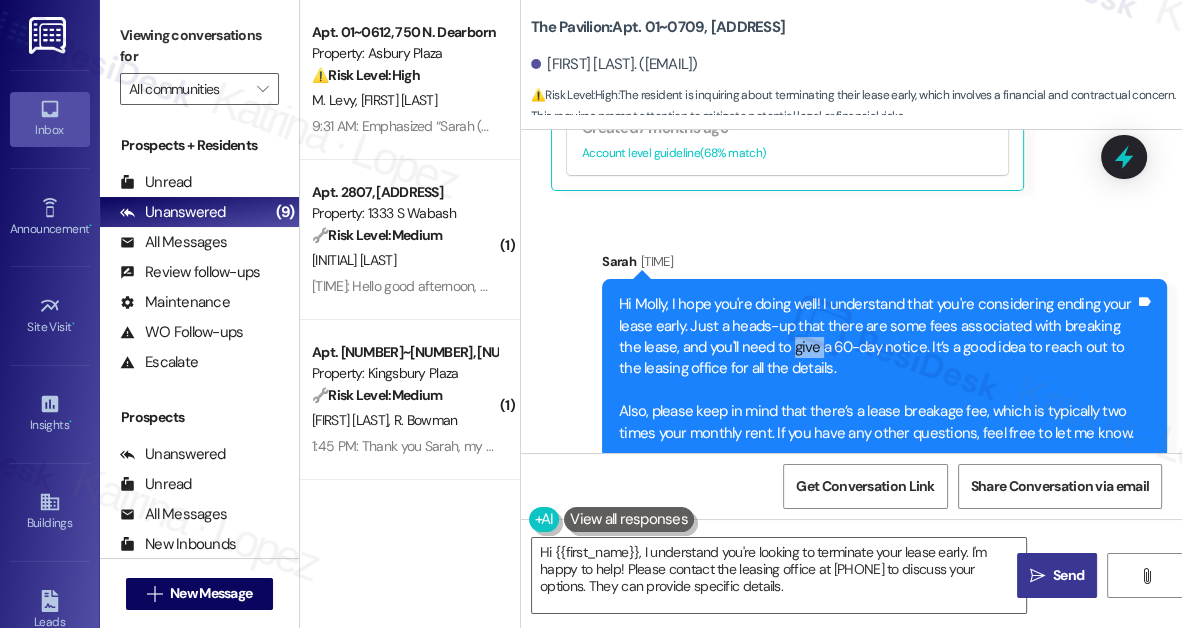click on "Hi Molly, I hope you're doing well! I understand that you're considering ending your lease early. Just a heads-up that there are some fees associated with breaking the lease, and you'll need to give a 60-day notice. It’s a good idea to reach out to the leasing office for all the details.
Also, please keep in mind that there’s a lease breakage fee, which is typically two times your monthly rent. If you have any other questions, feel free to let me know." at bounding box center (877, 369) 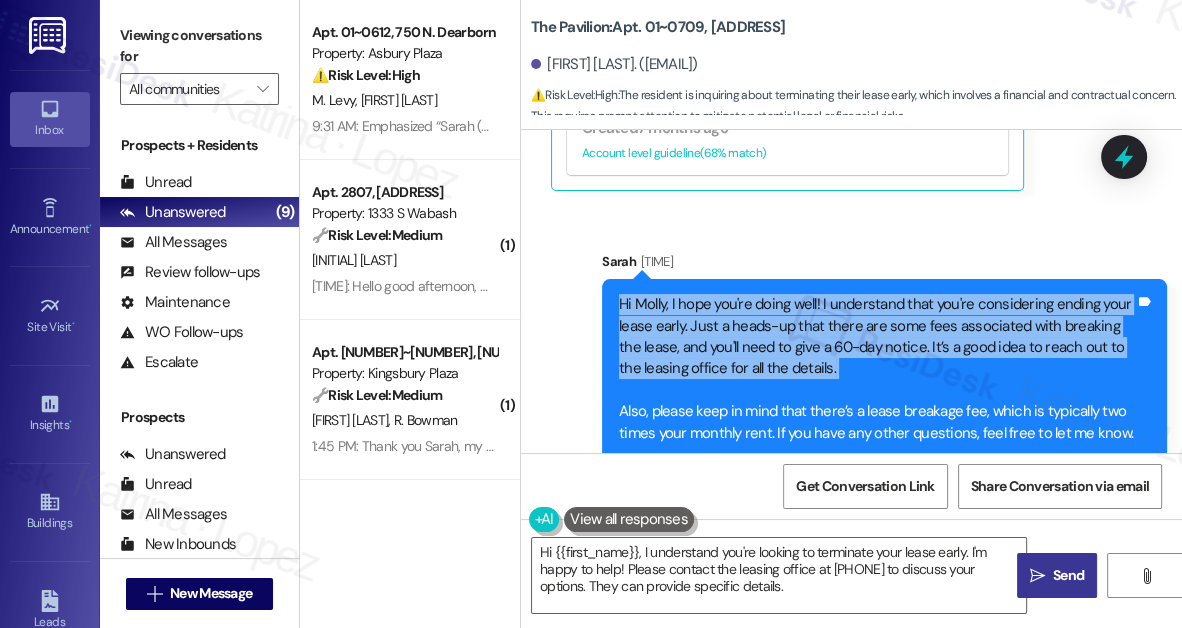 click on "Hi Molly, I hope you're doing well! I understand that you're considering ending your lease early. Just a heads-up that there are some fees associated with breaking the lease, and you'll need to give a 60-day notice. It’s a good idea to reach out to the leasing office for all the details.
Also, please keep in mind that there’s a lease breakage fee, which is typically two times your monthly rent. If you have any other questions, feel free to let me know." at bounding box center (877, 369) 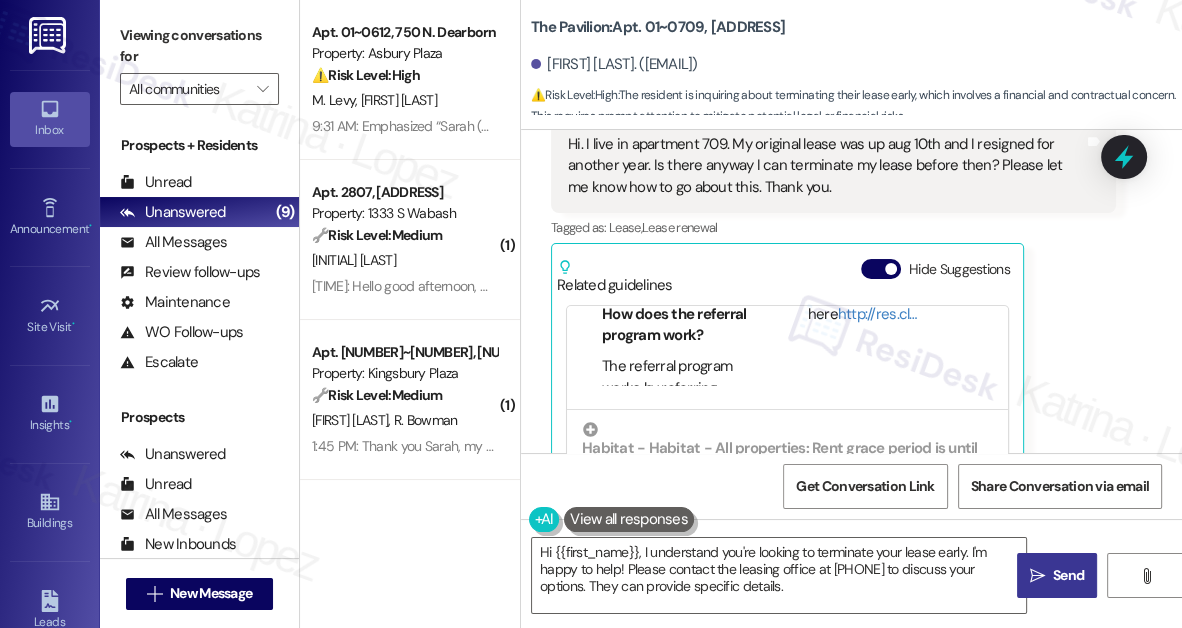 scroll, scrollTop: 3730, scrollLeft: 0, axis: vertical 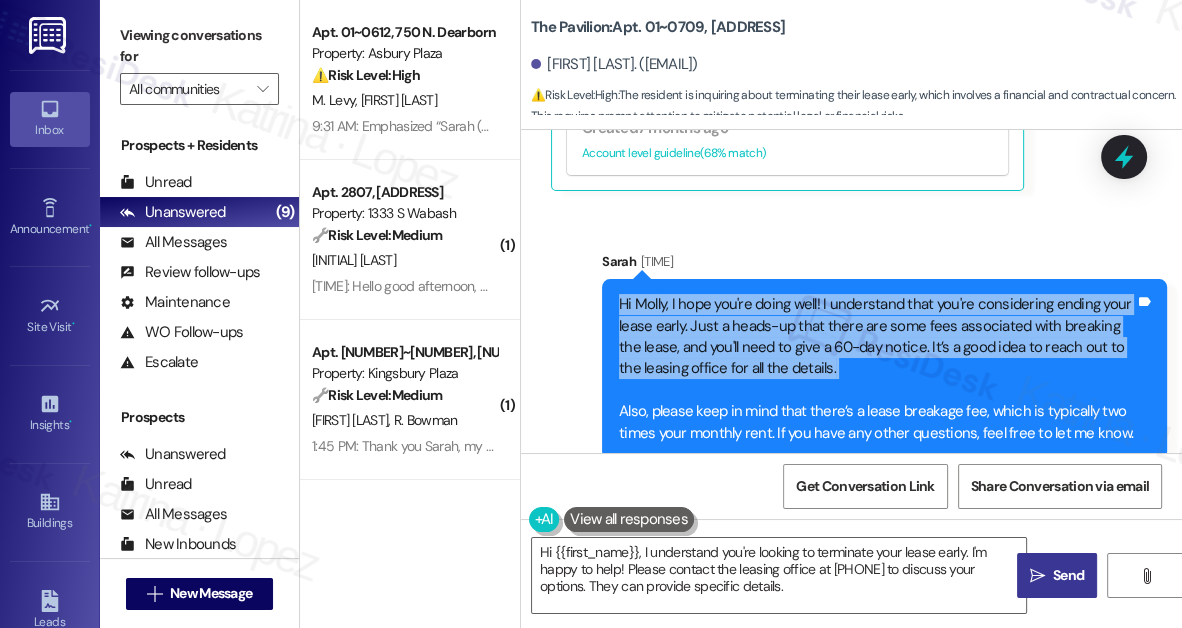 click on "Hi Molly, I hope you're doing well! I understand that you're considering ending your lease early. Just a heads-up that there are some fees associated with breaking the lease, and you'll need to give a 60-day notice. It’s a good idea to reach out to the leasing office for all the details.
Also, please keep in mind that there’s a lease breakage fee, which is typically two times your monthly rent. If you have any other questions, feel free to let me know." at bounding box center (877, 369) 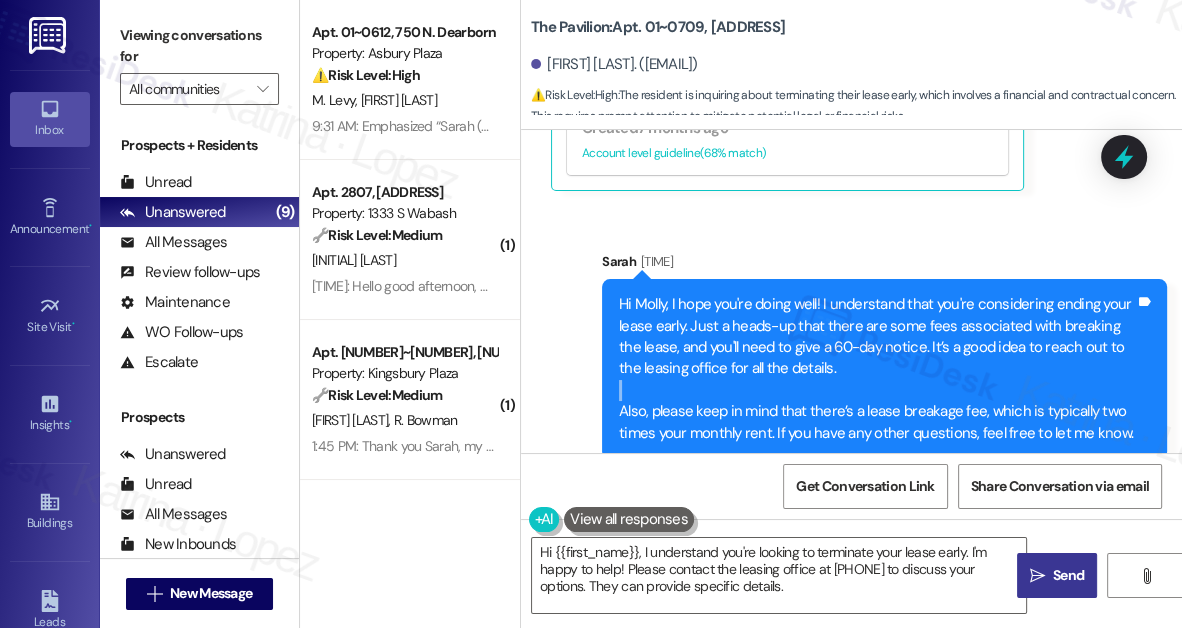 click on "Hi Molly, I hope you're doing well! I understand that you're considering ending your lease early. Just a heads-up that there are some fees associated with breaking the lease, and you'll need to give a 60-day notice. It’s a good idea to reach out to the leasing office for all the details.
Also, please keep in mind that there’s a lease breakage fee, which is typically two times your monthly rent. If you have any other questions, feel free to let me know." at bounding box center [877, 369] 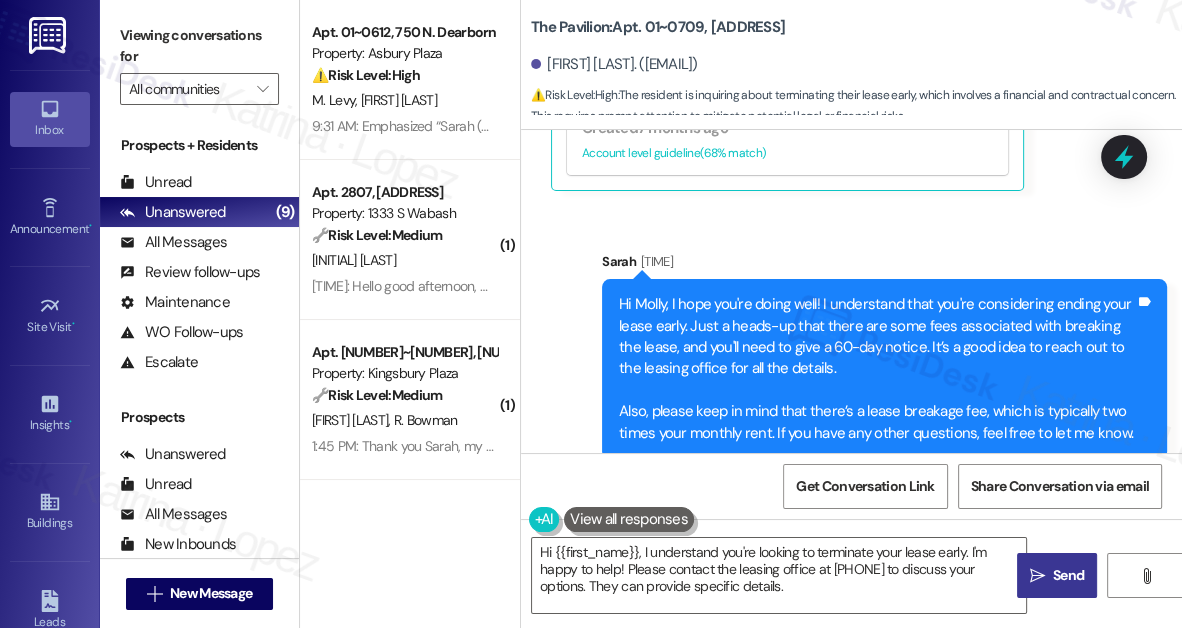 click on "Hi Molly, I hope you're doing well! I understand that you're considering ending your lease early. Just a heads-up that there are some fees associated with breaking the lease, and you'll need to give a 60-day notice. It’s a good idea to reach out to the leasing office for all the details.
Also, please keep in mind that there’s a lease breakage fee, which is typically two times your monthly rent. If you have any other questions, feel free to let me know." at bounding box center (877, 369) 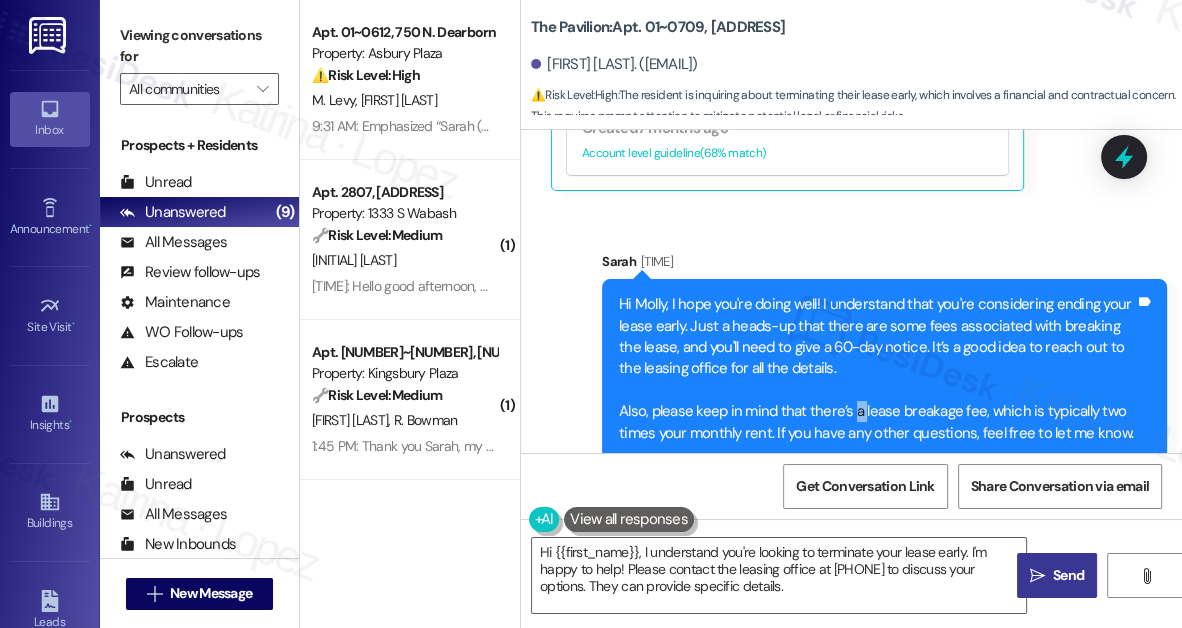 click on "Hi Molly, I hope you're doing well! I understand that you're considering ending your lease early. Just a heads-up that there are some fees associated with breaking the lease, and you'll need to give a 60-day notice. It’s a good idea to reach out to the leasing office for all the details.
Also, please keep in mind that there’s a lease breakage fee, which is typically two times your monthly rent. If you have any other questions, feel free to let me know." at bounding box center (877, 369) 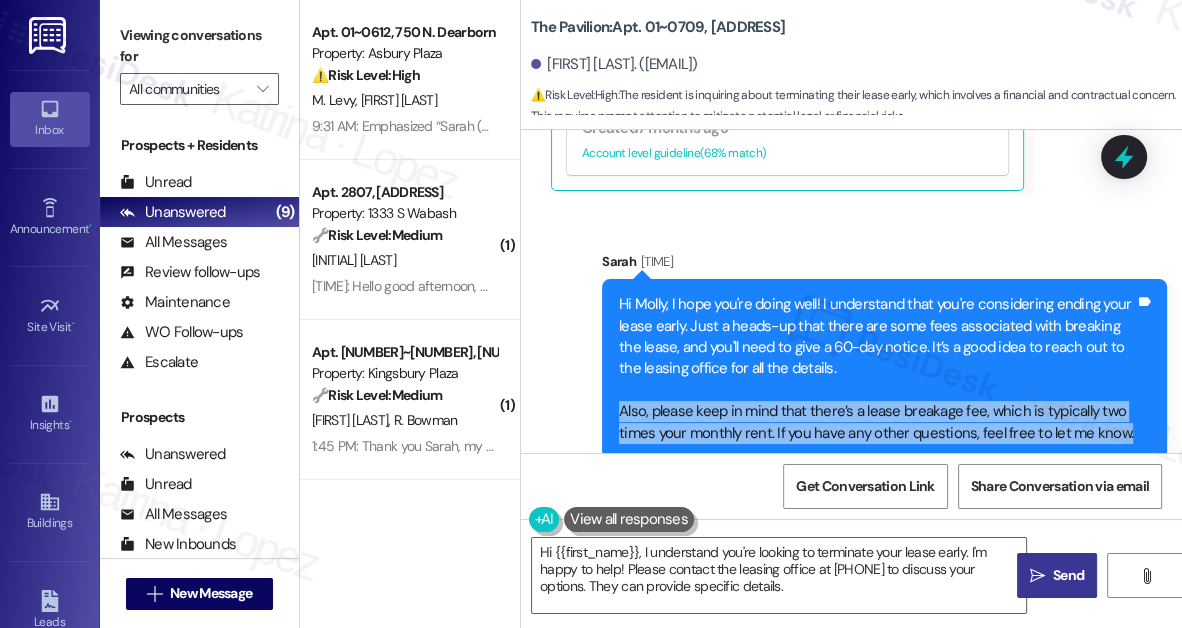 click on "Hi Molly, I hope you're doing well! I understand that you're considering ending your lease early. Just a heads-up that there are some fees associated with breaking the lease, and you'll need to give a 60-day notice. It’s a good idea to reach out to the leasing office for all the details.
Also, please keep in mind that there’s a lease breakage fee, which is typically two times your monthly rent. If you have any other questions, feel free to let me know." at bounding box center [877, 369] 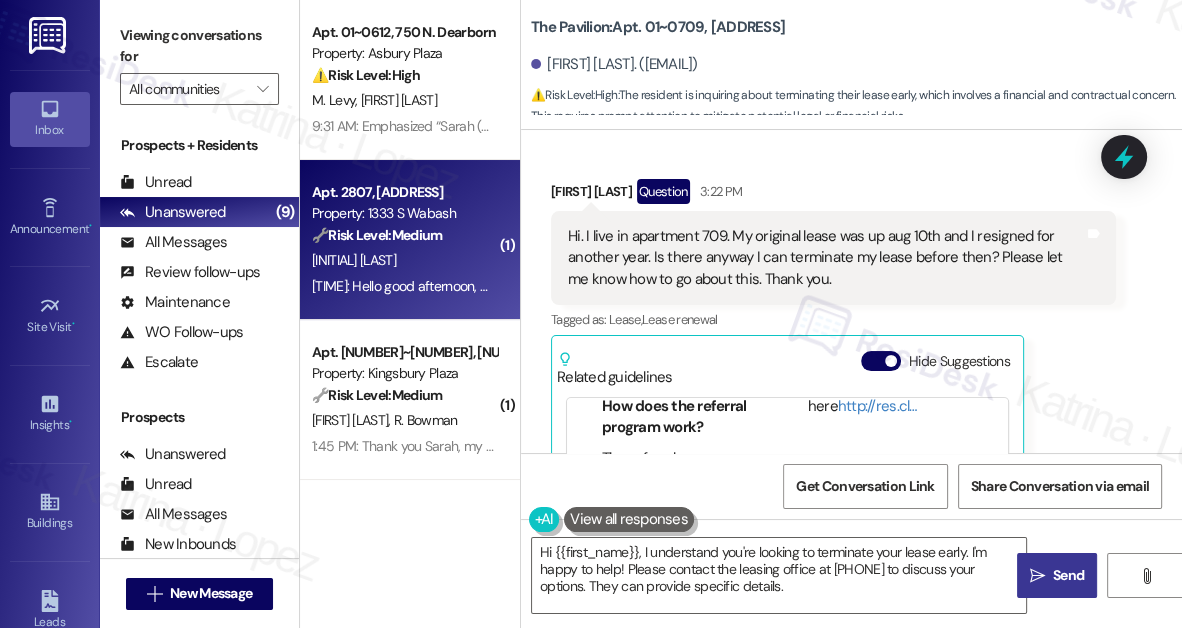 scroll, scrollTop: 3094, scrollLeft: 0, axis: vertical 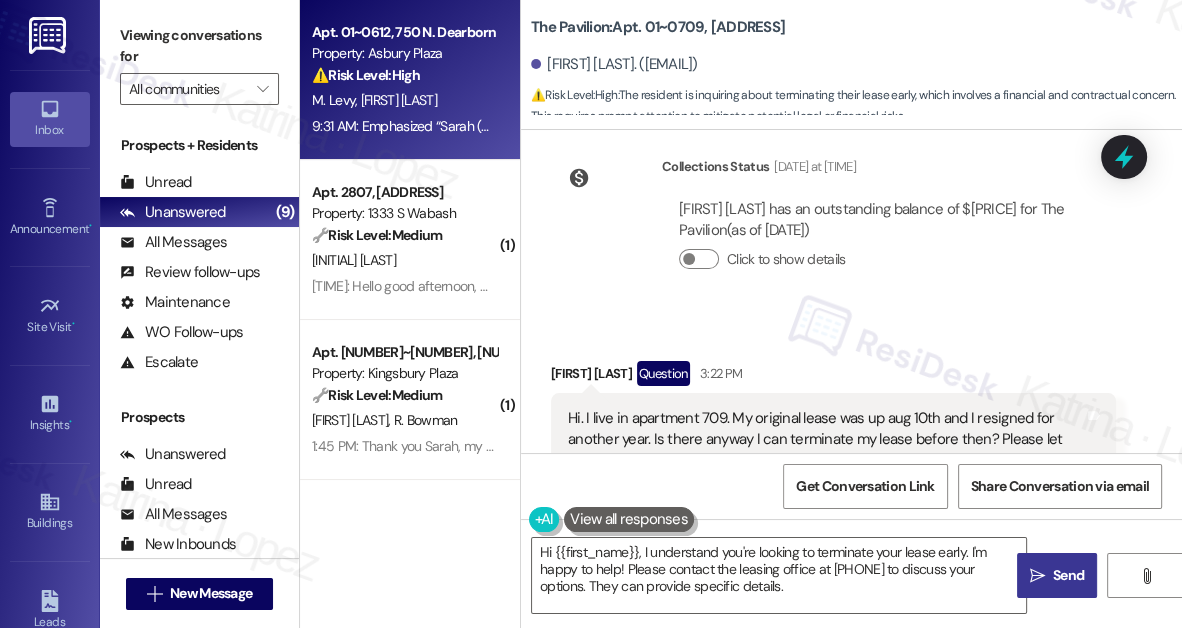 click on "M. Levy M. Moray" at bounding box center [404, 100] 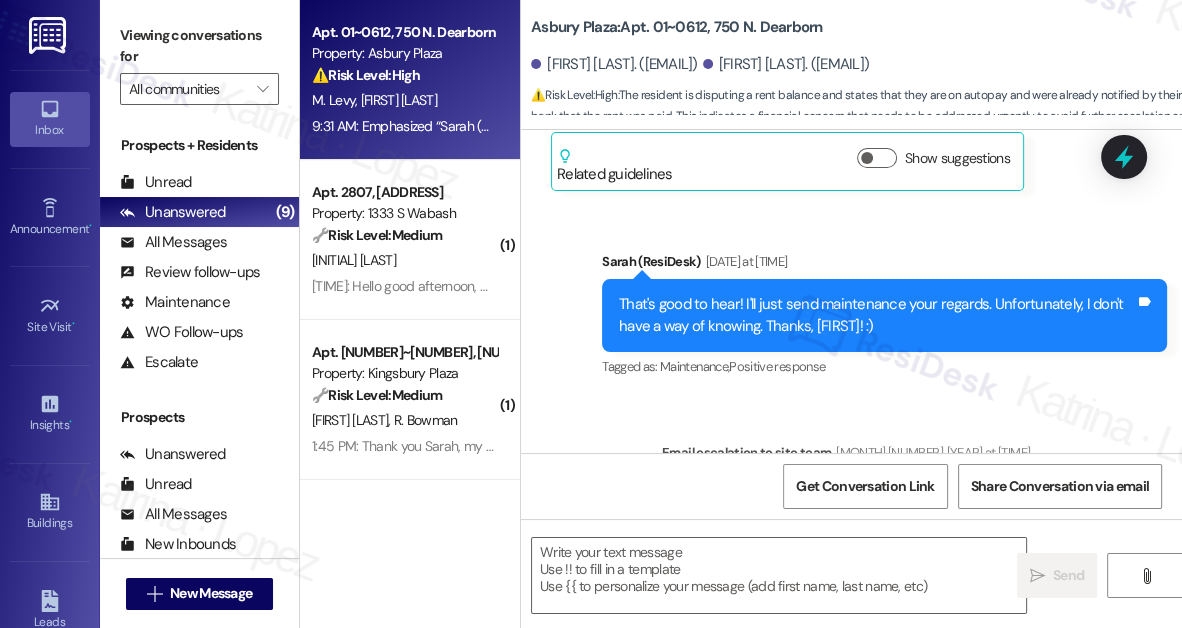 type on "Fetching suggested responses. Please feel free to read through the conversation in the meantime." 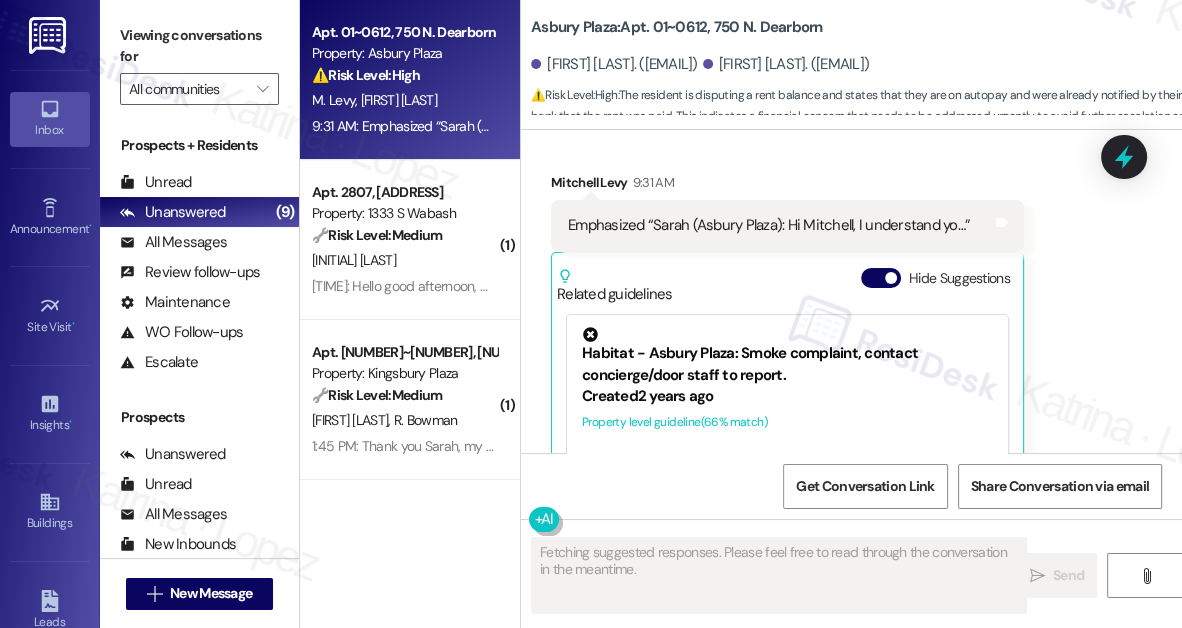 scroll, scrollTop: 6530, scrollLeft: 0, axis: vertical 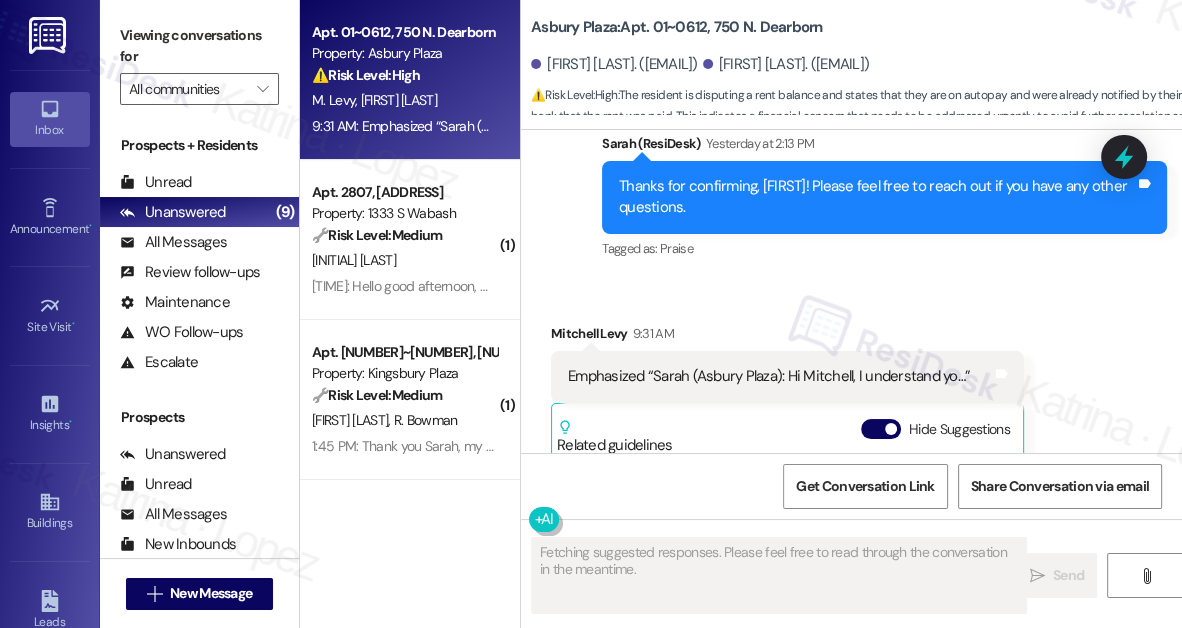 click on "Thanks, [FIRST]. Please send me the confirmation so I can forward it to our team." at bounding box center [877, 197] 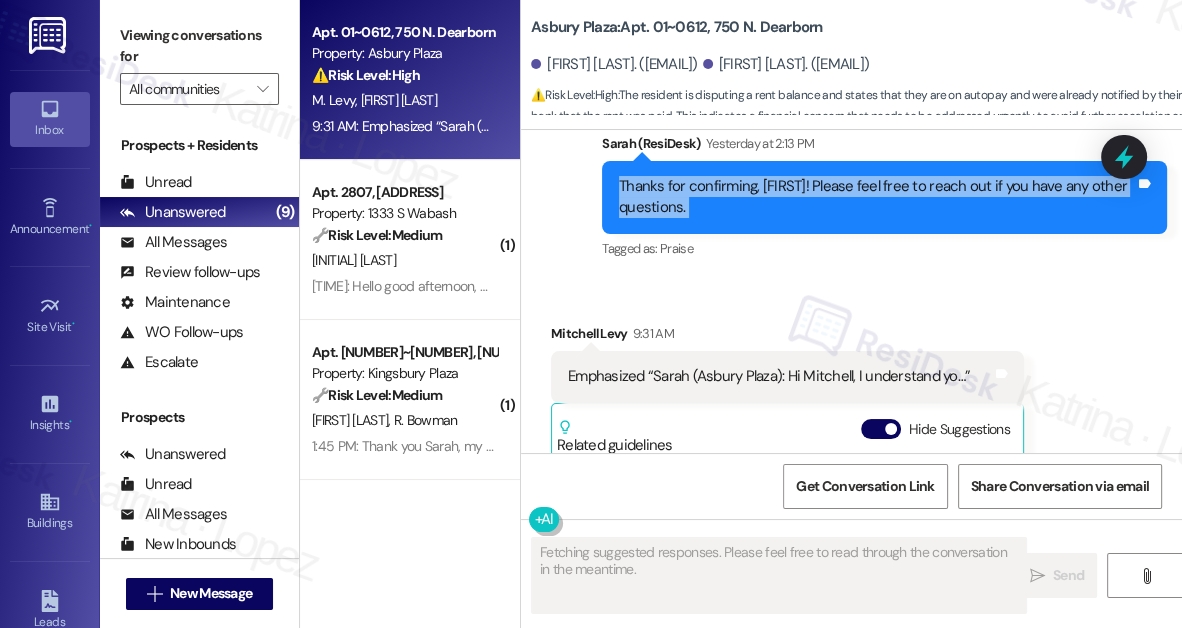 click on "Thanks, [FIRST]. Please send me the confirmation so I can forward it to our team." at bounding box center (877, 197) 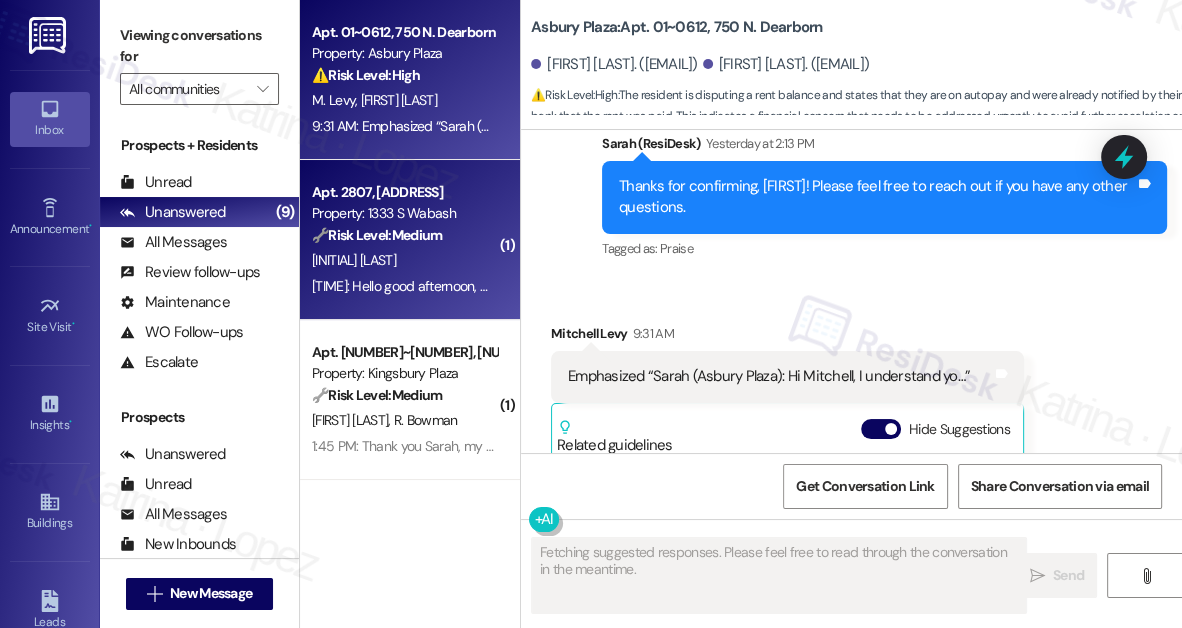 click on "🔧  Risk Level:  Medium" at bounding box center [377, 235] 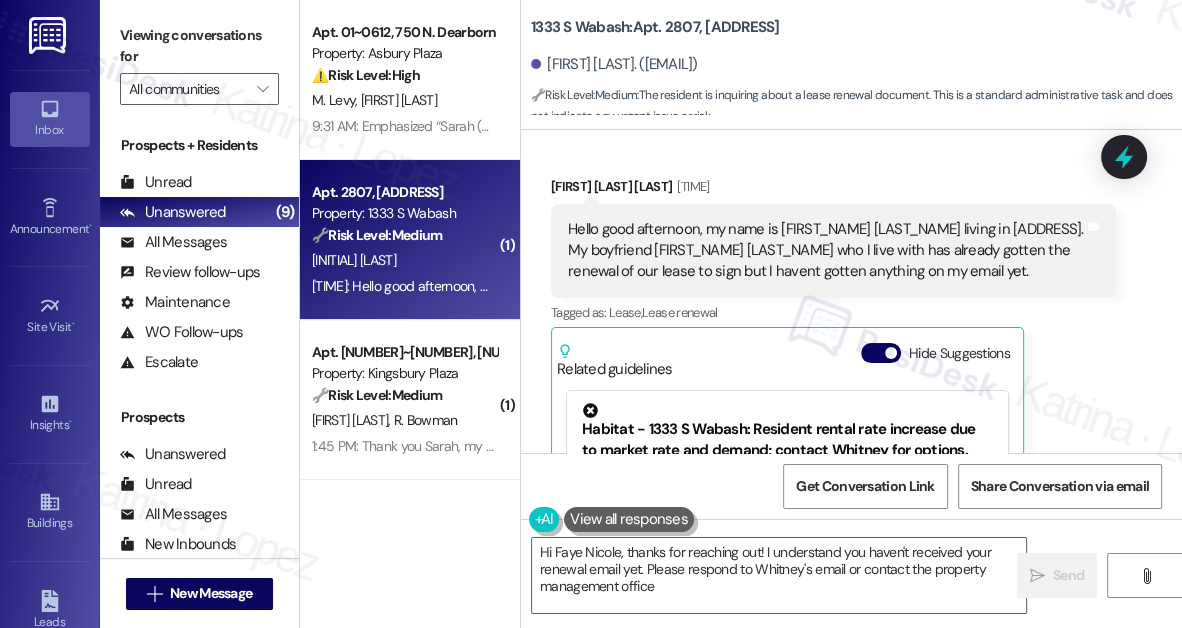 scroll, scrollTop: 6301, scrollLeft: 0, axis: vertical 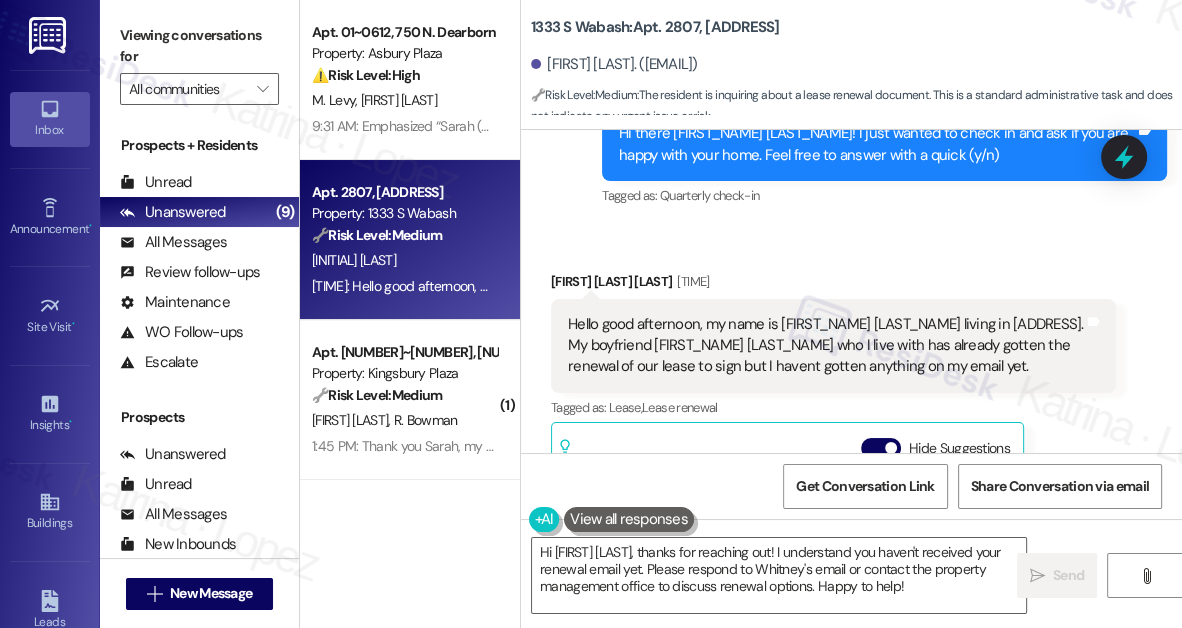click on "Hello good afternoon, my name is Faye Nicole San Juan living in 2807. My boyfriend Raymond De Guzman who I live with has already gotten the renewal of our lease to sign but I havent gotten anything on my email yet." at bounding box center [826, 346] 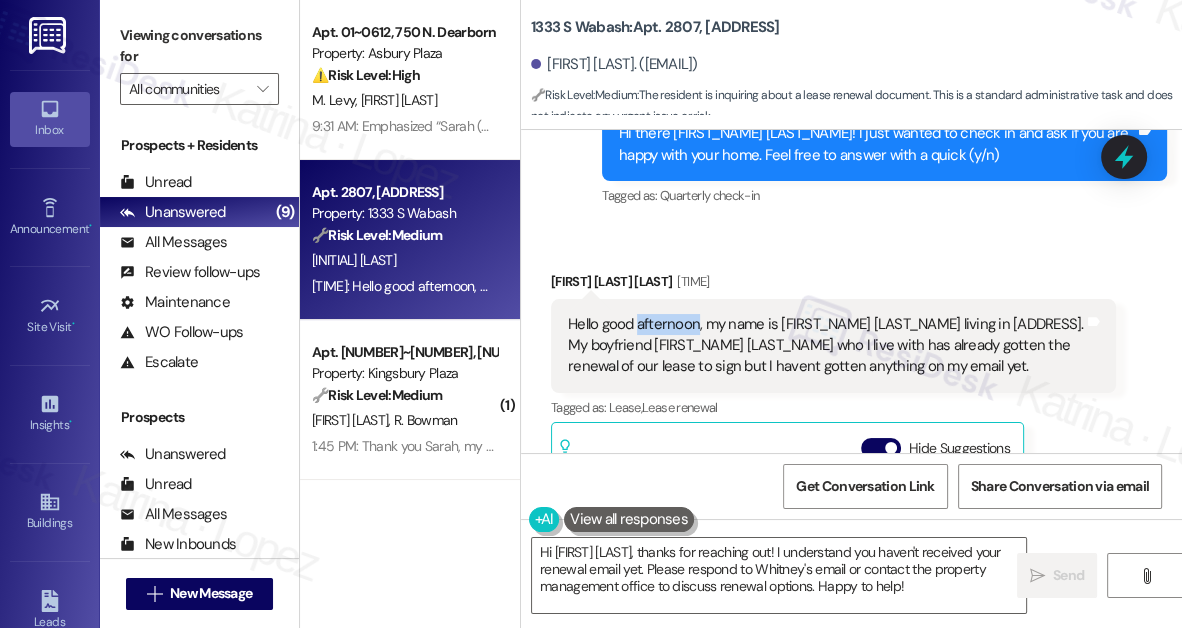 click on "Hello good afternoon, my name is Faye Nicole San Juan living in 2807. My boyfriend Raymond De Guzman who I live with has already gotten the renewal of our lease to sign but I havent gotten anything on my email yet." at bounding box center [826, 346] 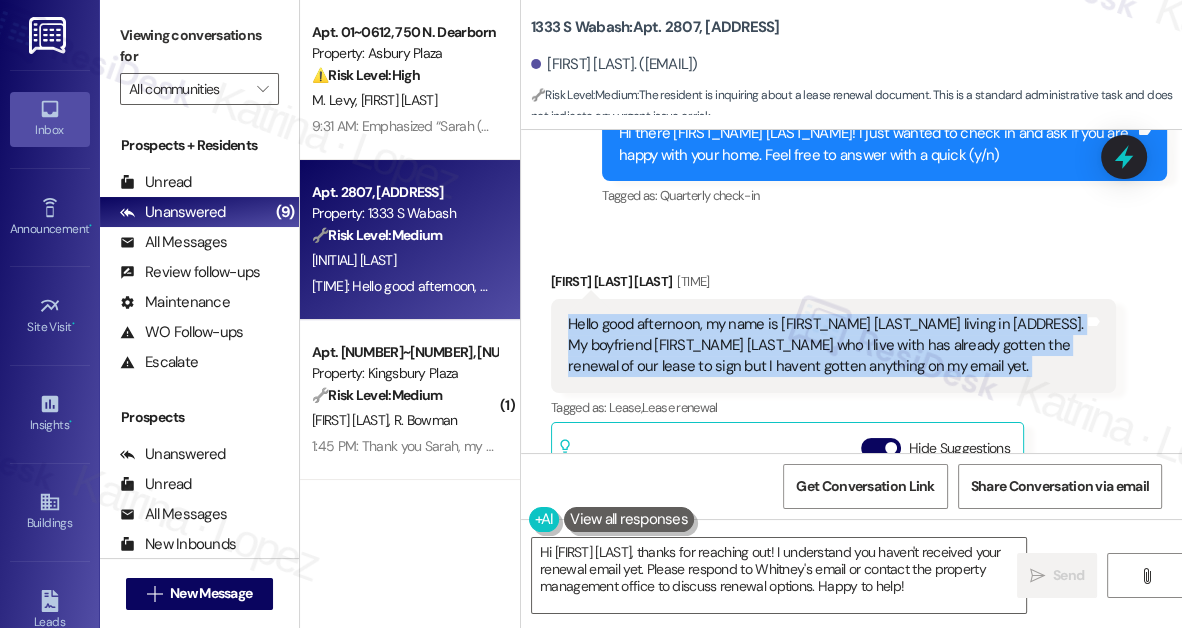 click on "Hello good afternoon, my name is Faye Nicole San Juan living in 2807. My boyfriend Raymond De Guzman who I live with has already gotten the renewal of our lease to sign but I havent gotten anything on my email yet." at bounding box center [826, 346] 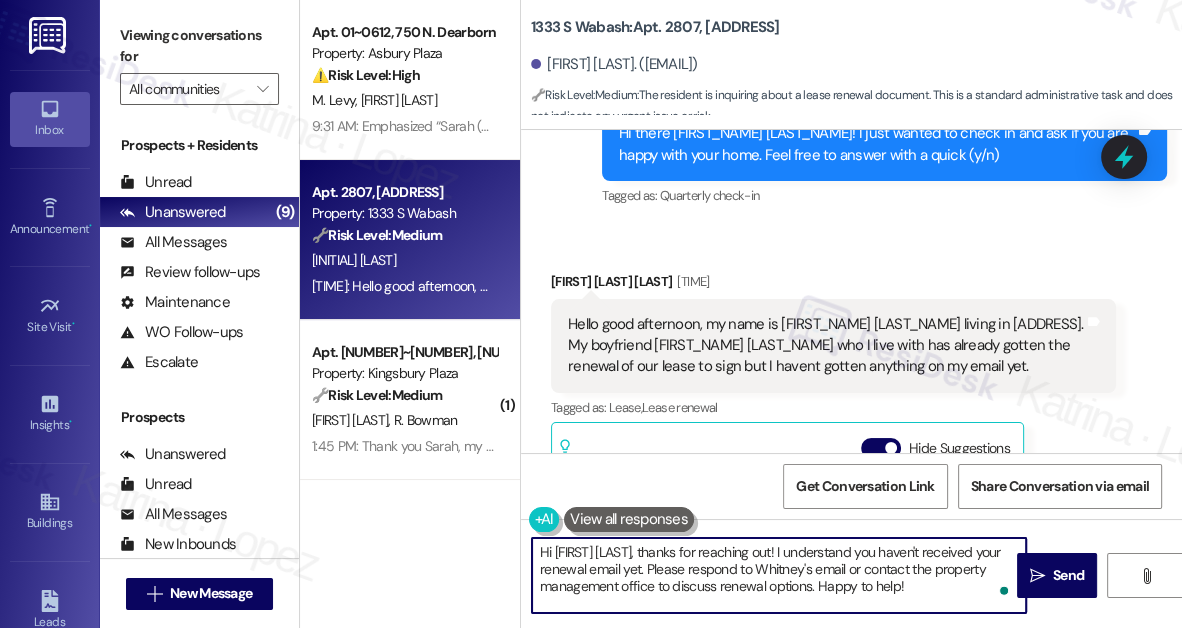 click on "Hi Faye Nicole, thanks for reaching out! I understand you haven't received your renewal email yet. Please respond to Whitney's email or contact the property management office to discuss renewal options. Happy to help!" at bounding box center [779, 575] 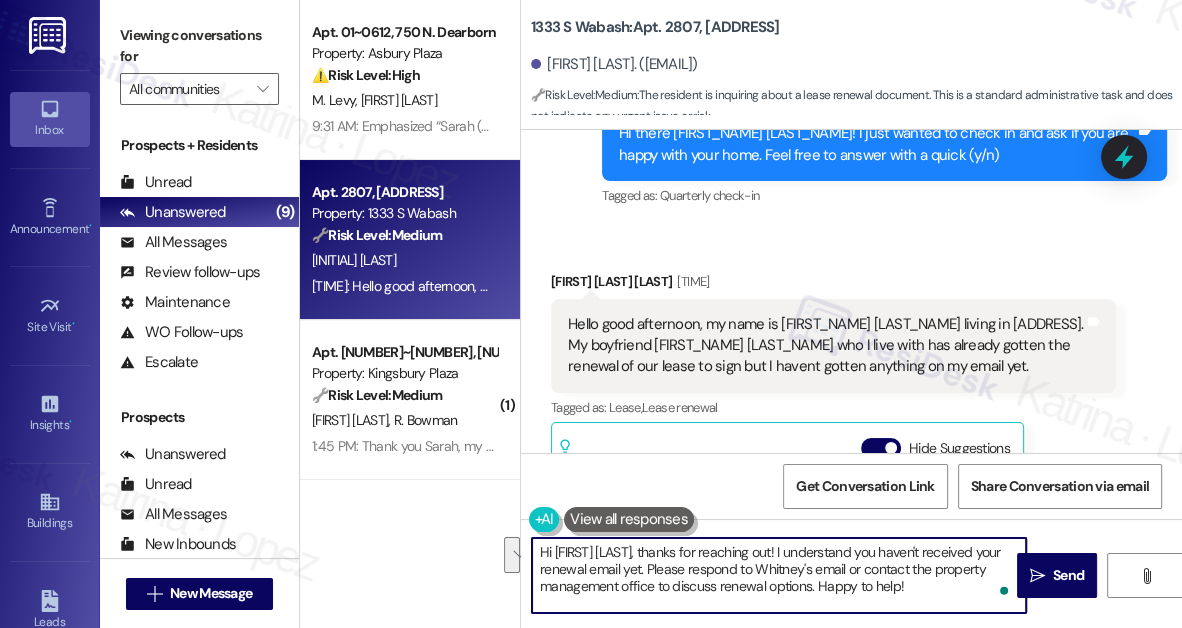 drag, startPoint x: 642, startPoint y: 571, endPoint x: 944, endPoint y: 583, distance: 302.2383 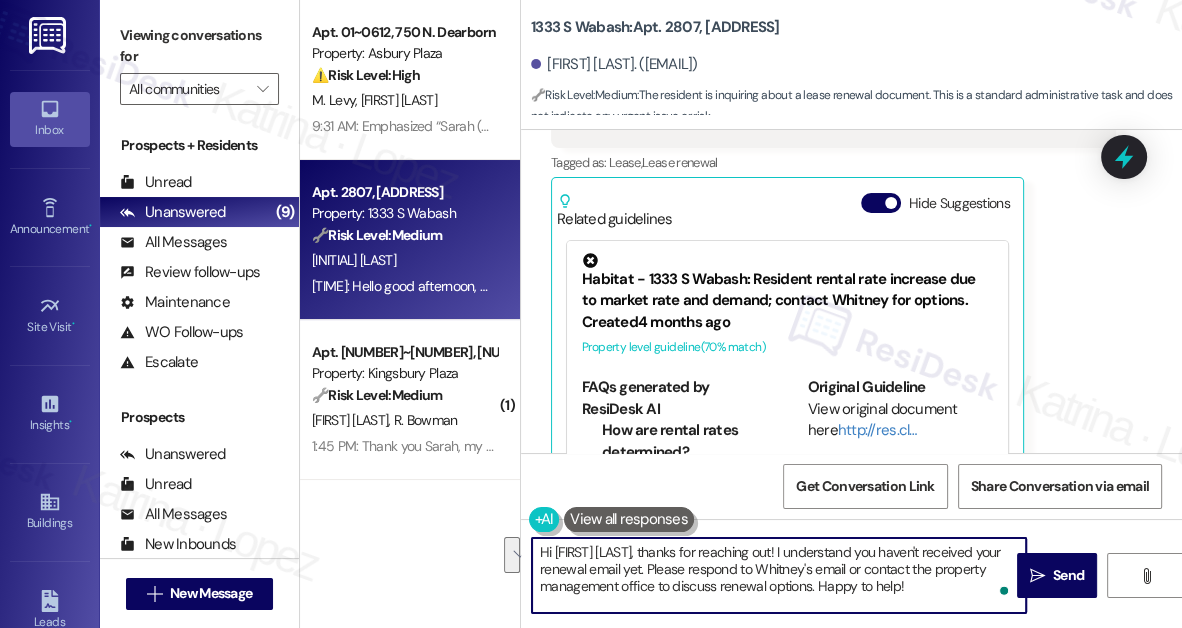 scroll, scrollTop: 6301, scrollLeft: 0, axis: vertical 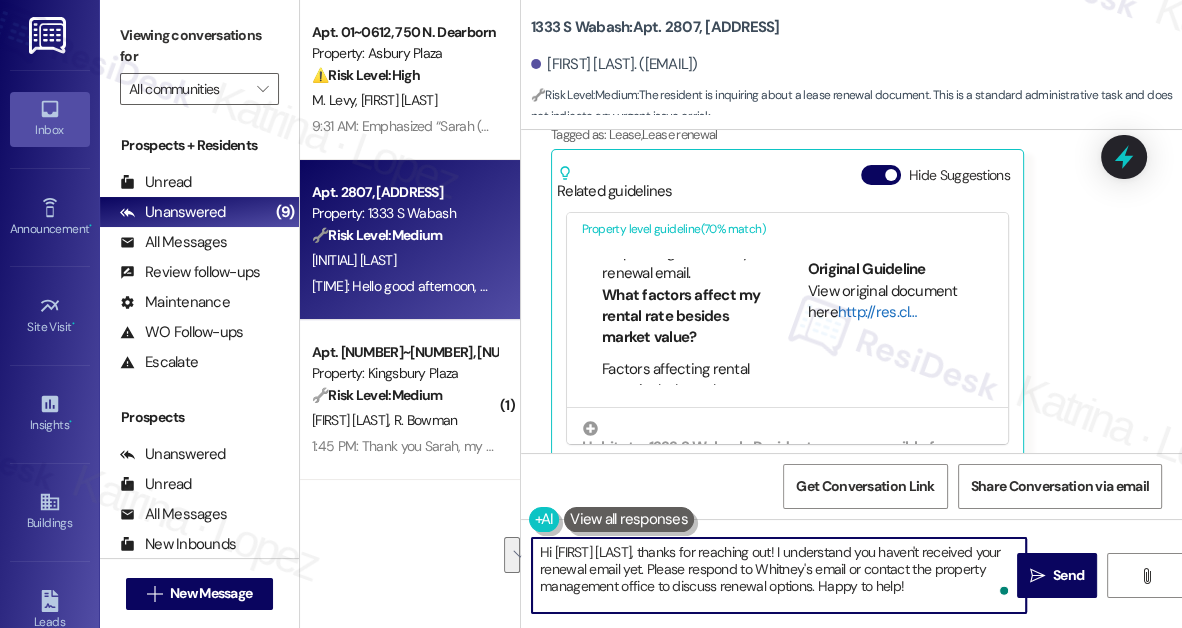 click on "http://res.cl…" at bounding box center [877, 312] 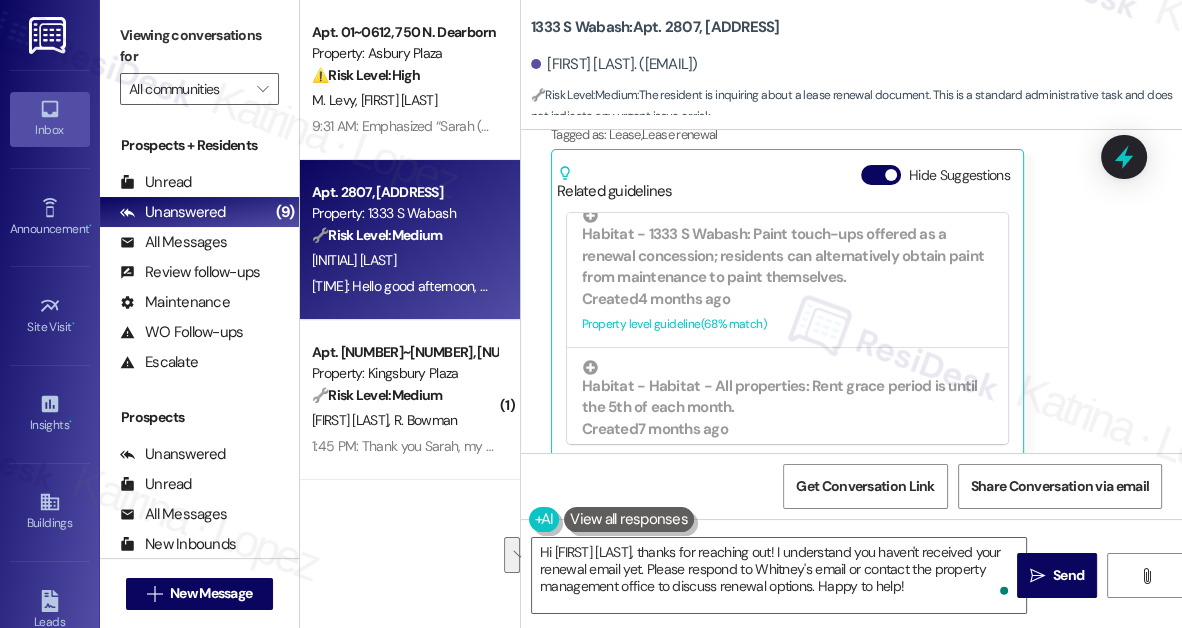 scroll, scrollTop: 594, scrollLeft: 0, axis: vertical 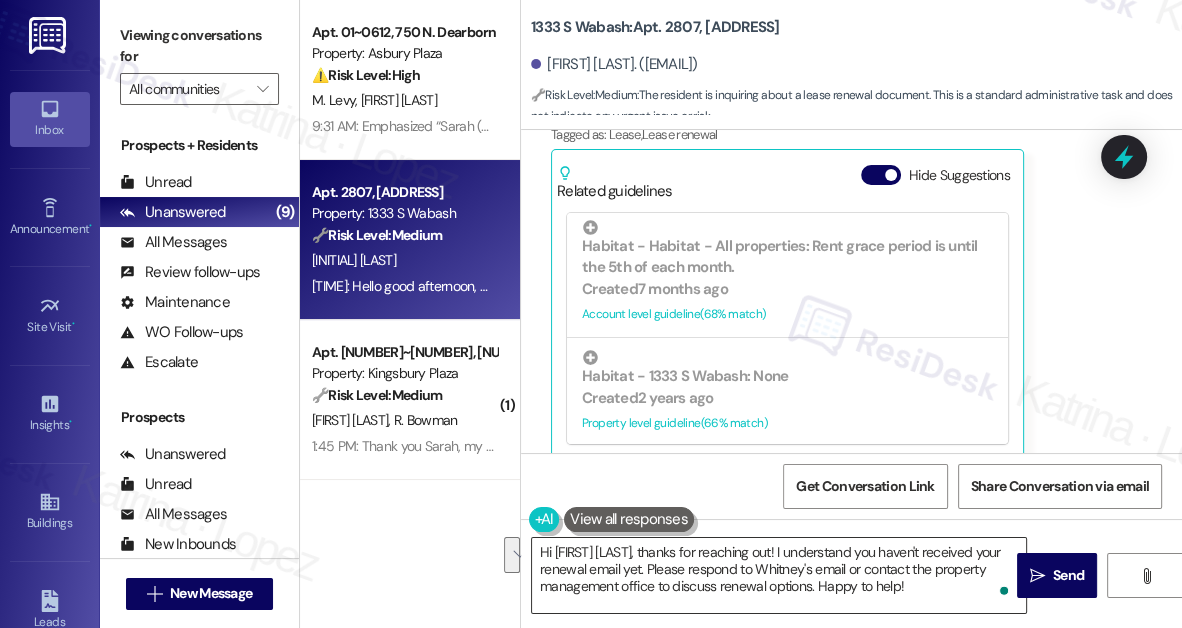click on "Hi Faye Nicole, thanks for reaching out! I understand you haven't received your renewal email yet. Please respond to Whitney's email or contact the property management office to discuss renewal options. Happy to help!" at bounding box center (779, 575) 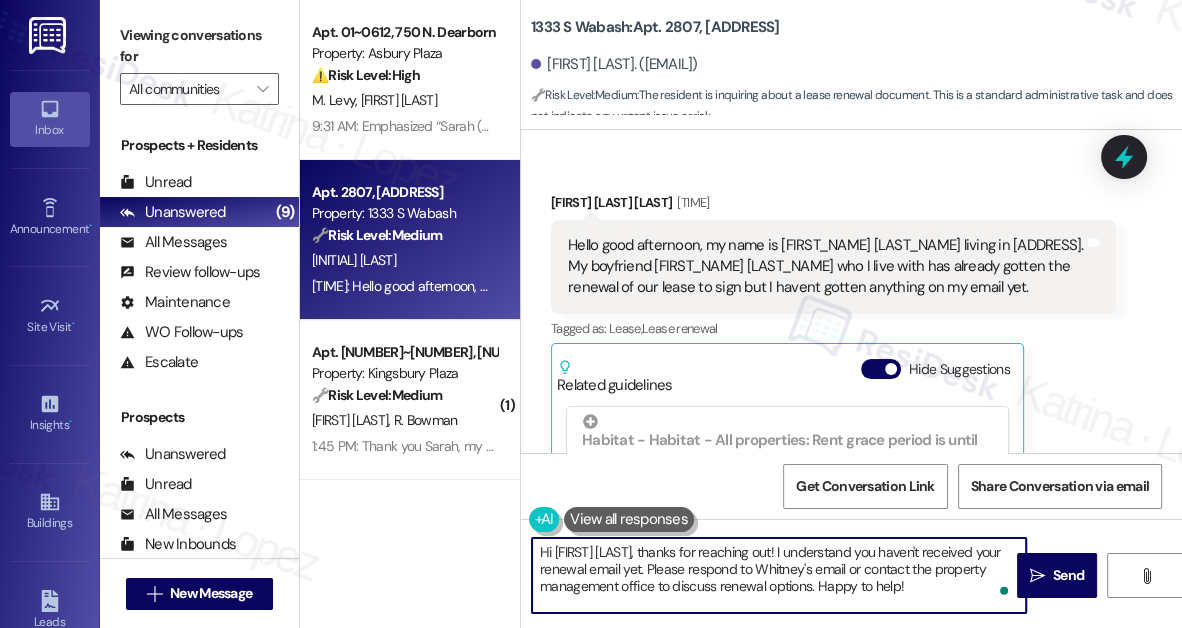 scroll, scrollTop: 6119, scrollLeft: 0, axis: vertical 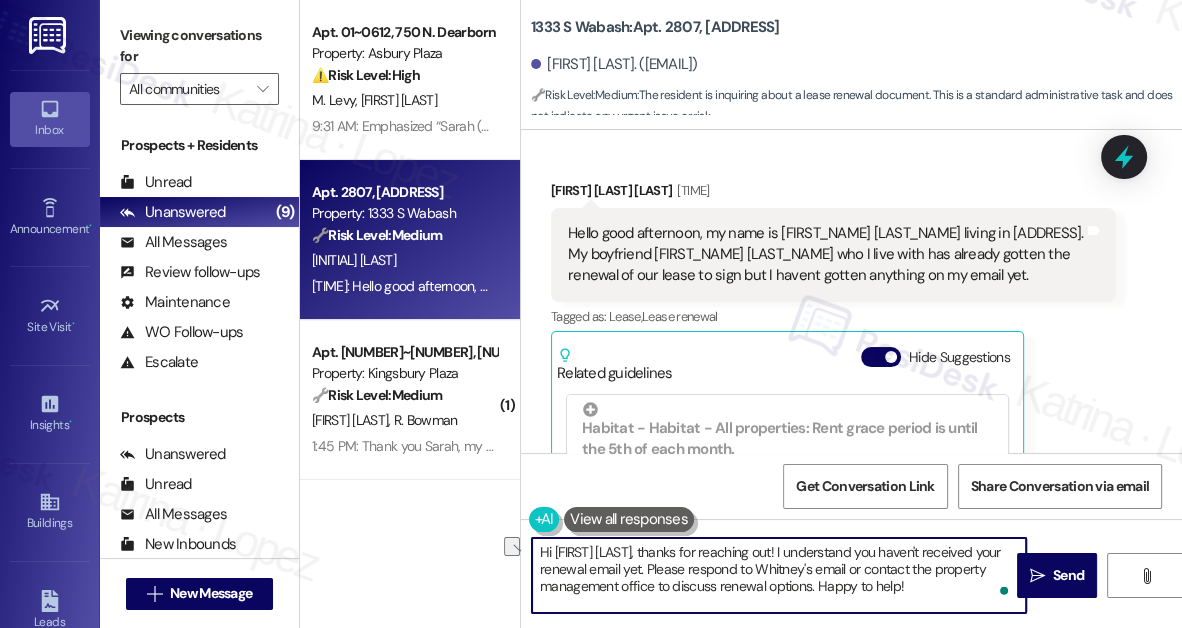 drag, startPoint x: 641, startPoint y: 570, endPoint x: 906, endPoint y: 588, distance: 265.61063 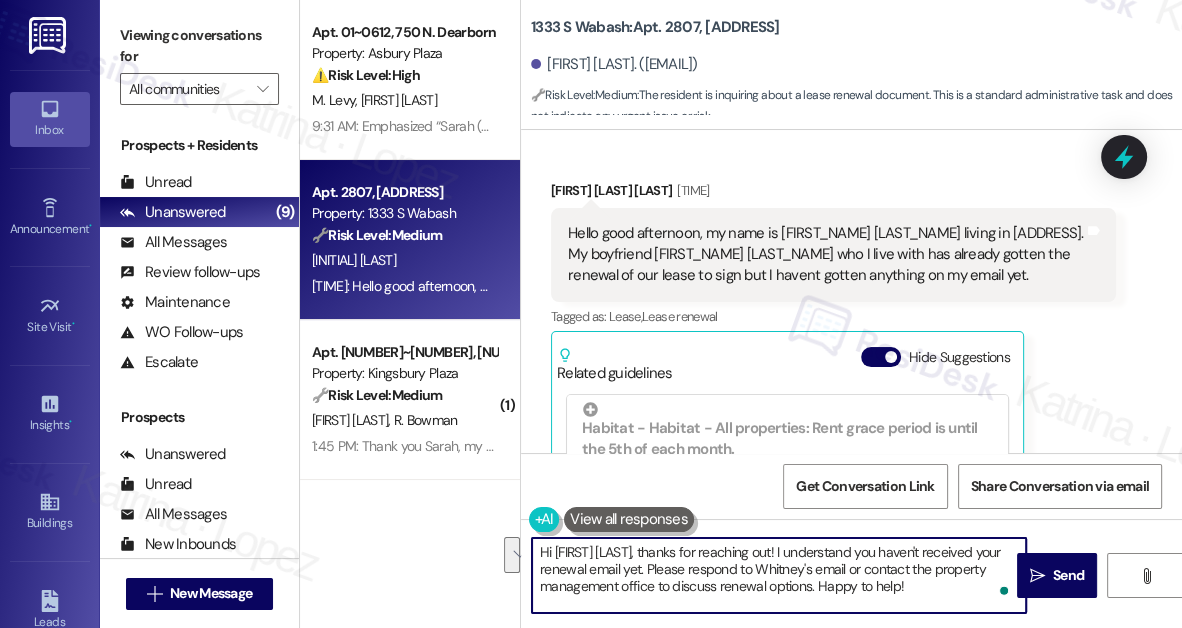 click on "Hi Faye Nicole, thanks for reaching out! I understand you haven't received your renewal email yet. Please respond to Whitney's email or contact the property management office to discuss renewal options. Happy to help!" at bounding box center (779, 575) 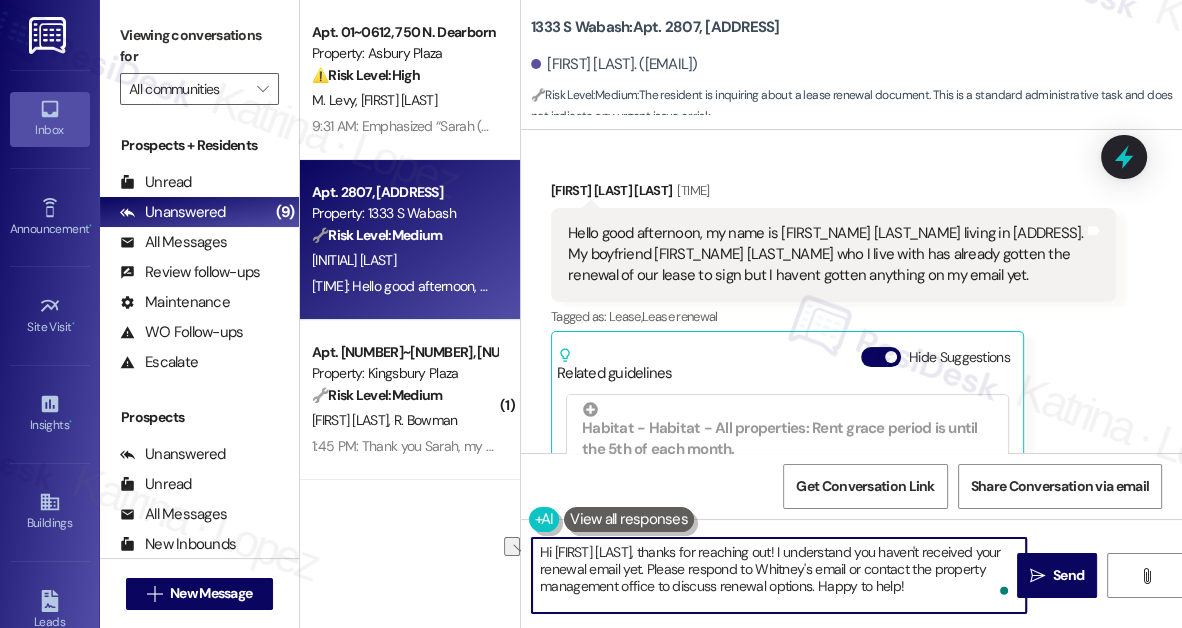 drag, startPoint x: 960, startPoint y: 589, endPoint x: 820, endPoint y: 588, distance: 140.00357 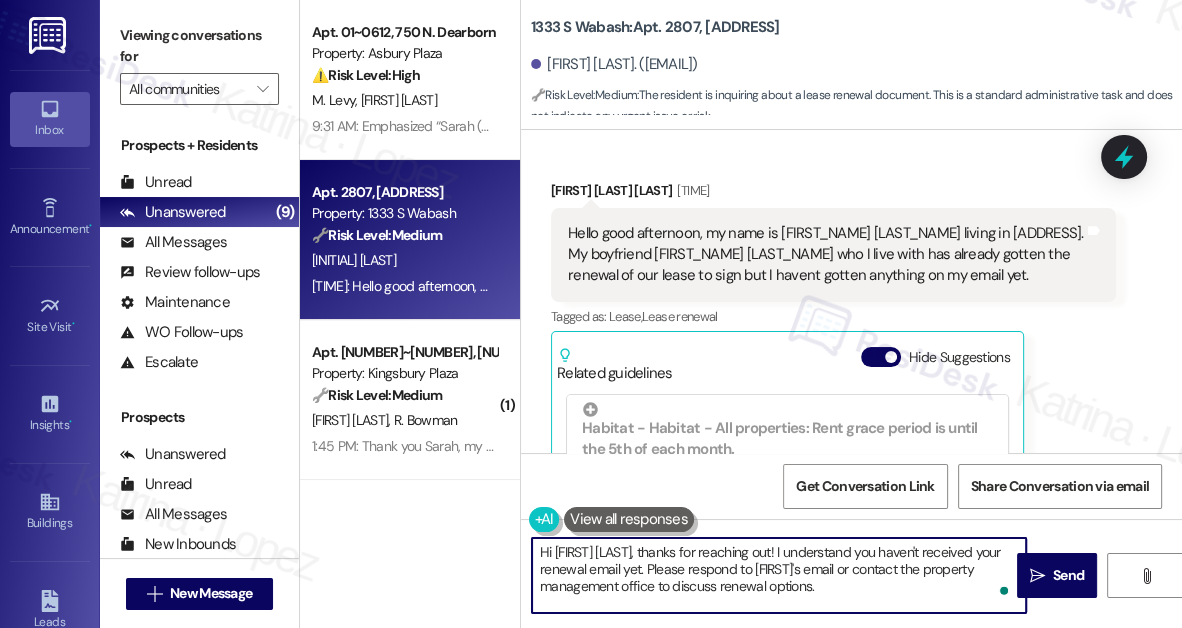 click on "Hi Faye Nicole, thanks for reaching out! I understand you haven't received your renewal email yet. Please respond to Whitney's email or contact the property management office to discuss renewal options." at bounding box center (779, 575) 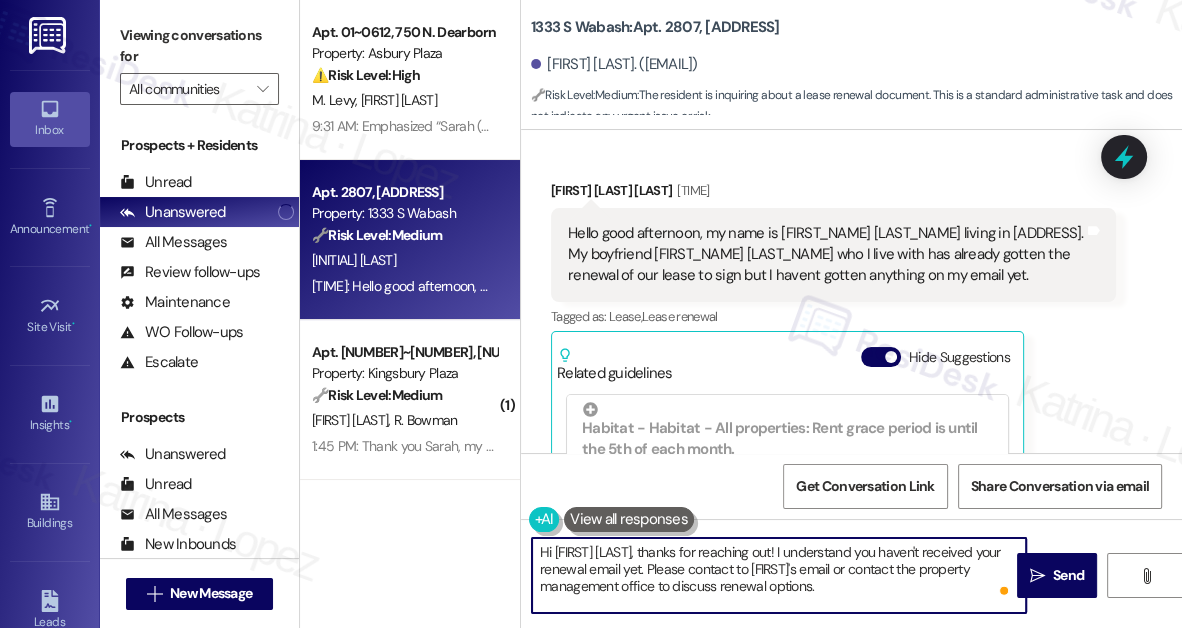 click on "Hi Faye Nicole, thanks for reaching out! I understand you haven't received your renewal email yet. Please contact to Whitney's email or contact the property management office to discuss renewal options." at bounding box center [779, 575] 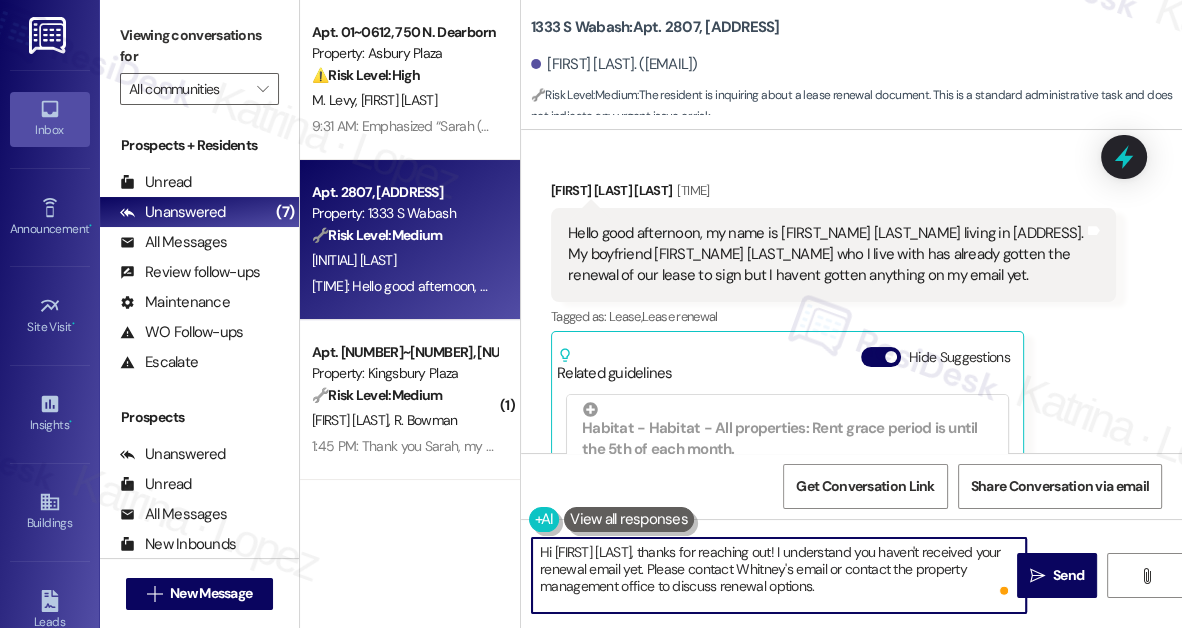 click on "Hi Faye Nicole, thanks for reaching out! I understand you haven't received your renewal email yet. Please contact Whitney's email or contact the property management office to discuss renewal options." at bounding box center [779, 575] 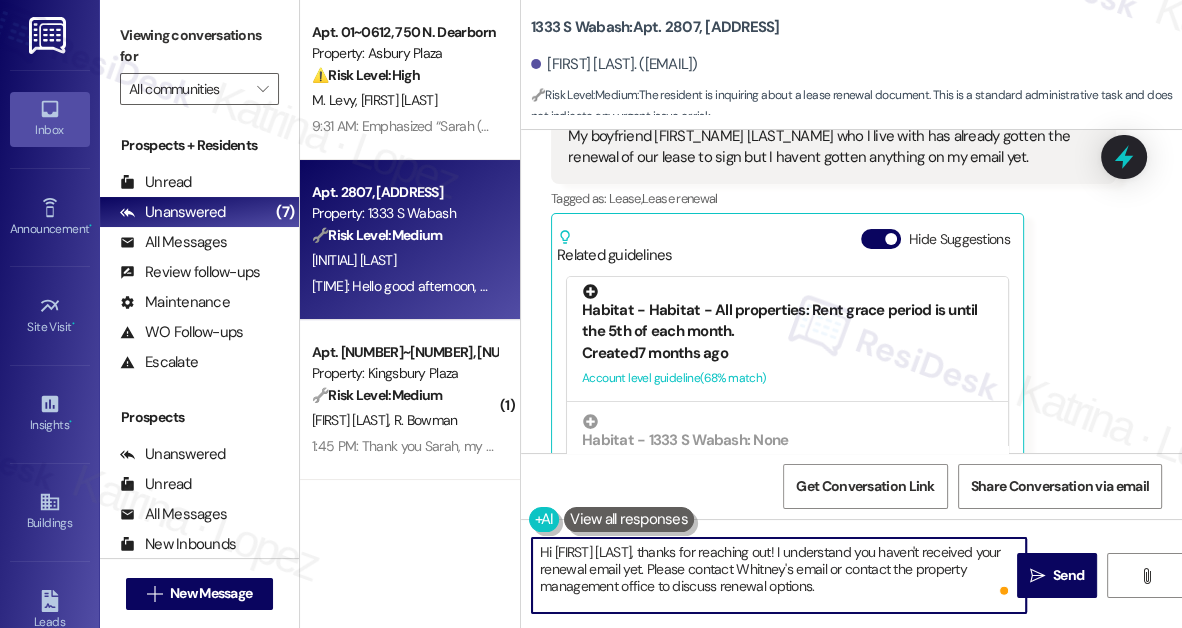 scroll, scrollTop: 6301, scrollLeft: 0, axis: vertical 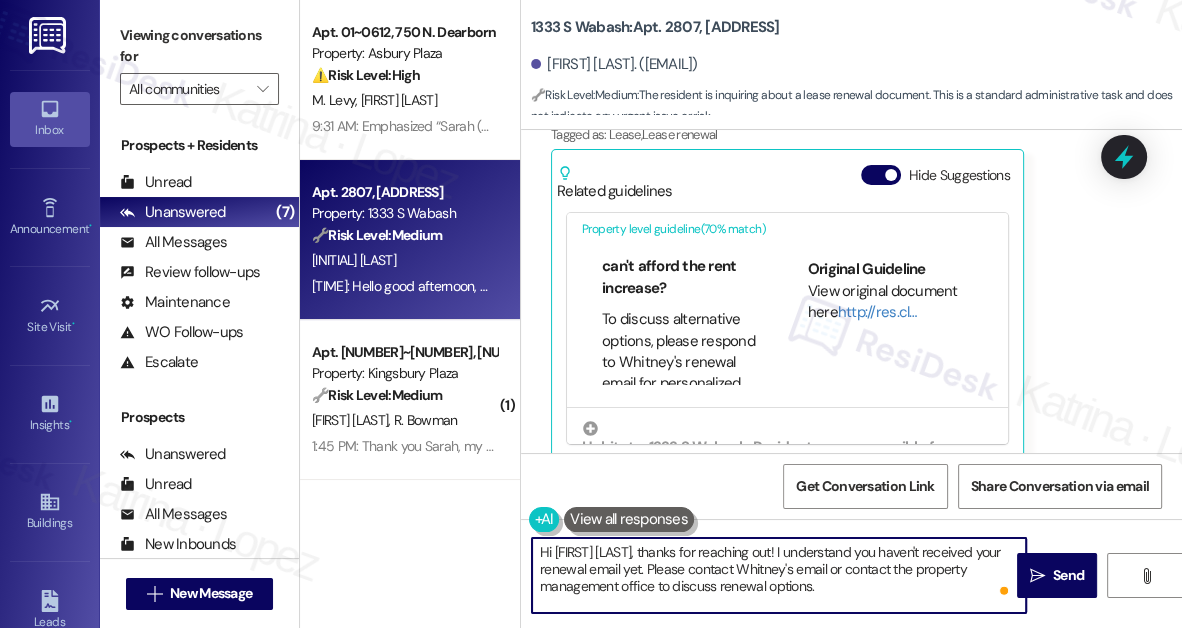 click on "Hi Faye Nicole, thanks for reaching out! I understand you haven't received your renewal email yet. Please contact Whitney's email or contact the property management office to discuss renewal options." at bounding box center (779, 575) 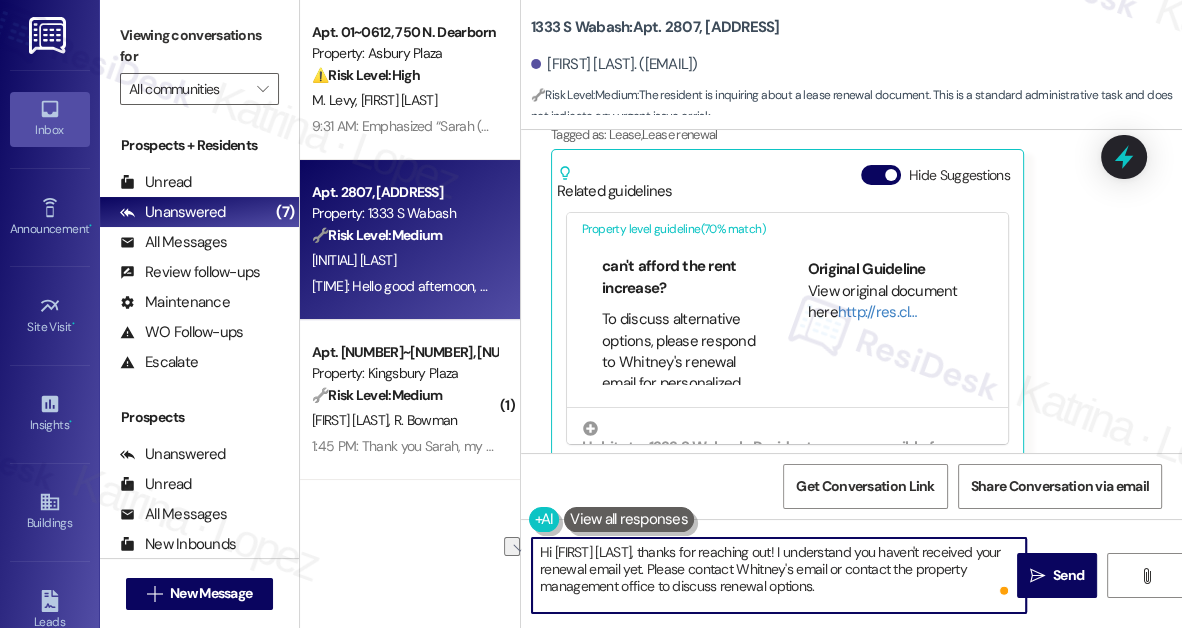 drag, startPoint x: 845, startPoint y: 594, endPoint x: 673, endPoint y: 584, distance: 172.29045 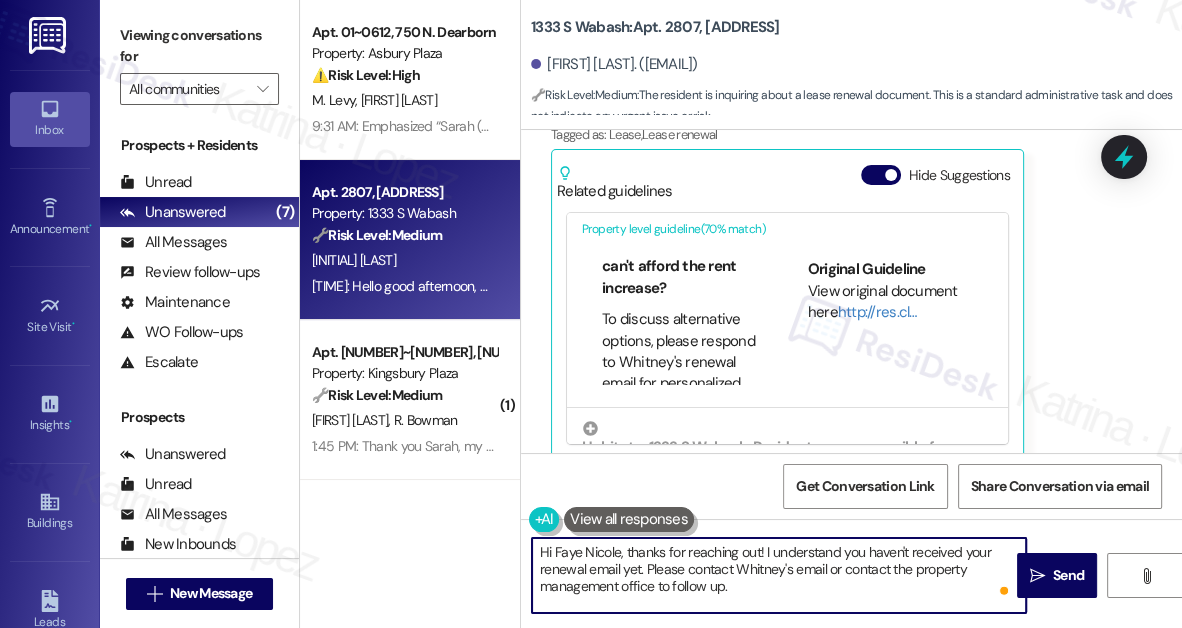 type on "Hi Faye Nicole, thanks for reaching out! I understand you haven't received your renewal email yet. Please contact Whitney's email or contact the property management office to follow up." 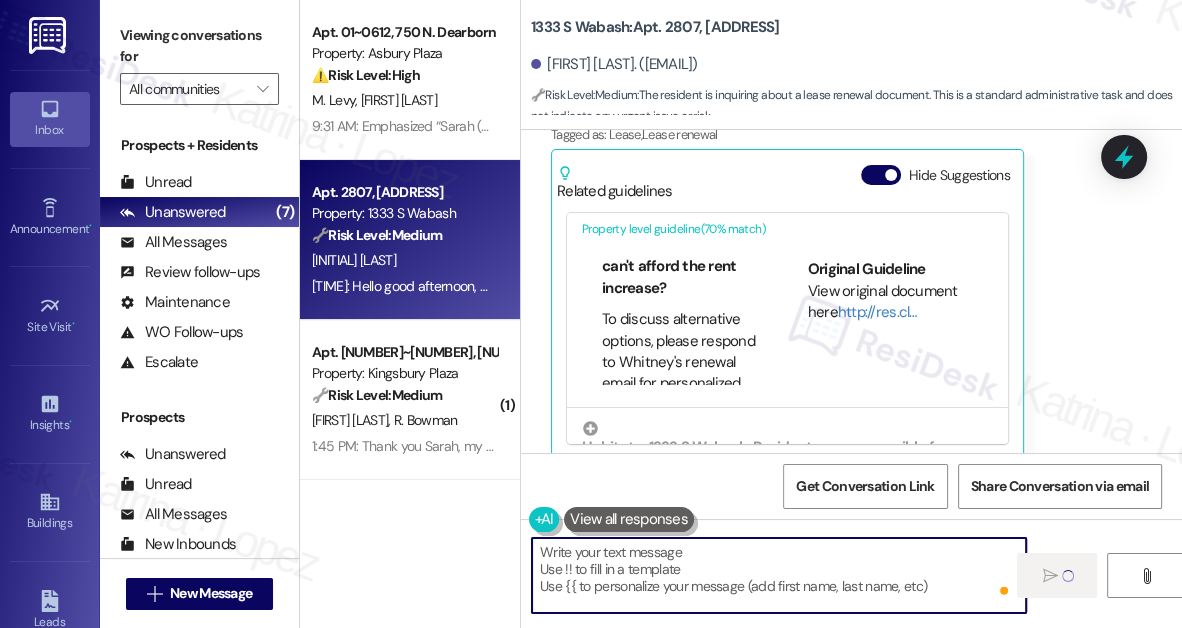 type on "Fetching suggested responses. Please feel free to read through the conversation in the meantime." 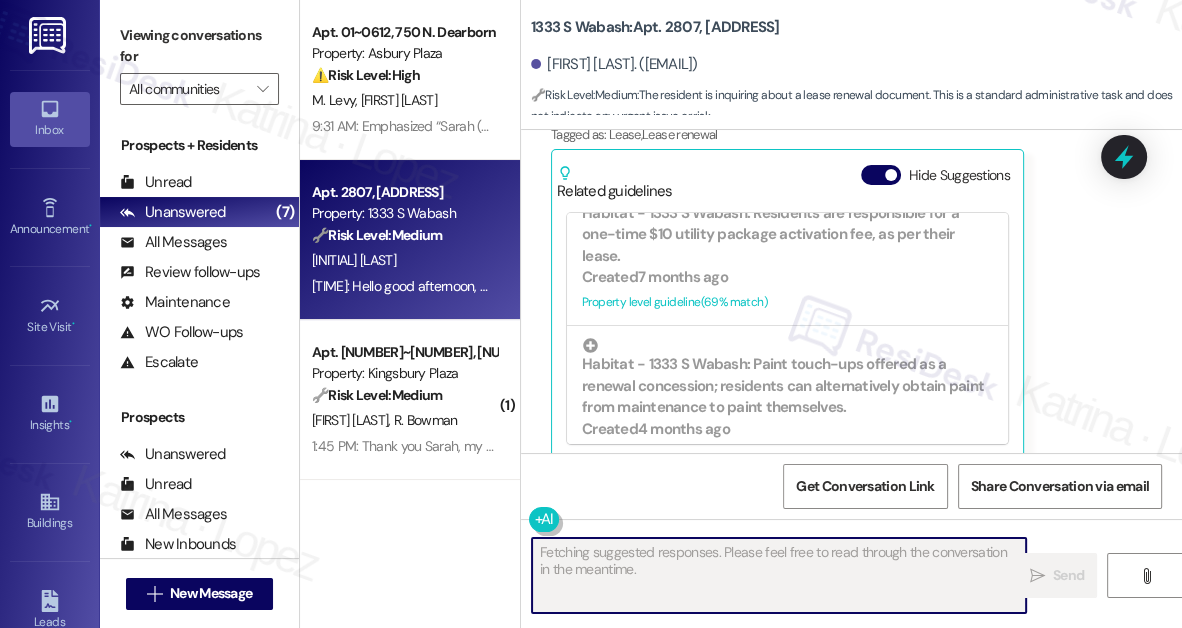 scroll, scrollTop: 545, scrollLeft: 0, axis: vertical 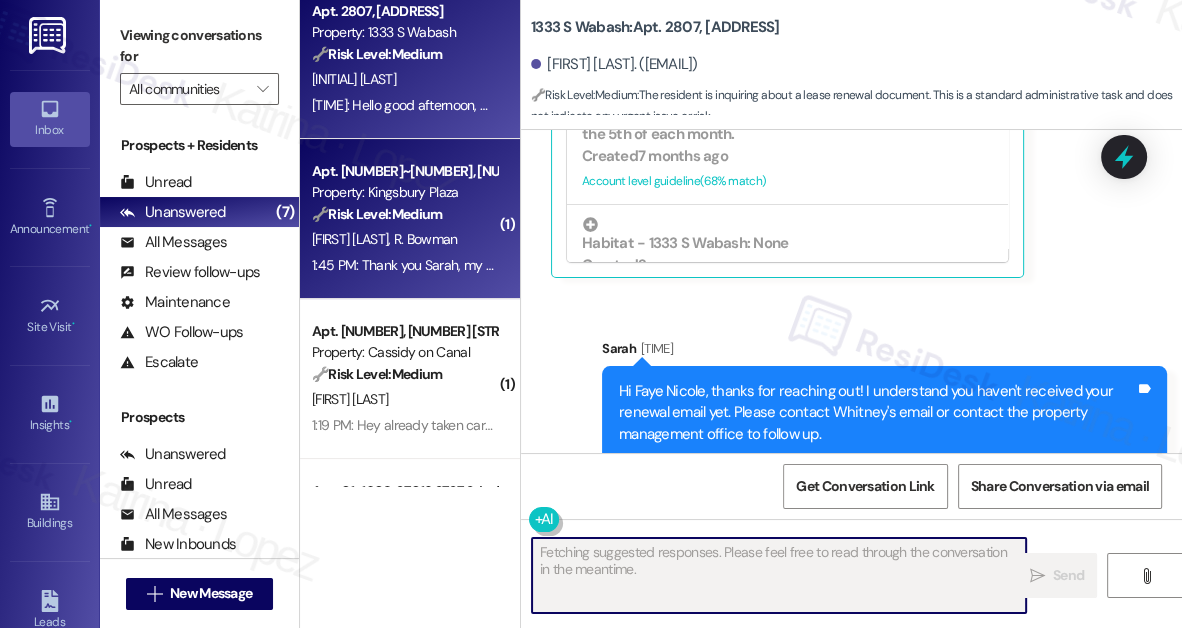 click on "🔧  Risk Level:  Medium The resident indicates their father will pay rent via credit card and that they will set up automatic payments in the future. This is a routine payment arrangement update, with some personal challenges mentioned, but no immediate financial risk or dispute." at bounding box center (404, 214) 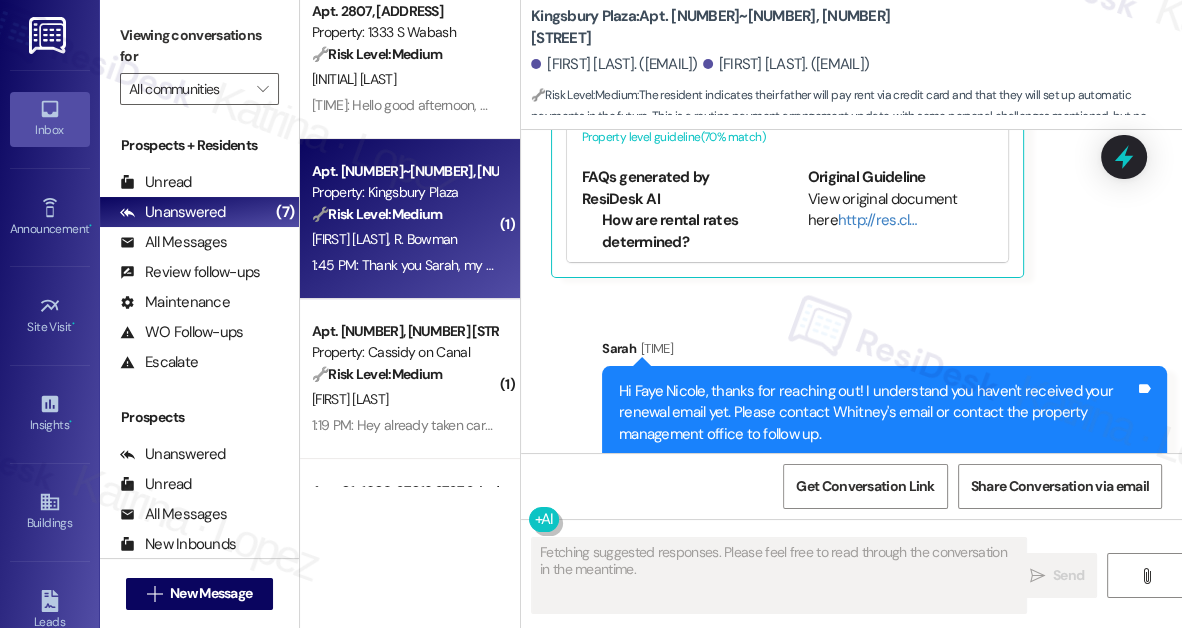 scroll, scrollTop: 3424, scrollLeft: 0, axis: vertical 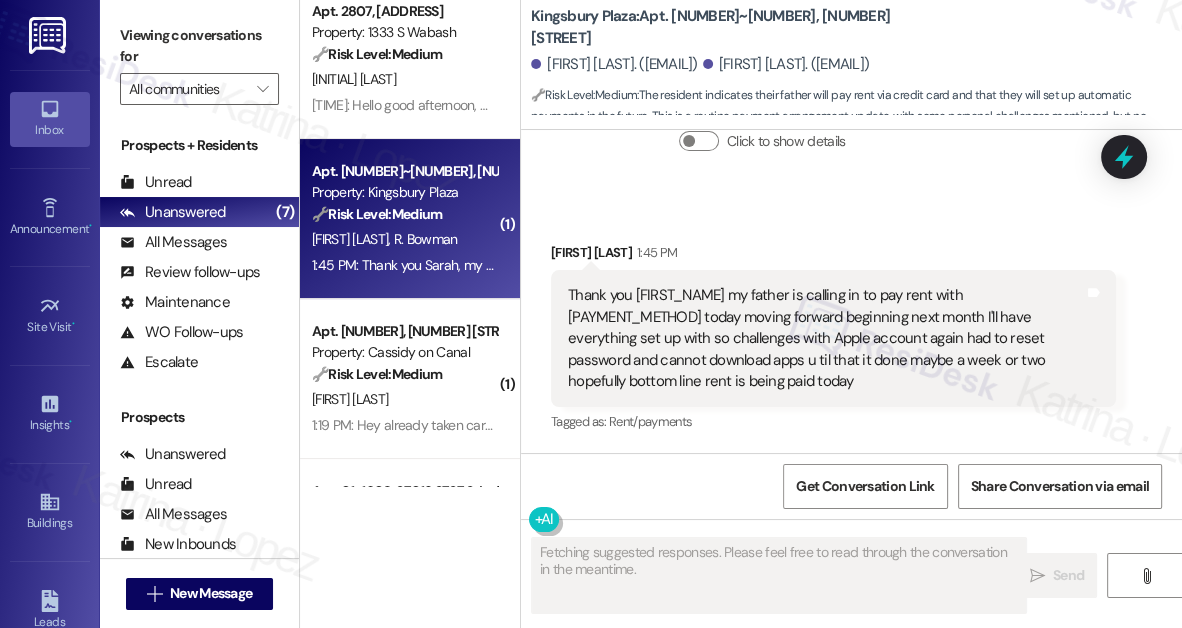 click on "Thank you Sarah my father is calling in to pay rent with credit card today moving forward beginning next month I'll have everything set up with so challenges with Apple account again had to reset password and cannot download apps u til that it done maybe a week or two hopefully bottom line rent is being paid today" at bounding box center [826, 338] 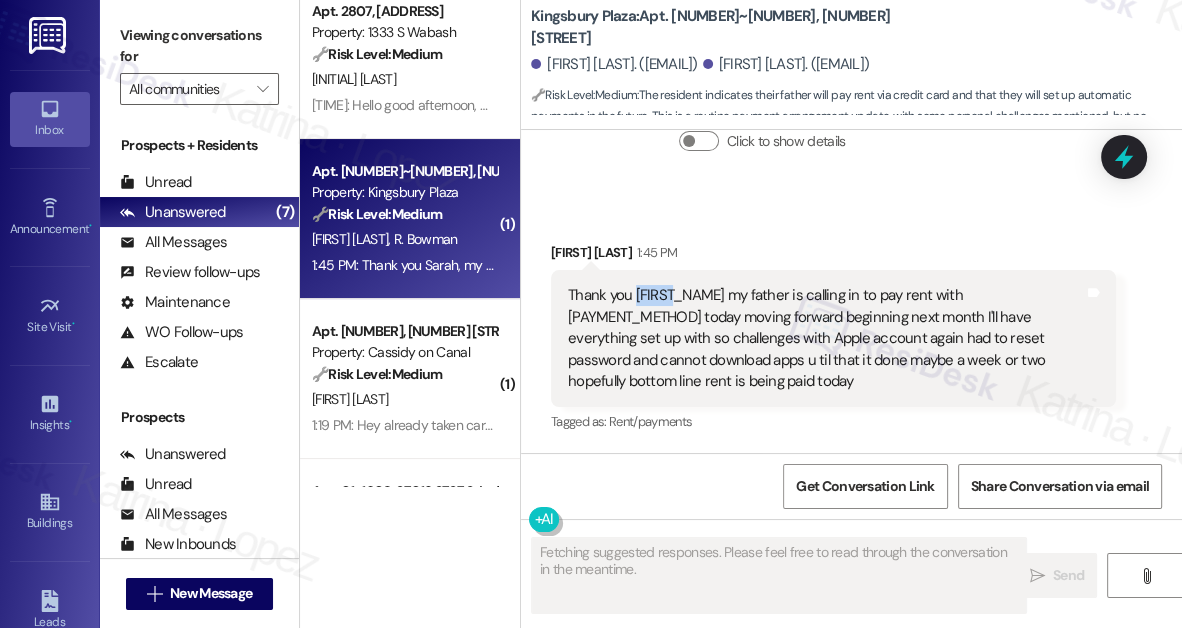click on "Thank you Sarah my father is calling in to pay rent with credit card today moving forward beginning next month I'll have everything set up with so challenges with Apple account again had to reset password and cannot download apps u til that it done maybe a week or two hopefully bottom line rent is being paid today" at bounding box center [826, 338] 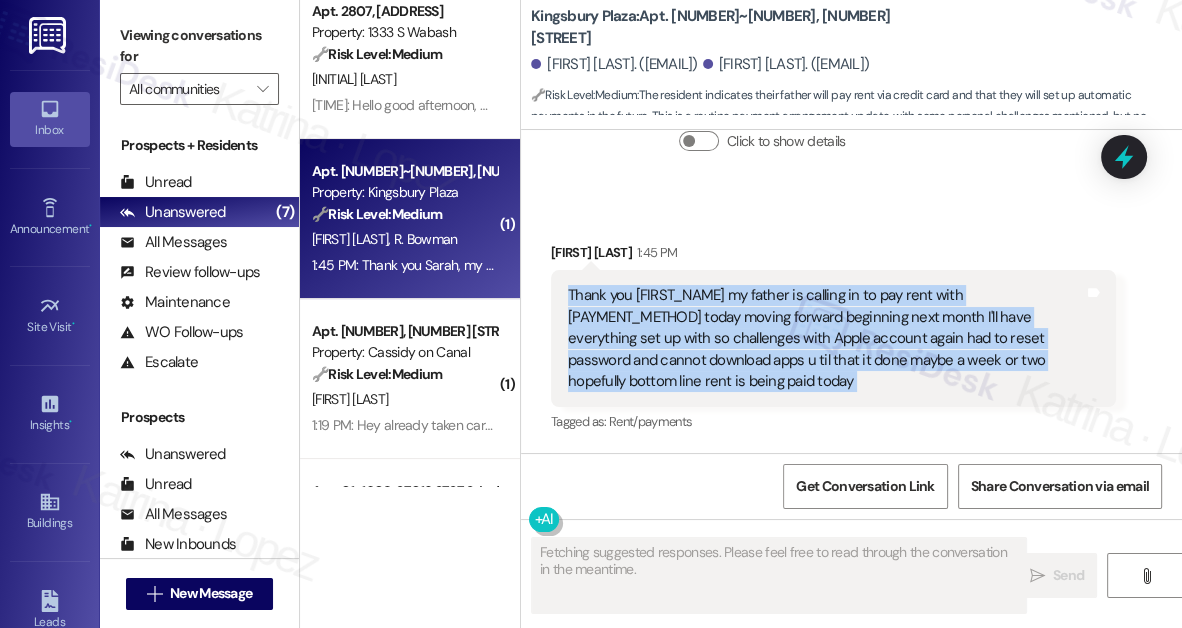 click on "Thank you Sarah my father is calling in to pay rent with credit card today moving forward beginning next month I'll have everything set up with so challenges with Apple account again had to reset password and cannot download apps u til that it done maybe a week or two hopefully bottom line rent is being paid today" at bounding box center [826, 338] 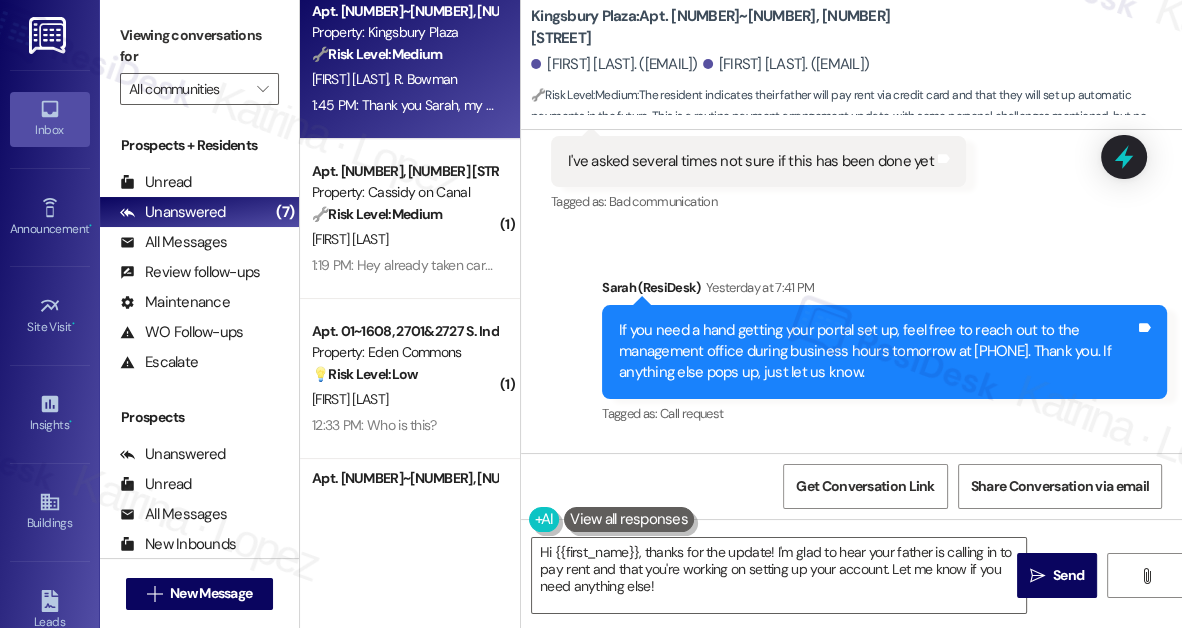 scroll, scrollTop: 2969, scrollLeft: 0, axis: vertical 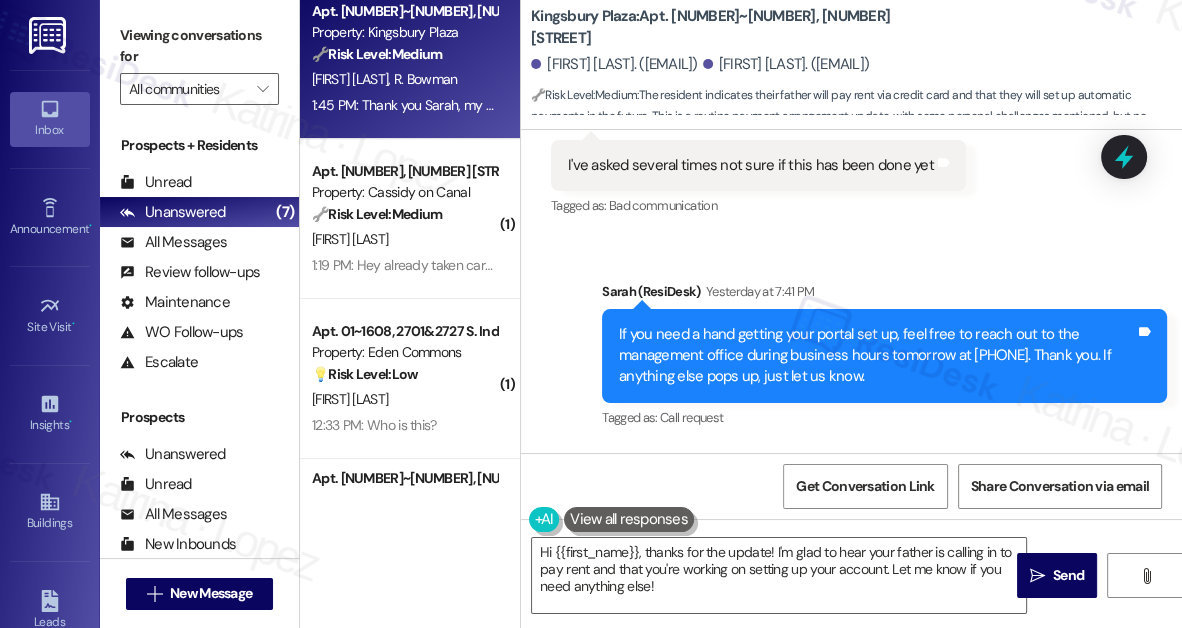 click on "I've asked several times not sure if this has been done yet" at bounding box center [751, 165] 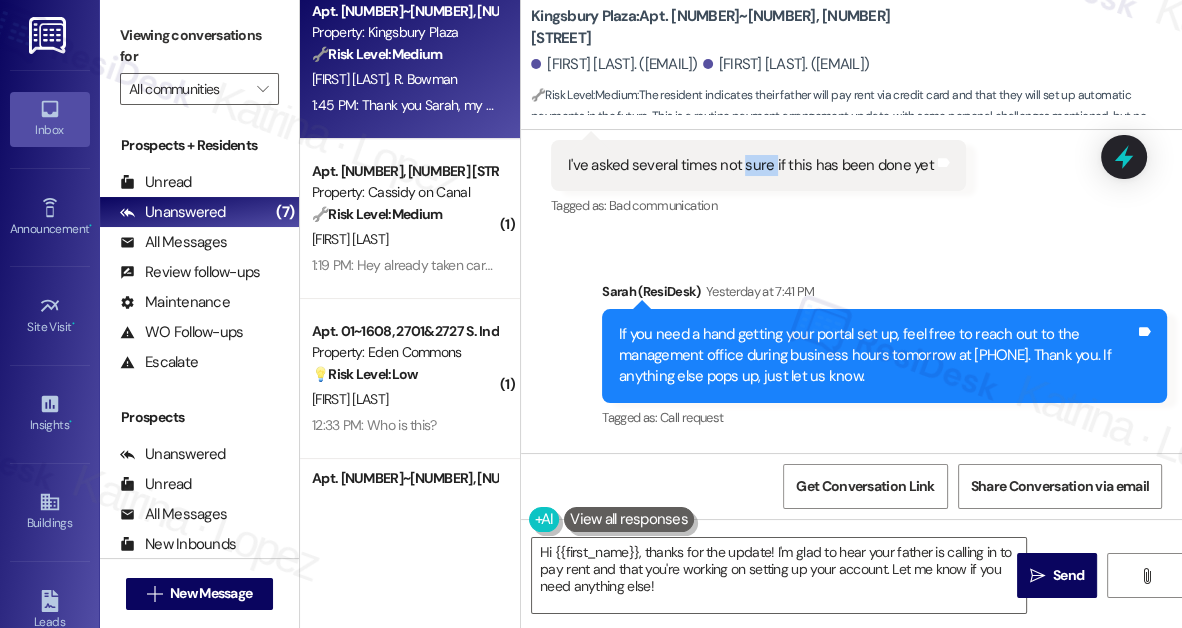 click on "I've asked several times not sure if this has been done yet" at bounding box center (751, 165) 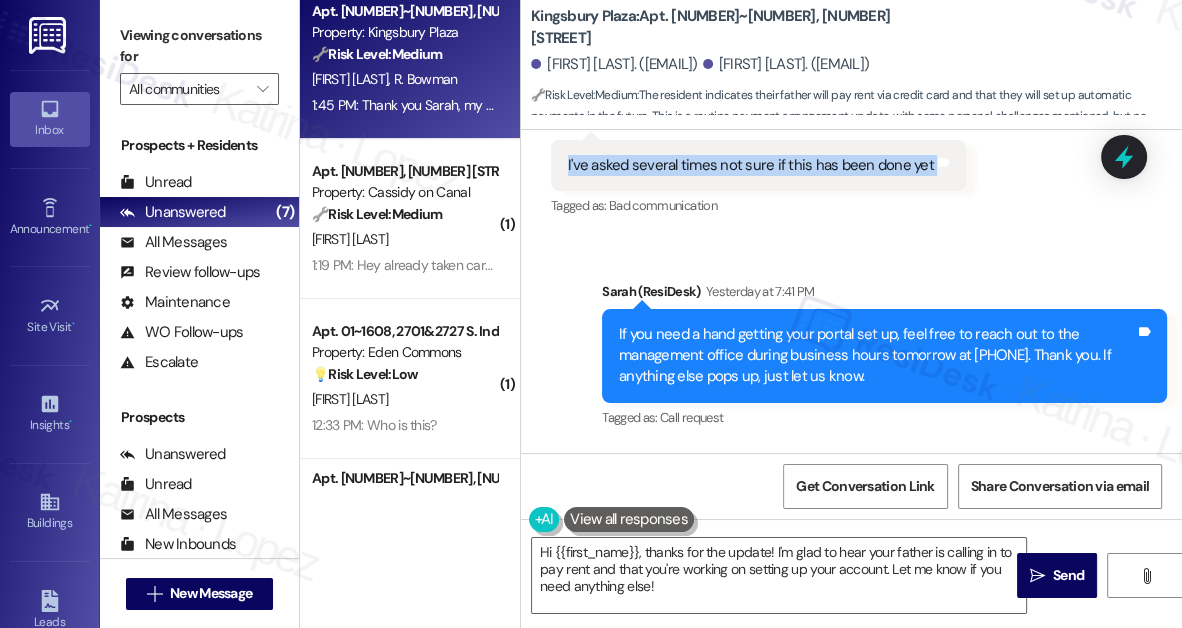 click on "I've asked several times not sure if this has been done yet" at bounding box center (751, 165) 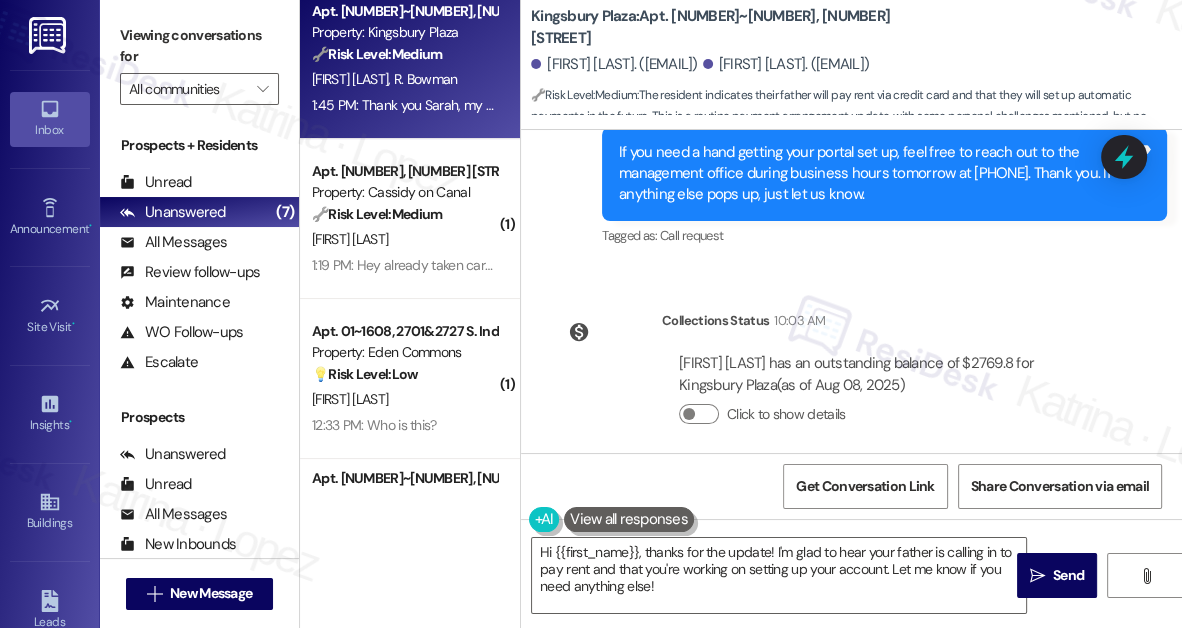 click on "If you need a hand getting your portal set up, feel free to reach out to the management office during business hours tomorrow at [PHONE]. Thank you. If anything else pops up, just let us know." at bounding box center [877, 174] 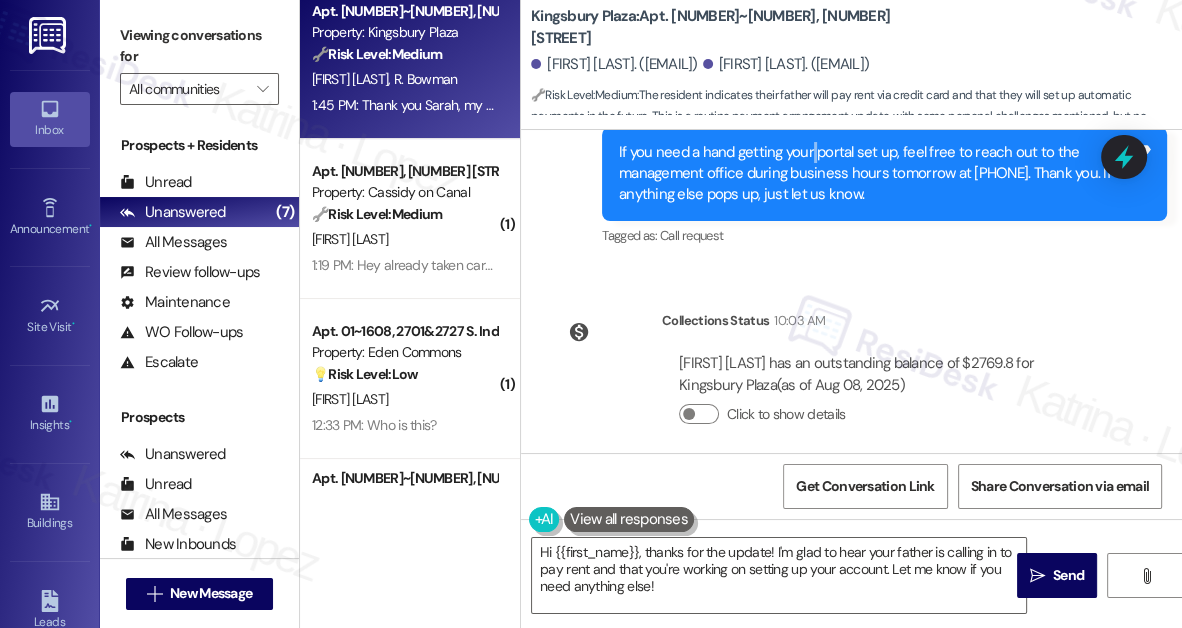 click on "If you need a hand getting your portal set up, feel free to reach out to the management office during business hours tomorrow at [PHONE]. Thank you. If anything else pops up, just let us know." at bounding box center (877, 174) 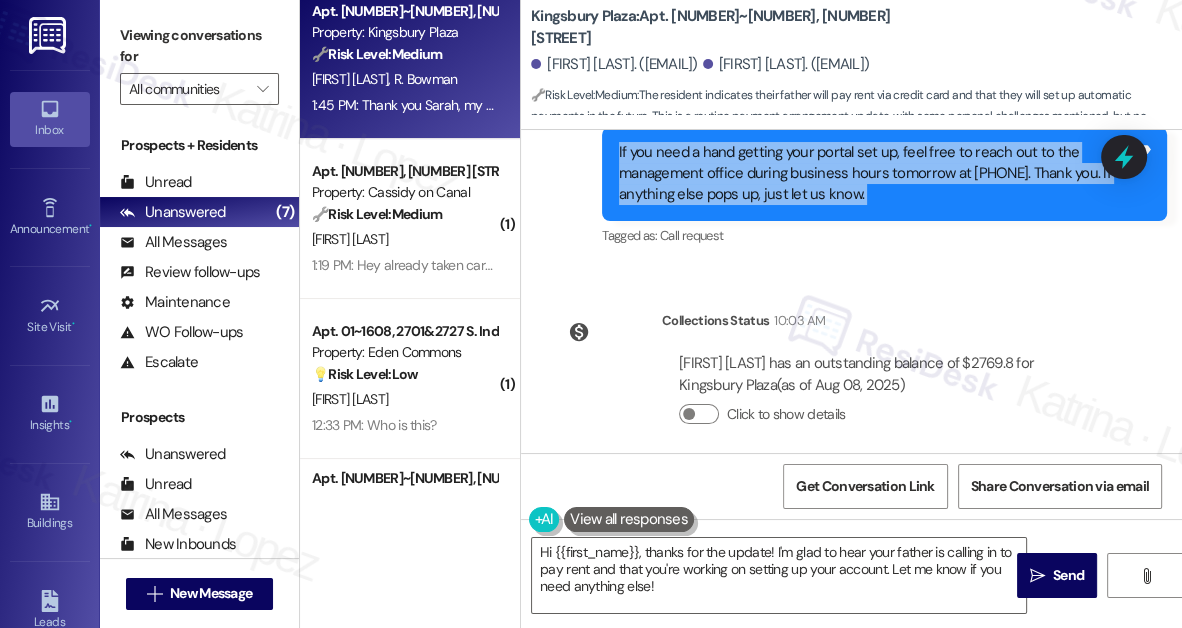 click on "If you need a hand getting your portal set up, feel free to reach out to the management office during business hours tomorrow at [PHONE]. Thank you. If anything else pops up, just let us know." at bounding box center (877, 174) 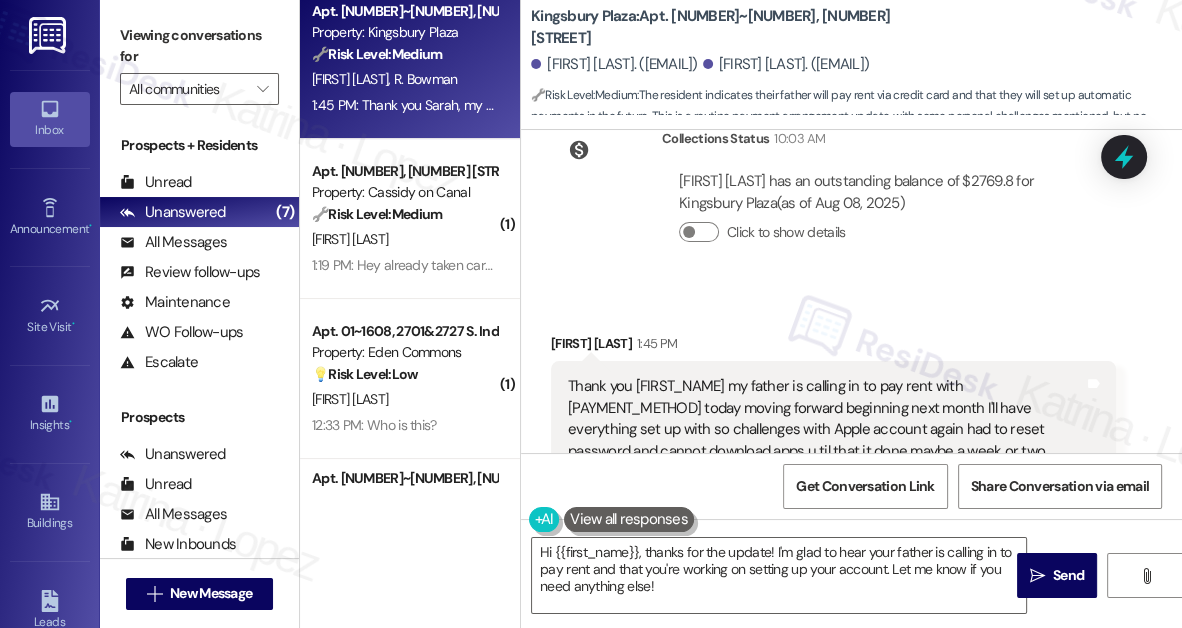 scroll, scrollTop: 3424, scrollLeft: 0, axis: vertical 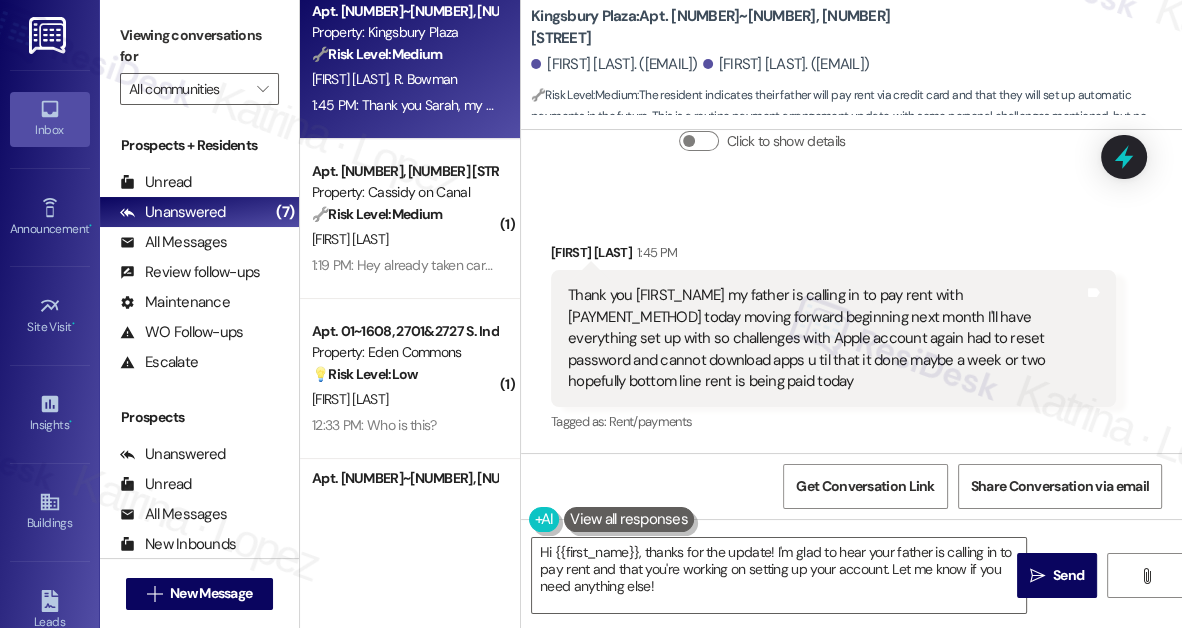 click on "Thank you Sarah my father is calling in to pay rent with credit card today moving forward beginning next month I'll have everything set up with so challenges with Apple account again had to reset password and cannot download apps u til that it done maybe a week or two hopefully bottom line rent is being paid today" at bounding box center [826, 338] 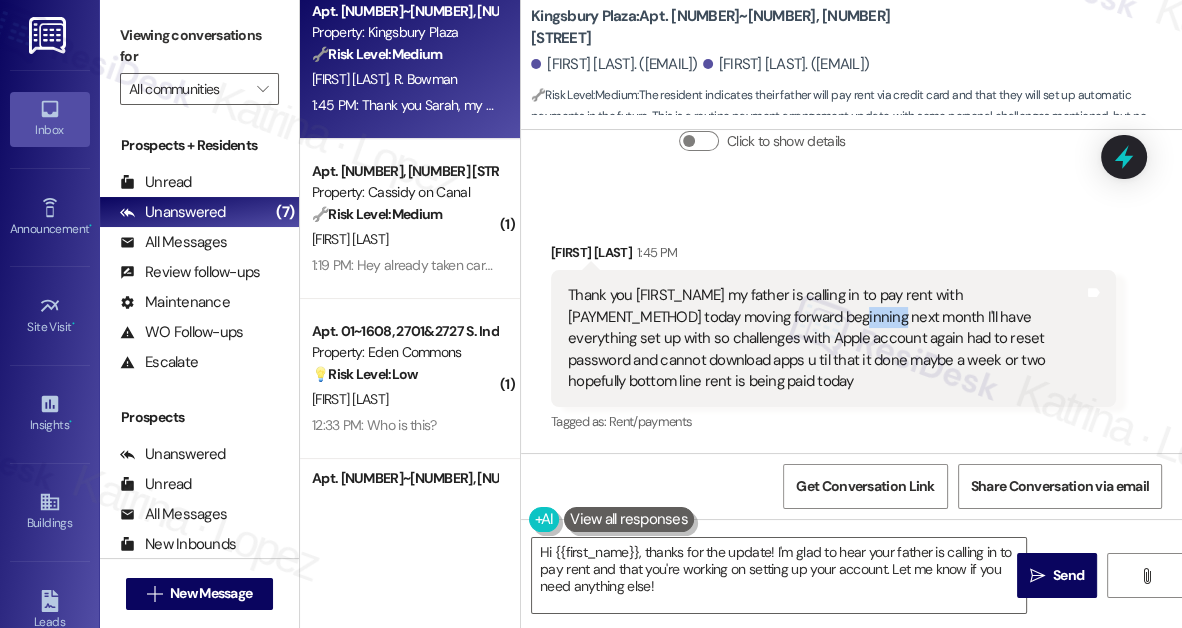 click on "Thank you Sarah my father is calling in to pay rent with credit card today moving forward beginning next month I'll have everything set up with so challenges with Apple account again had to reset password and cannot download apps u til that it done maybe a week or two hopefully bottom line rent is being paid today" at bounding box center (826, 338) 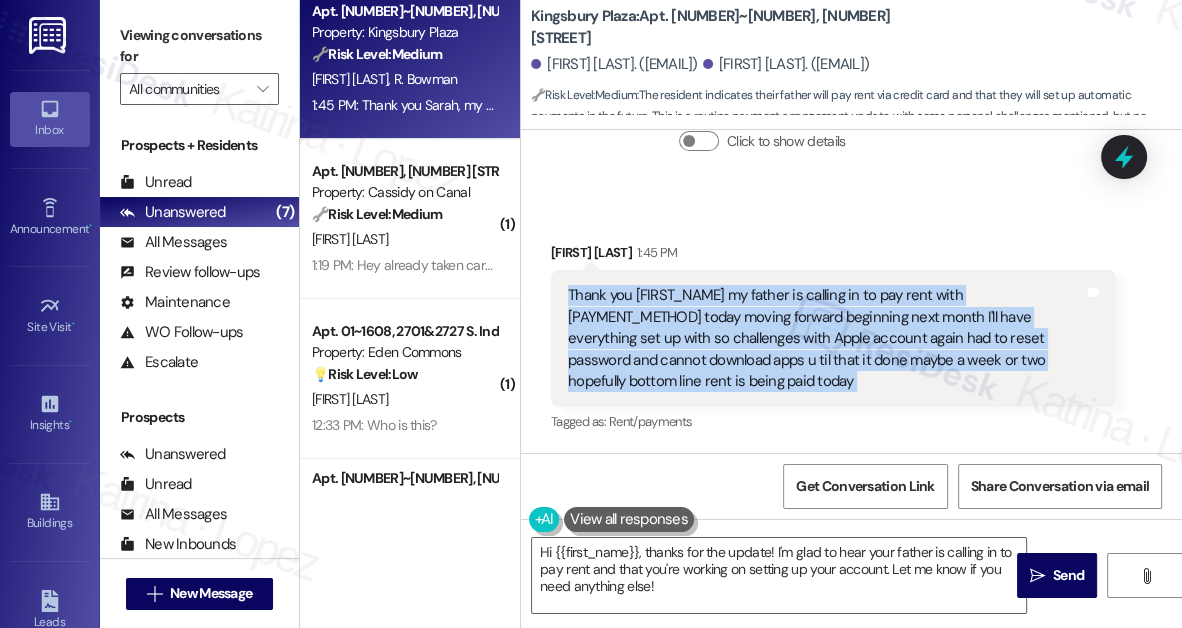 click on "Thank you Sarah my father is calling in to pay rent with credit card today moving forward beginning next month I'll have everything set up with so challenges with Apple account again had to reset password and cannot download apps u til that it done maybe a week or two hopefully bottom line rent is being paid today" at bounding box center (826, 338) 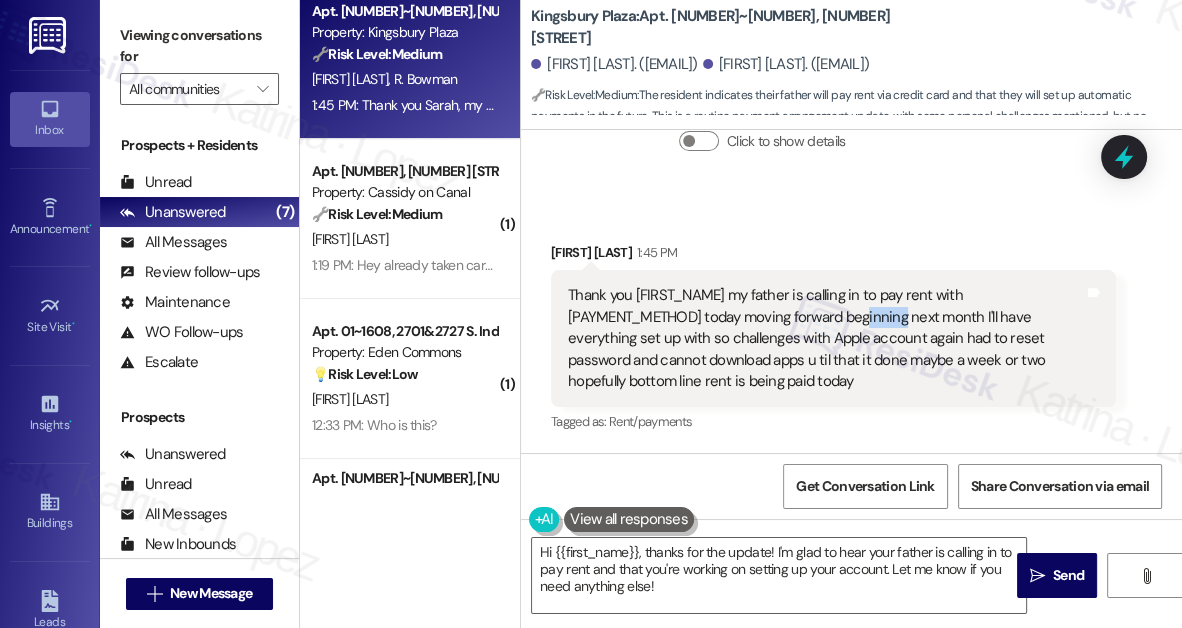 click on "Thank you Sarah my father is calling in to pay rent with credit card today moving forward beginning next month I'll have everything set up with so challenges with Apple account again had to reset password and cannot download apps u til that it done maybe a week or two hopefully bottom line rent is being paid today" at bounding box center (826, 338) 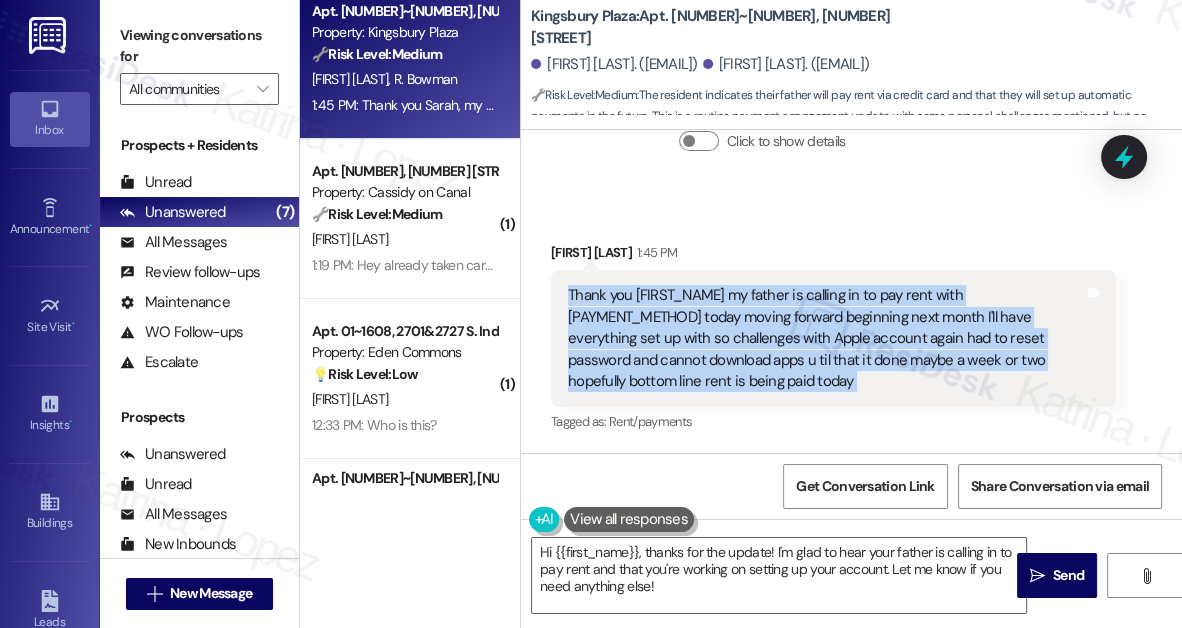 click on "Thank you Sarah my father is calling in to pay rent with credit card today moving forward beginning next month I'll have everything set up with so challenges with Apple account again had to reset password and cannot download apps u til that it done maybe a week or two hopefully bottom line rent is being paid today" at bounding box center (826, 338) 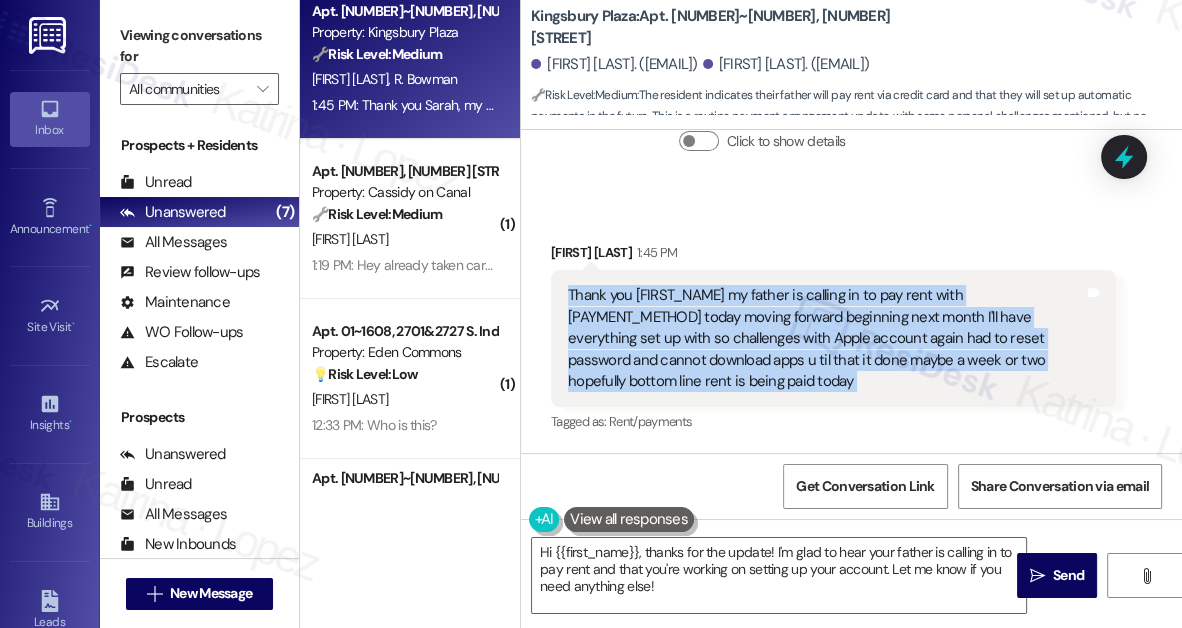 click on "Thank you Sarah my father is calling in to pay rent with credit card today moving forward beginning next month I'll have everything set up with so challenges with Apple account again had to reset password and cannot download apps u til that it done maybe a week or two hopefully bottom line rent is being paid today" at bounding box center (826, 338) 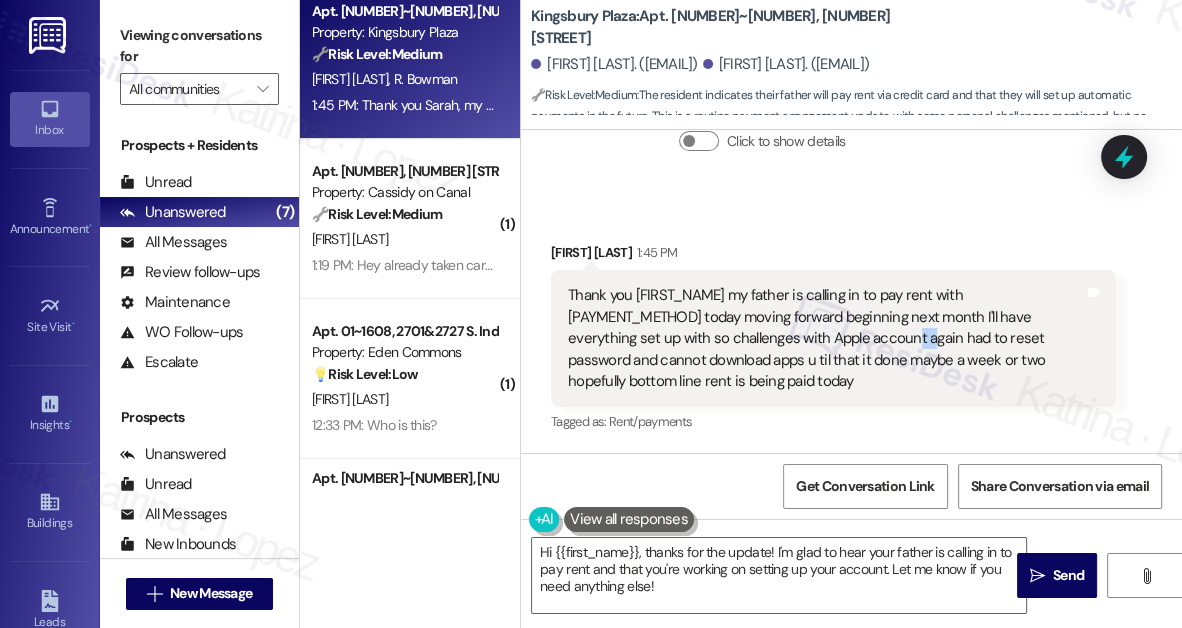 click on "Thank you Sarah my father is calling in to pay rent with credit card today moving forward beginning next month I'll have everything set up with so challenges with Apple account again had to reset password and cannot download apps u til that it done maybe a week or two hopefully bottom line rent is being paid today" at bounding box center (826, 338) 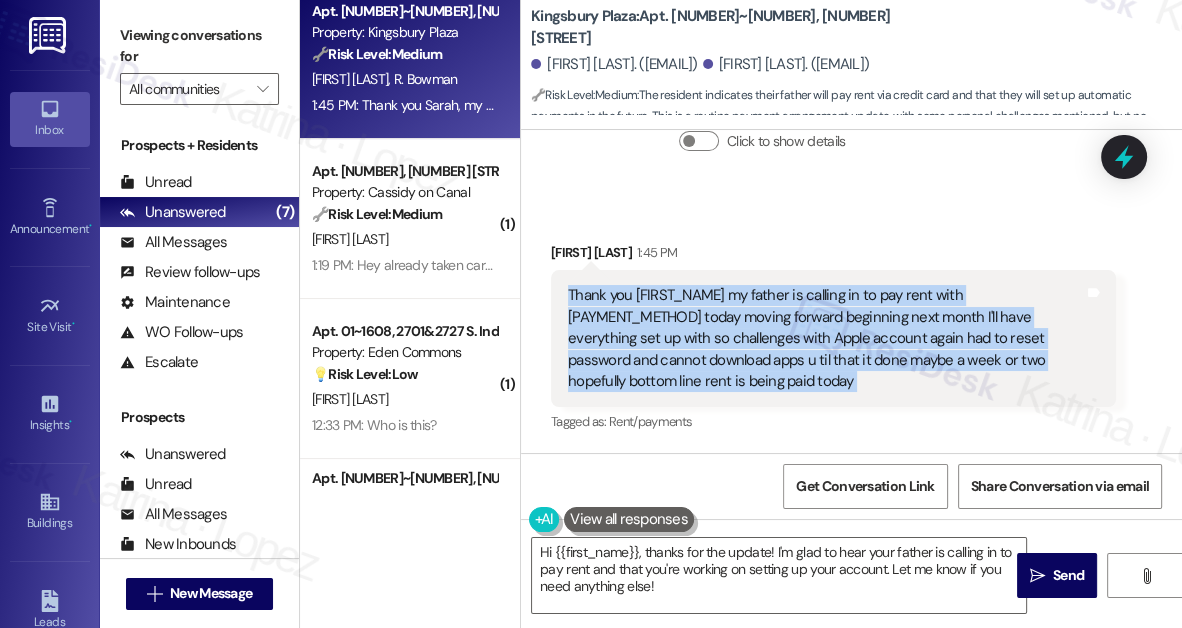 click on "Thank you Sarah my father is calling in to pay rent with credit card today moving forward beginning next month I'll have everything set up with so challenges with Apple account again had to reset password and cannot download apps u til that it done maybe a week or two hopefully bottom line rent is being paid today" at bounding box center (826, 338) 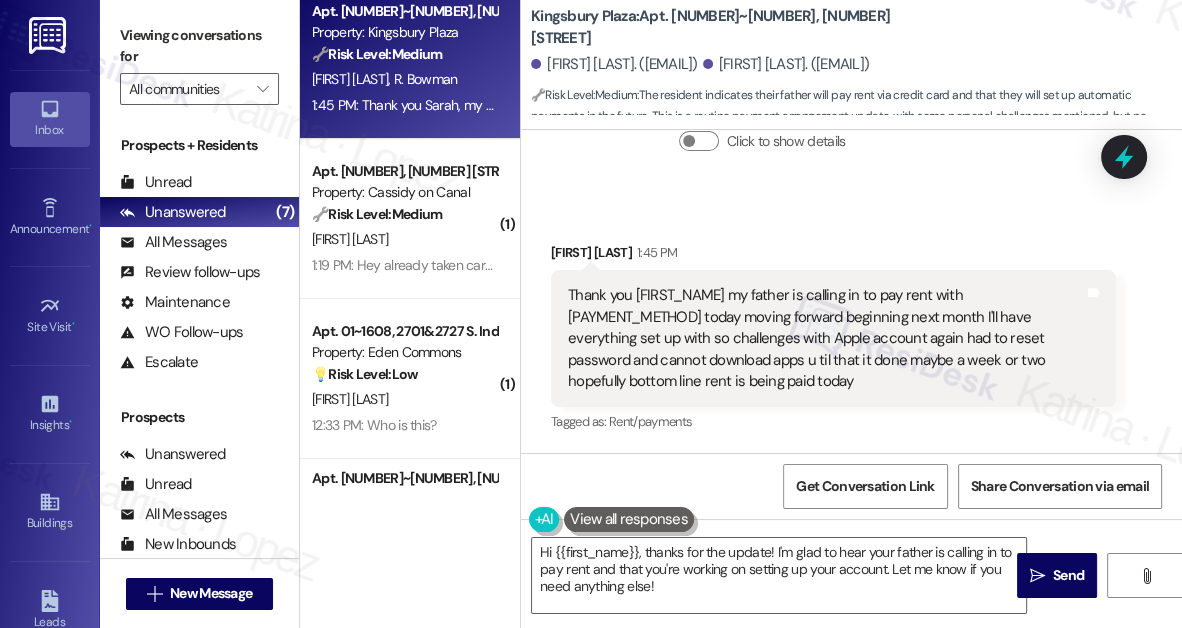 click on "Matthew Bowman 1:45 PM" at bounding box center [833, 256] 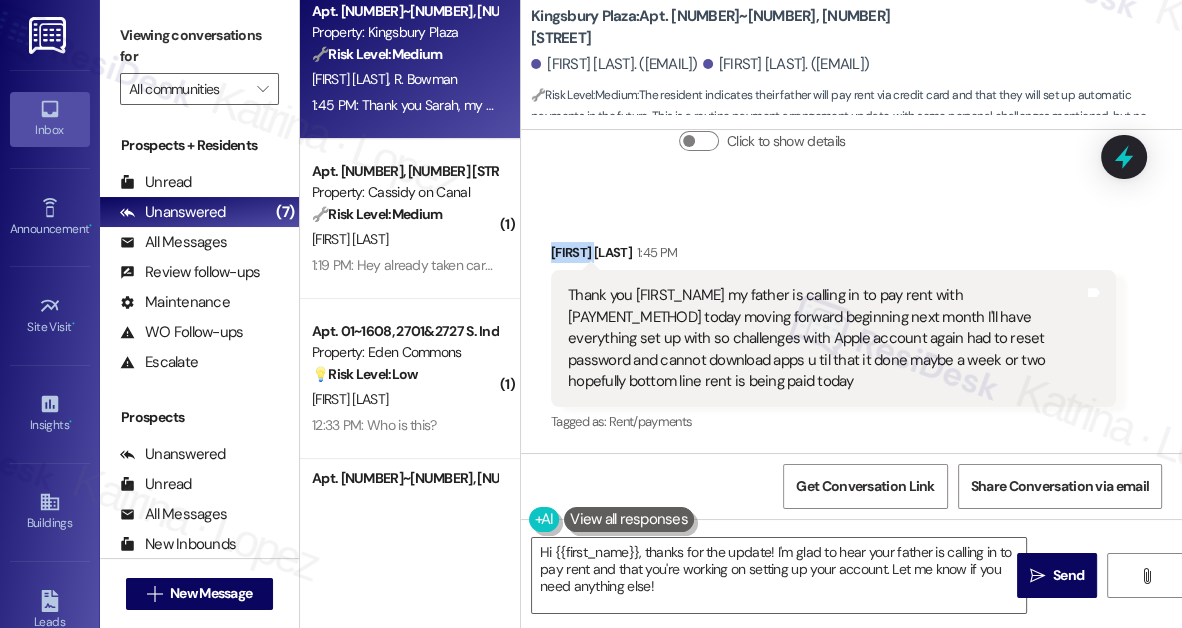 click on "Matthew Bowman 1:45 PM" at bounding box center [833, 256] 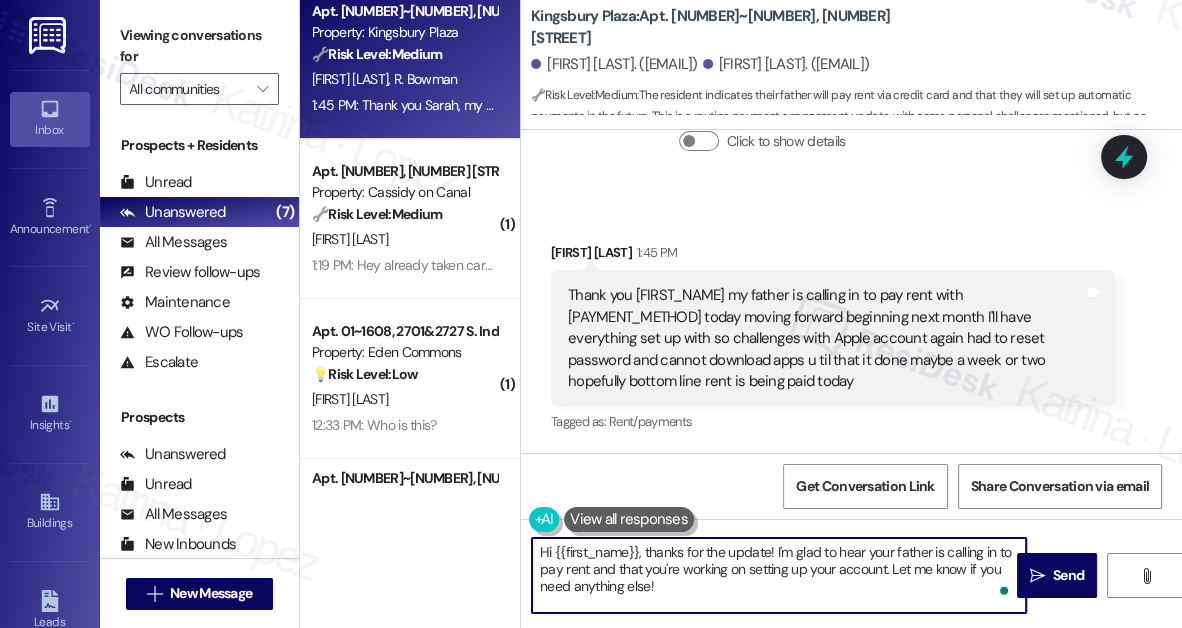 drag, startPoint x: 555, startPoint y: 550, endPoint x: 638, endPoint y: 534, distance: 84.5281 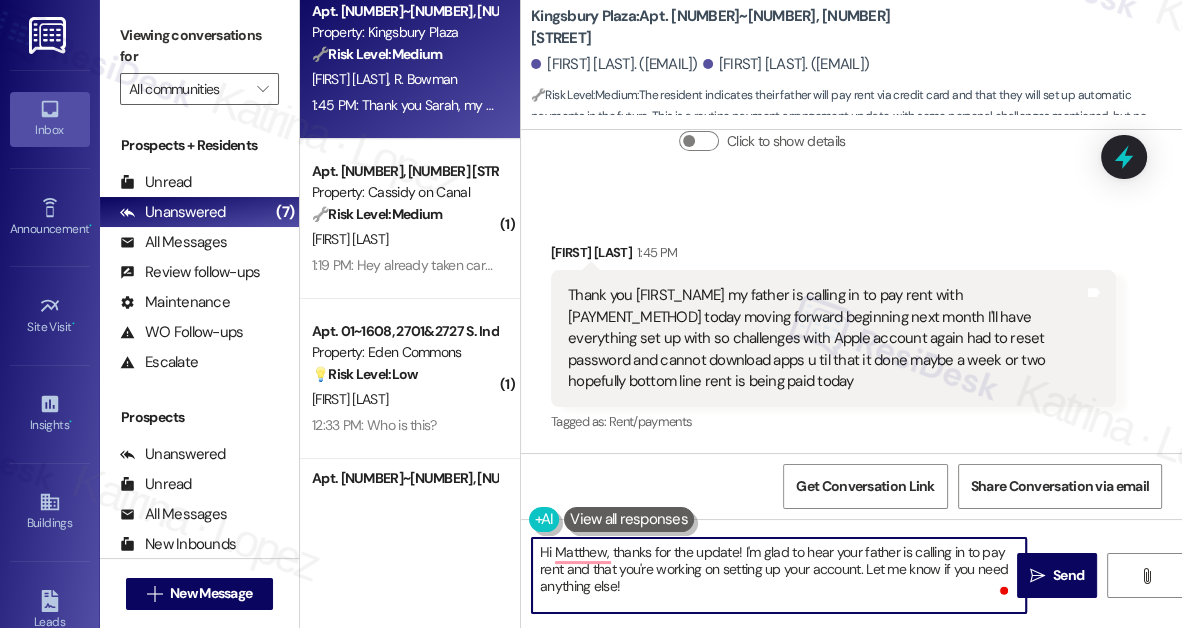 type on "Hi [FIRST], thanks for the update! I'm glad to hear your father is calling in to pay rent and that you're working on setting up your account. Let me know if you need anything else!" 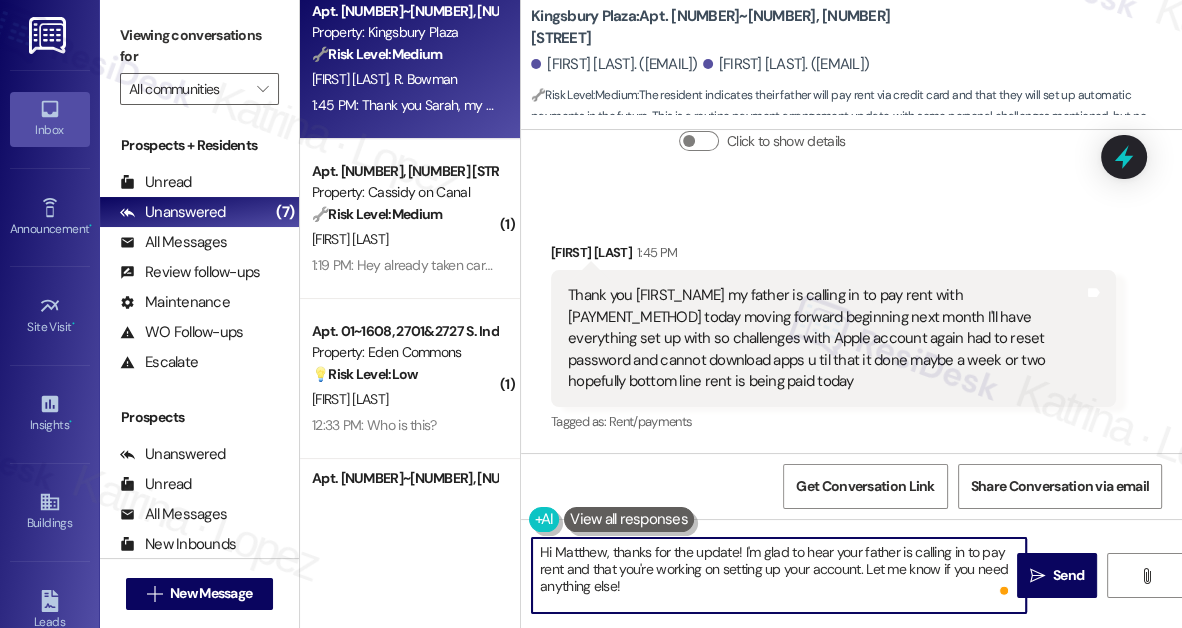 drag, startPoint x: 740, startPoint y: 548, endPoint x: 747, endPoint y: 559, distance: 13.038404 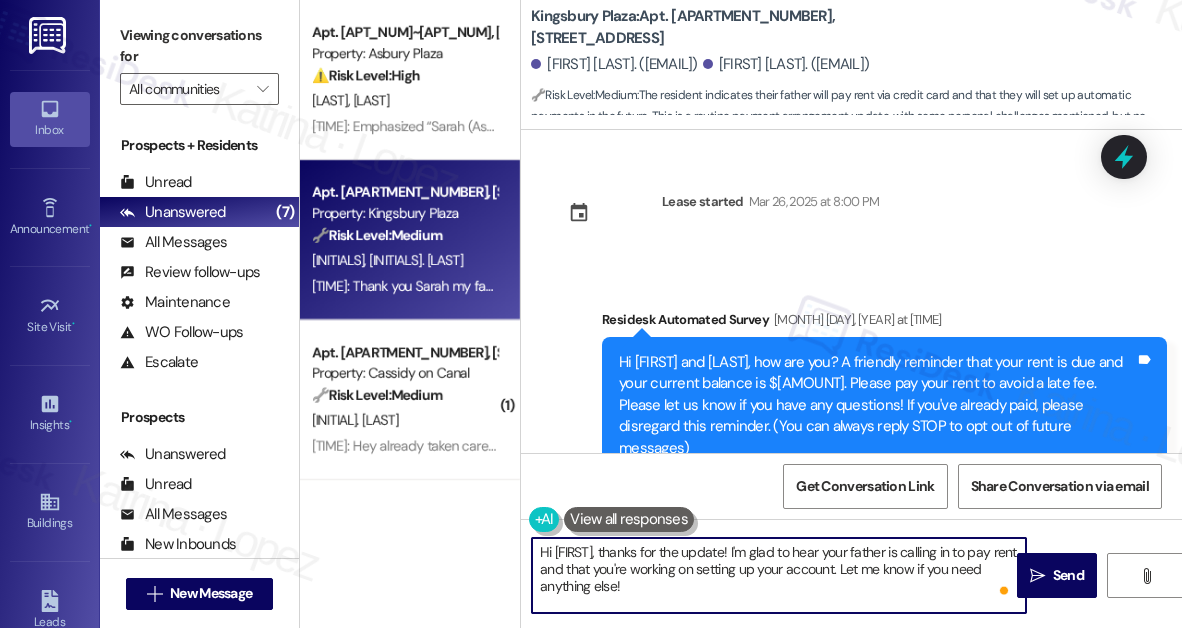 click on "Hi [FIRST], thanks for the update! I'm glad to hear your father is calling in to pay rent and that you're working on setting up your account. Let me know if you need anything else!" at bounding box center [779, 575] 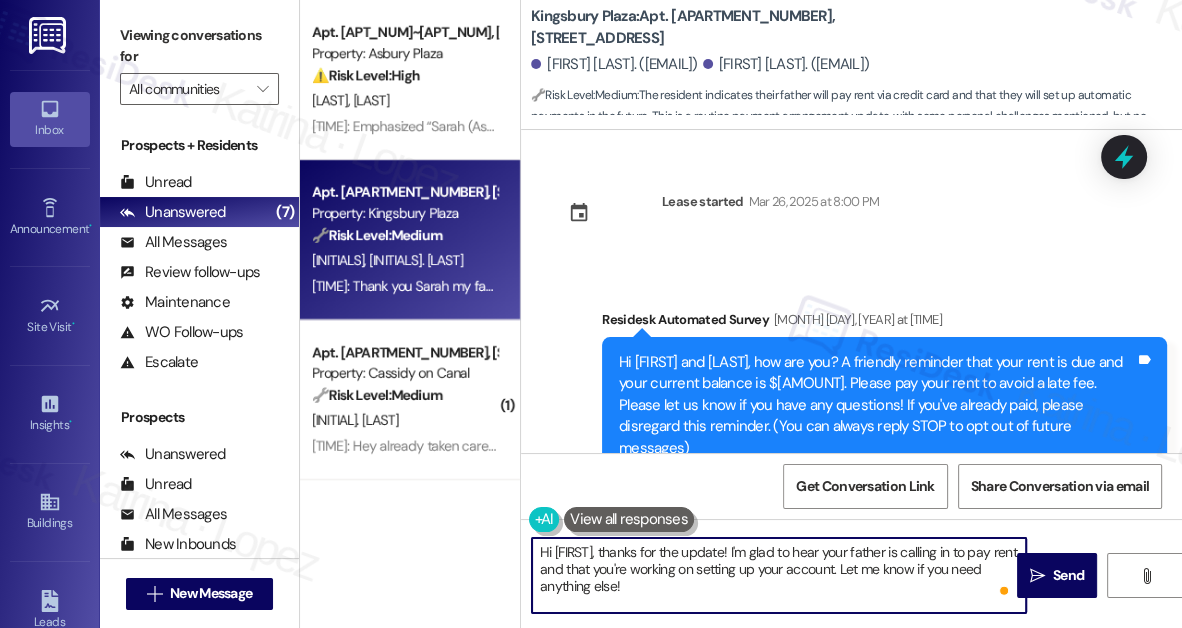 scroll, scrollTop: 181, scrollLeft: 0, axis: vertical 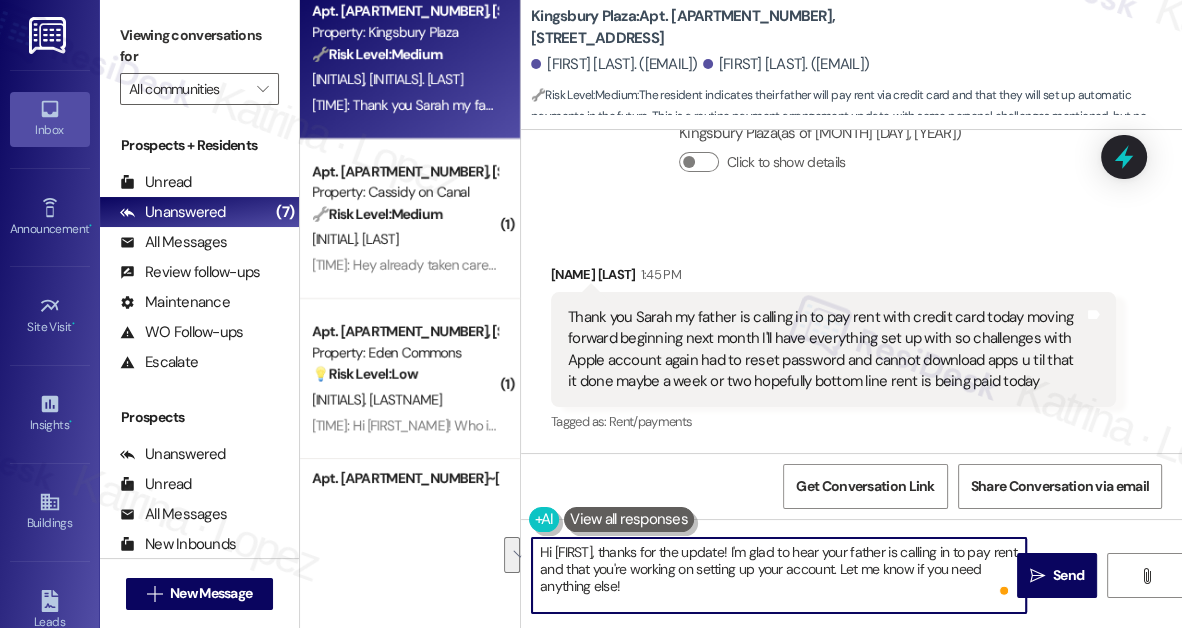 drag, startPoint x: 909, startPoint y: 551, endPoint x: 650, endPoint y: 570, distance: 259.69598 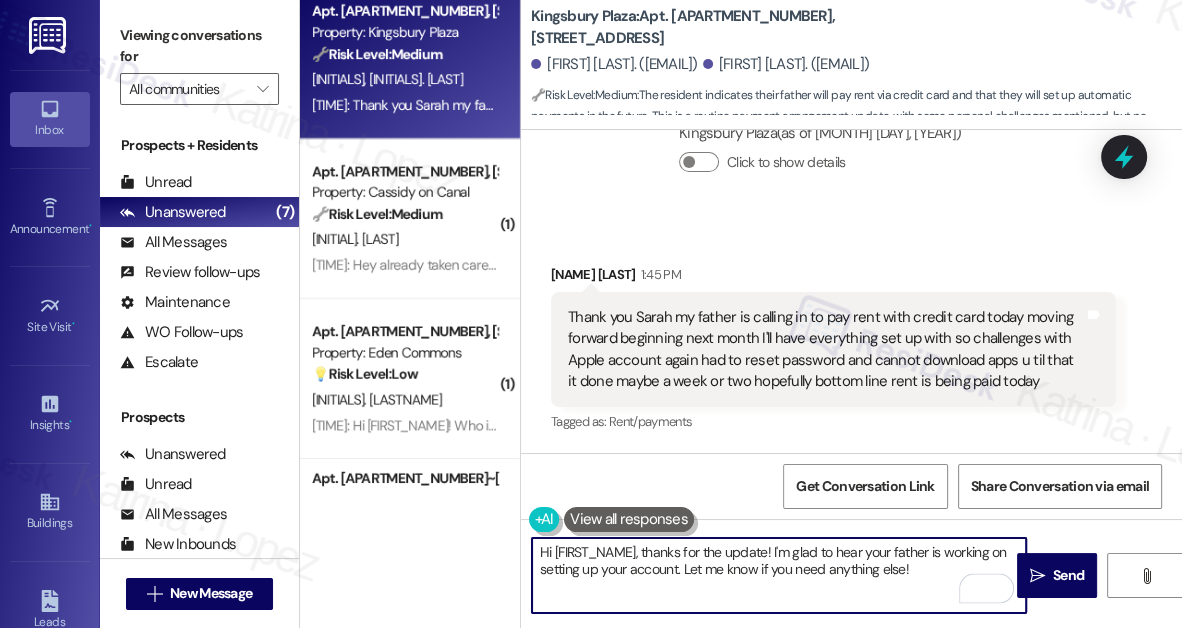 click on "Hi [FIRST_NAME], thanks for the update! I'm glad to hear your father is working on setting up your account. Let me know if you need anything else!" at bounding box center (779, 575) 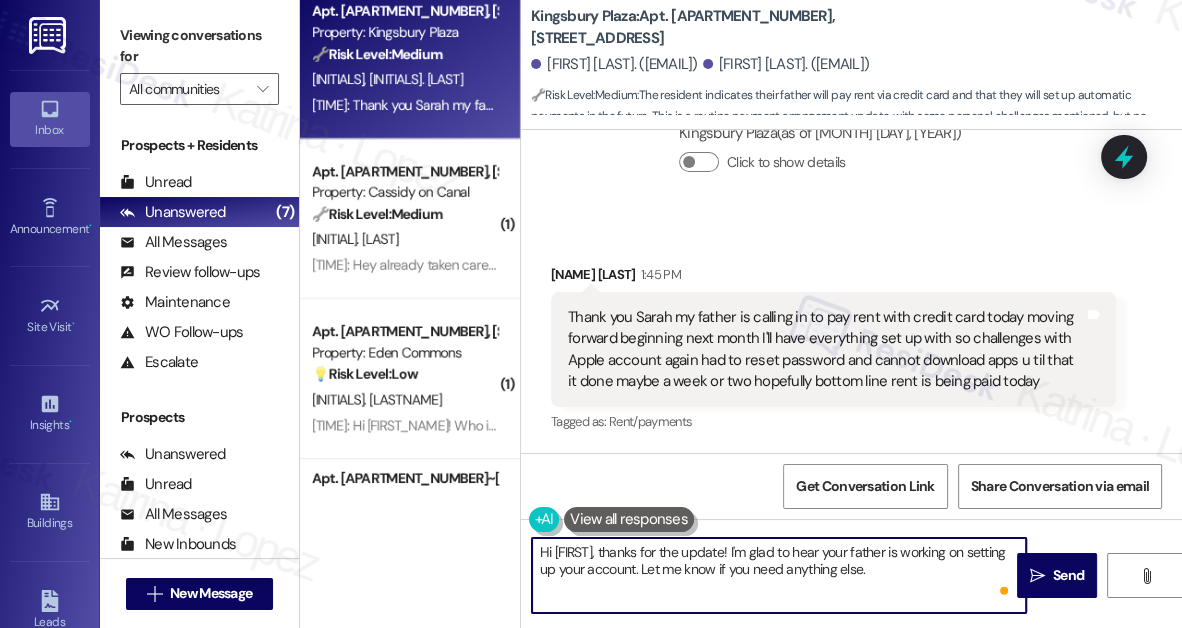 type on "Hi [FIRST], thanks for the update! I'm glad to hear your father is working on setting up your account. Let me know if you need anything else." 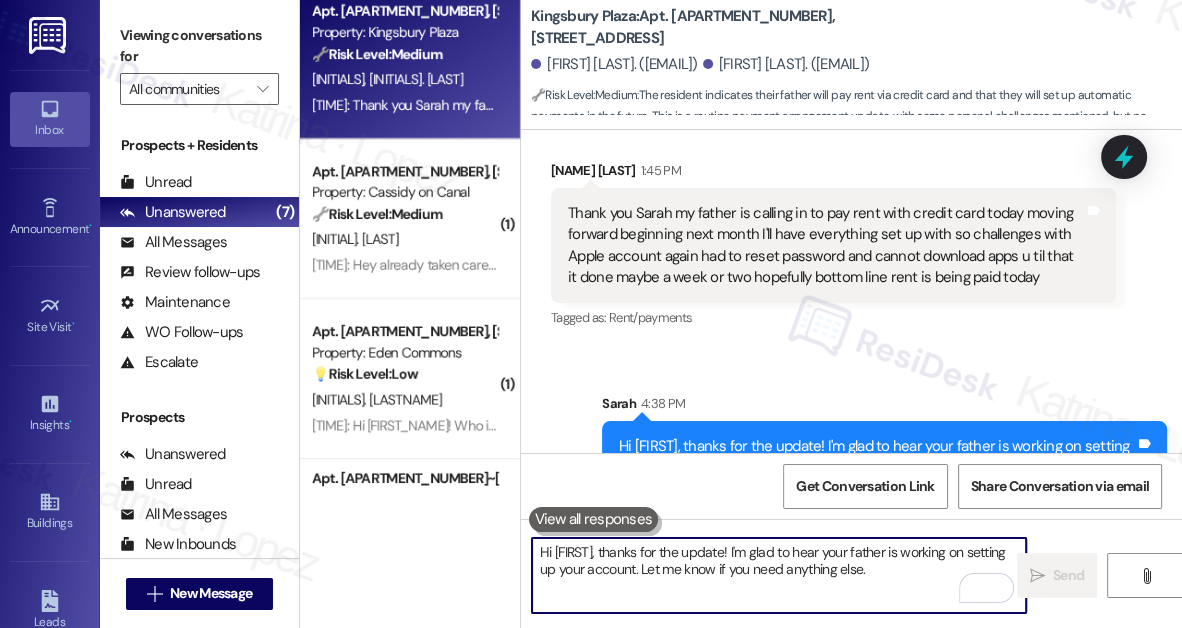 scroll, scrollTop: 3585, scrollLeft: 0, axis: vertical 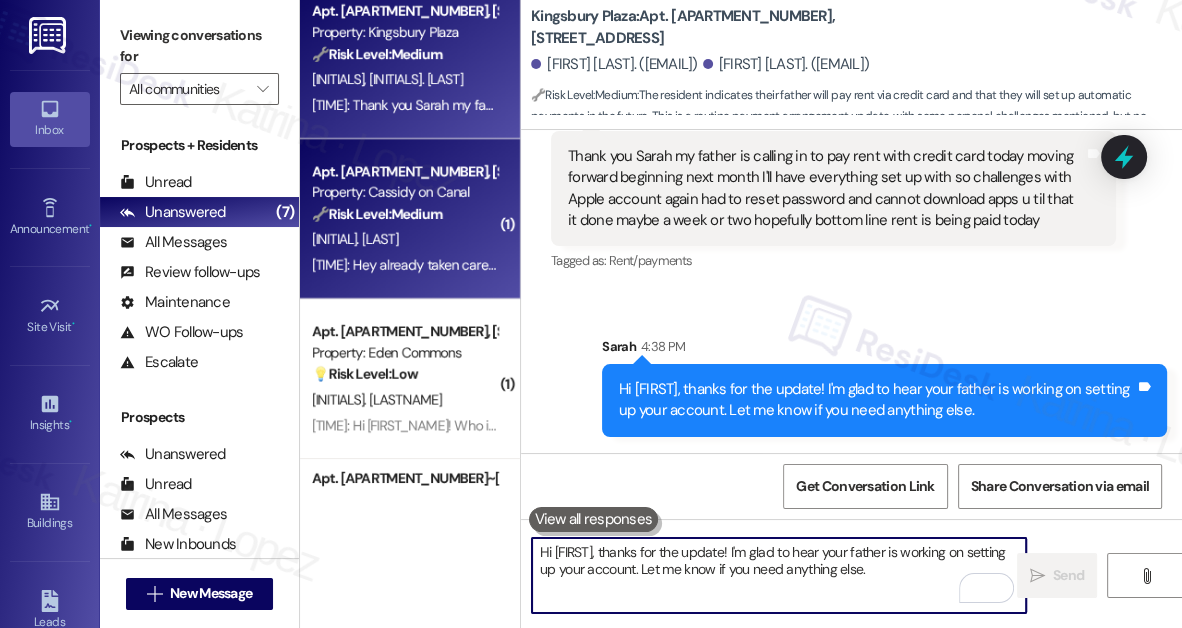 type 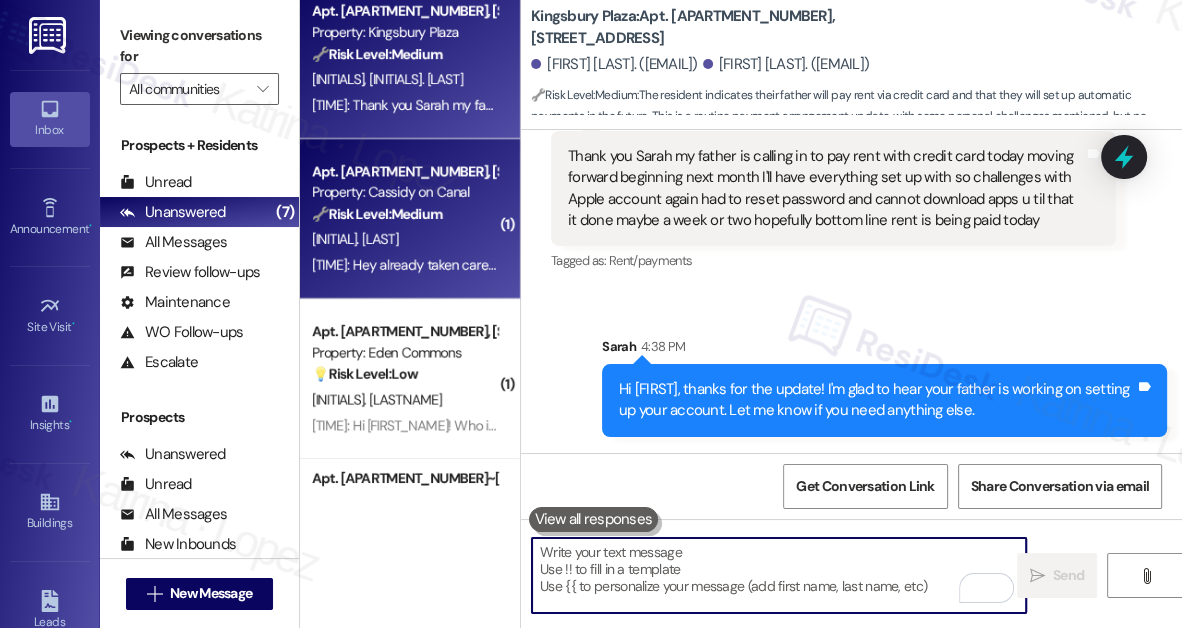 click on "🔧 Risk Level: Medium The resident left a bag of clothes near their parking spot and has since confirmed it has been taken care of. This is a minor community concern that has been resolved." at bounding box center [404, 214] 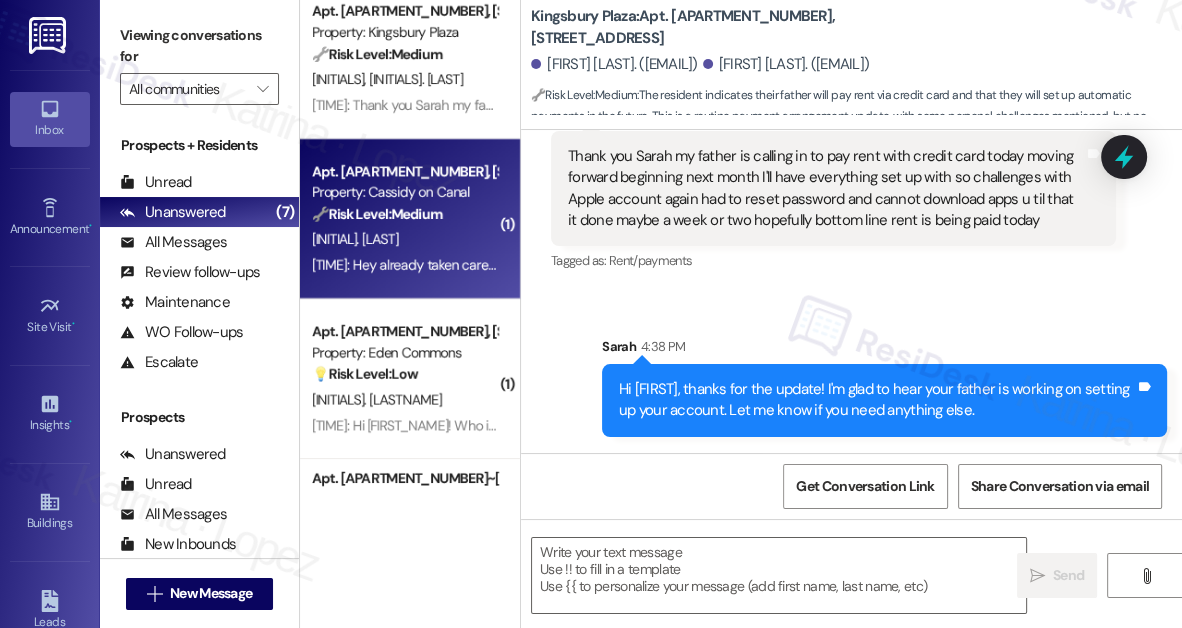 type on "Fetching suggested responses. Please feel free to read through the conversation in the meantime." 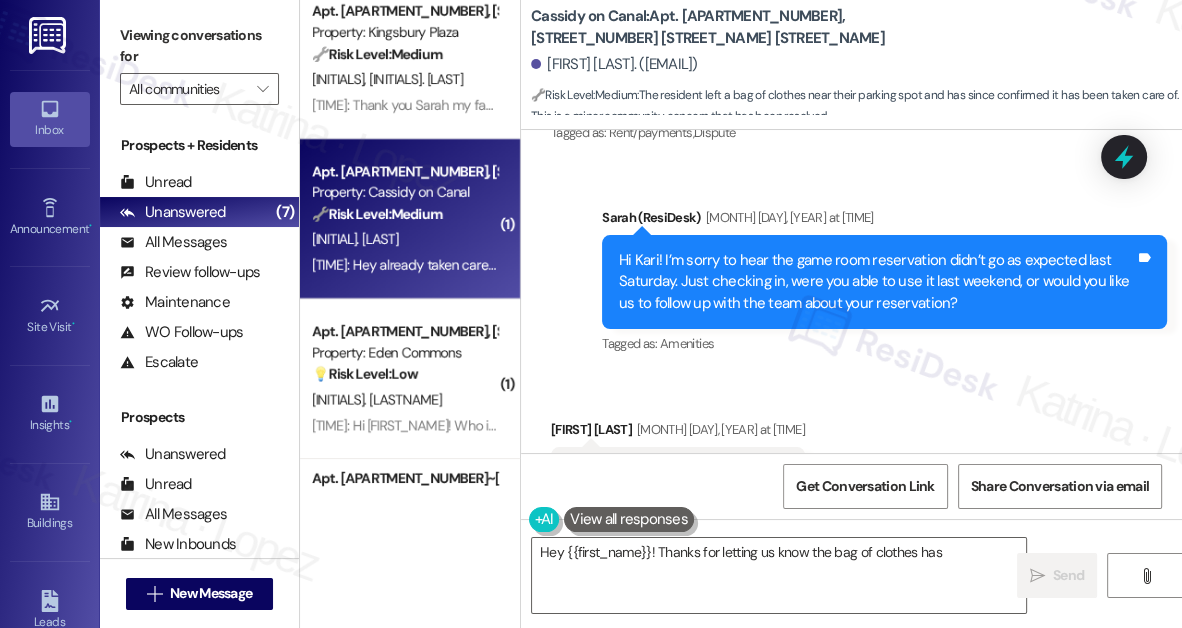 scroll, scrollTop: 15610, scrollLeft: 0, axis: vertical 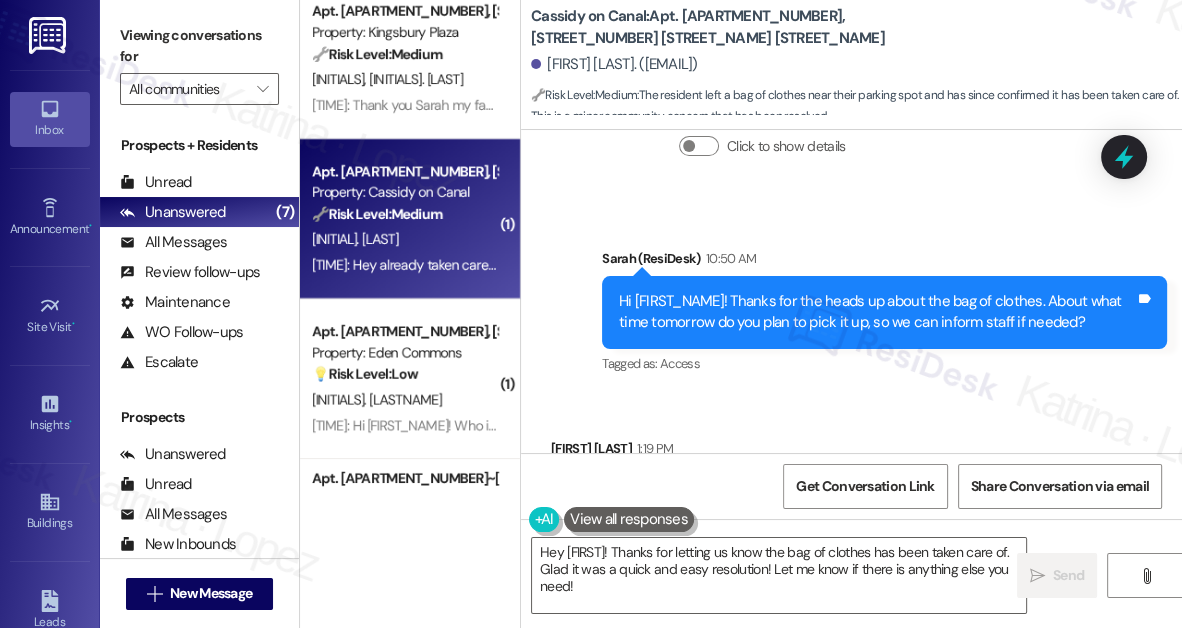 click on "Hi [FIRST_NAME]! Thanks for the heads up about the bag of clothes. About what time tomorrow do you plan to pick it up, so we can inform staff if needed?" at bounding box center (877, 312) 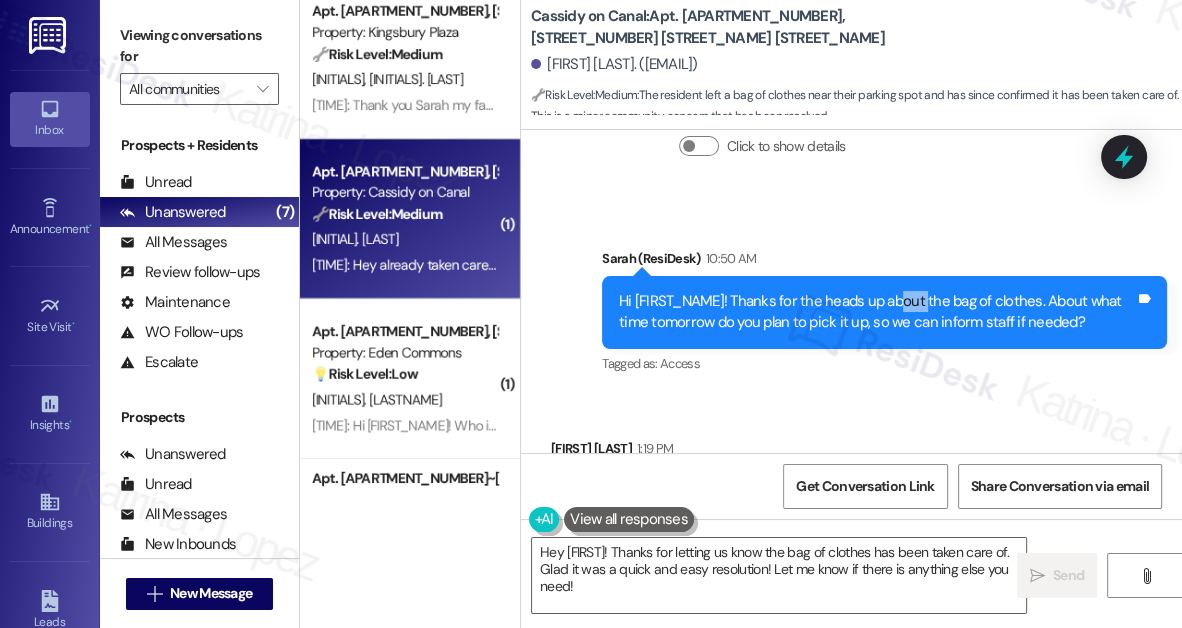 click on "Hi [FIRST_NAME]! Thanks for the heads up about the bag of clothes. About what time tomorrow do you plan to pick it up, so we can inform staff if needed?" at bounding box center [877, 312] 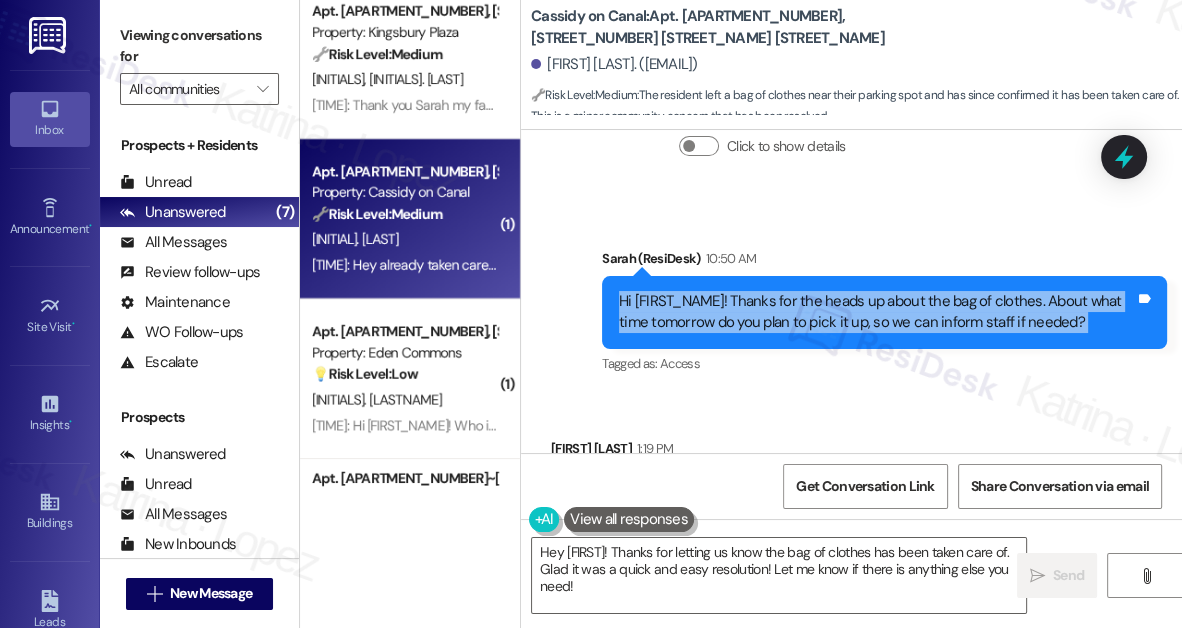 click on "Hi [FIRST_NAME]! Thanks for the heads up about the bag of clothes. About what time tomorrow do you plan to pick it up, so we can inform staff if needed?" at bounding box center [877, 312] 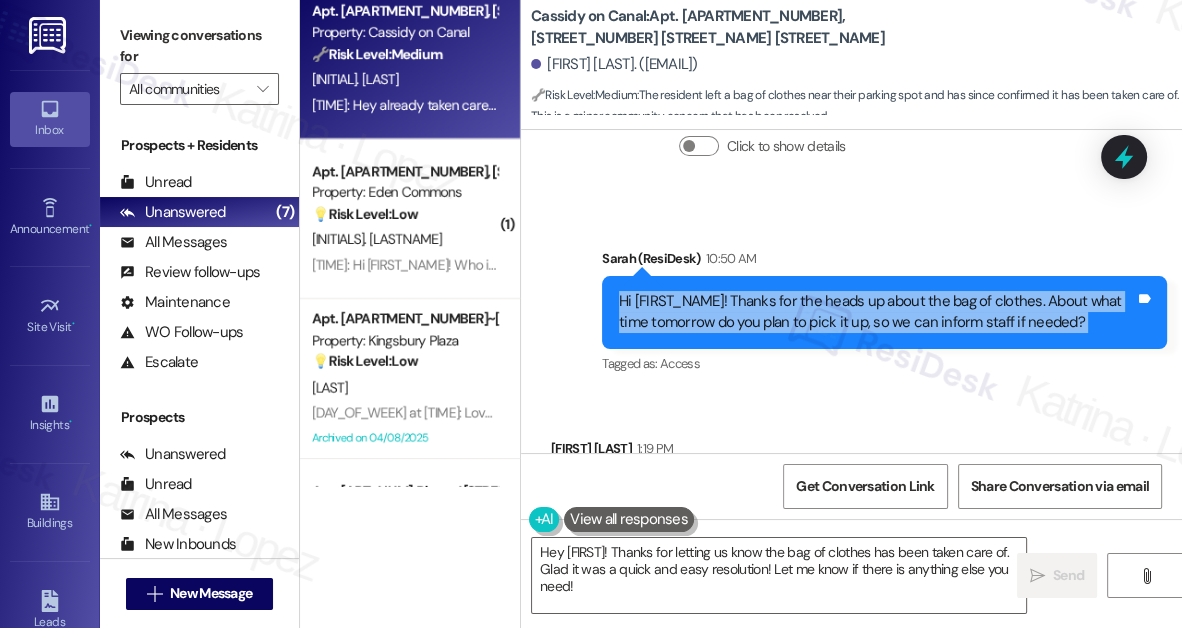 click on "Hi [FIRST_NAME]! Thanks for the heads up about the bag of clothes. About what time tomorrow do you plan to pick it up, so we can inform staff if needed?" at bounding box center (877, 312) 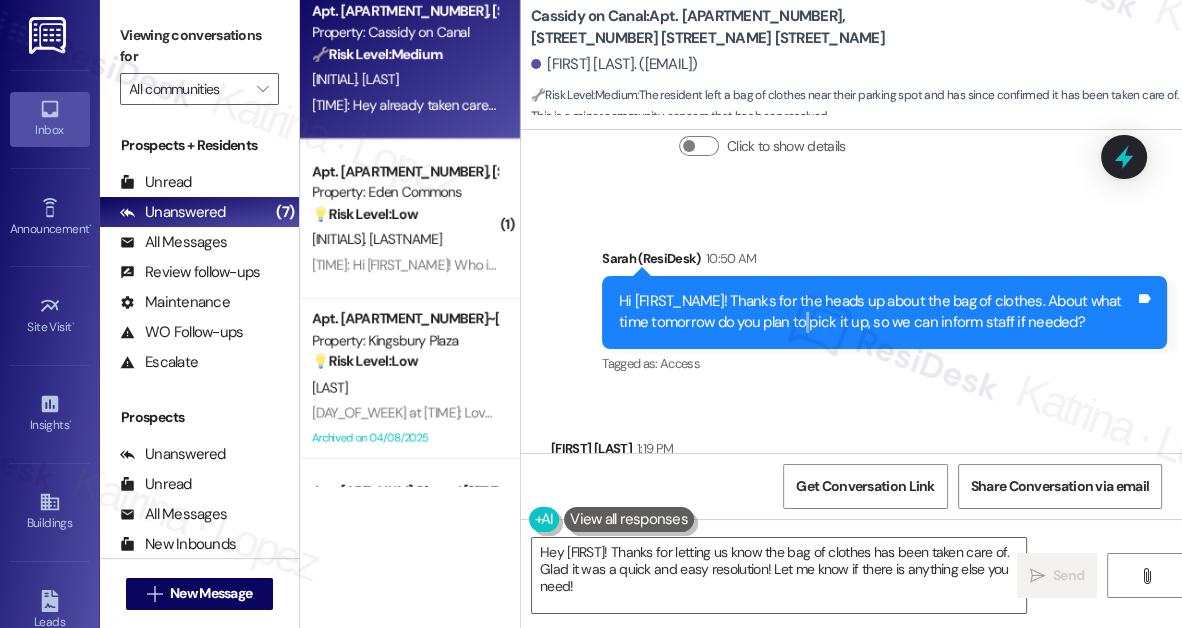 click on "Hi [FIRST_NAME]! Thanks for the heads up about the bag of clothes. About what time tomorrow do you plan to pick it up, so we can inform staff if needed?" at bounding box center [877, 312] 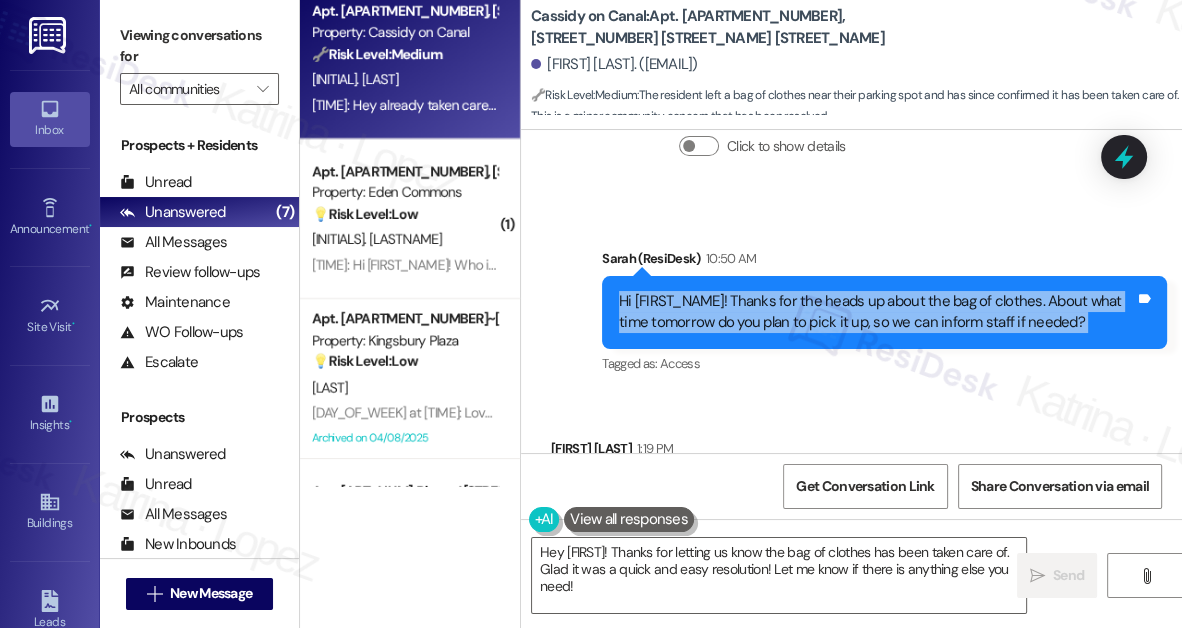 click on "Hi [FIRST_NAME]! Thanks for the heads up about the bag of clothes. About what time tomorrow do you plan to pick it up, so we can inform staff if needed?" at bounding box center (877, 312) 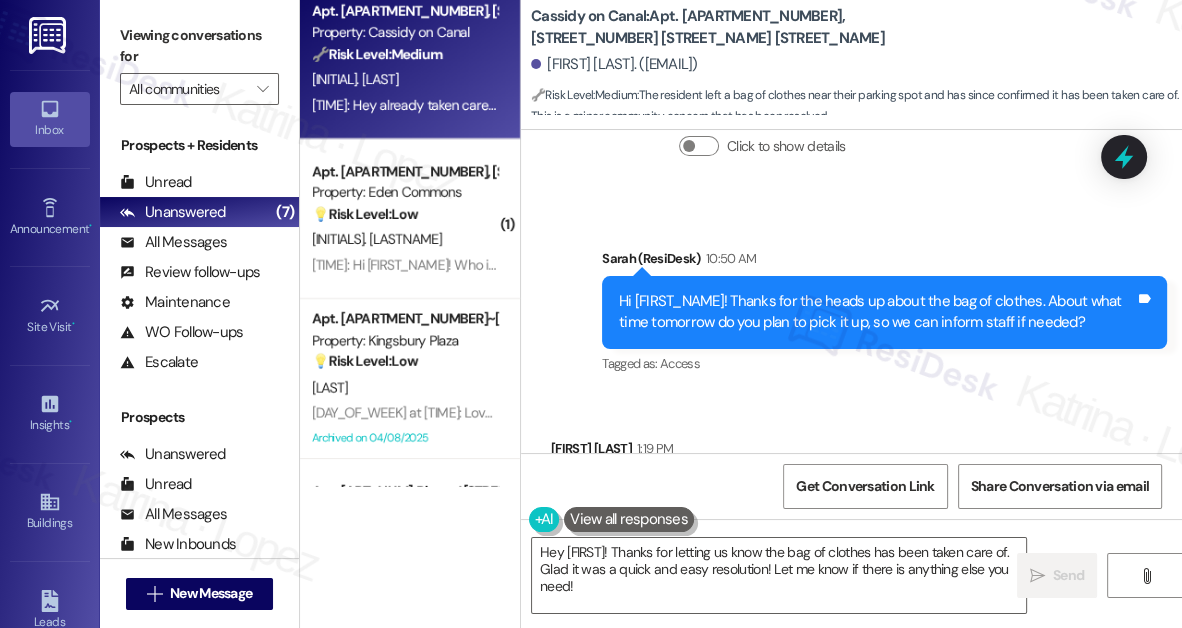 click on "Hey already taken care of" at bounding box center (648, 491) 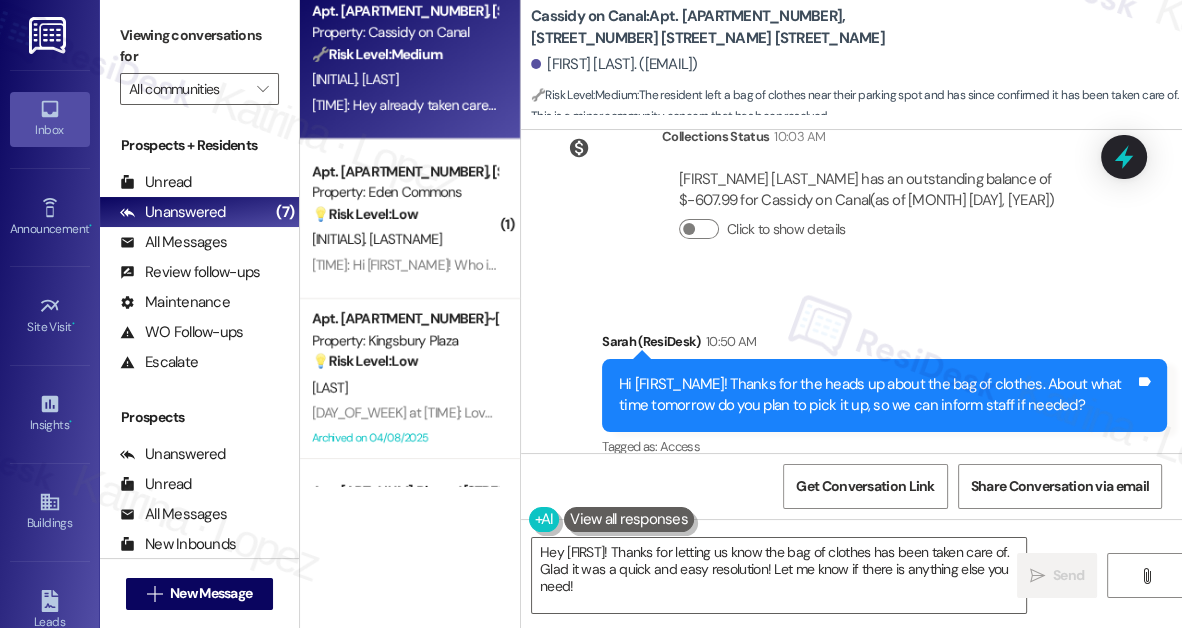 scroll, scrollTop: 15428, scrollLeft: 0, axis: vertical 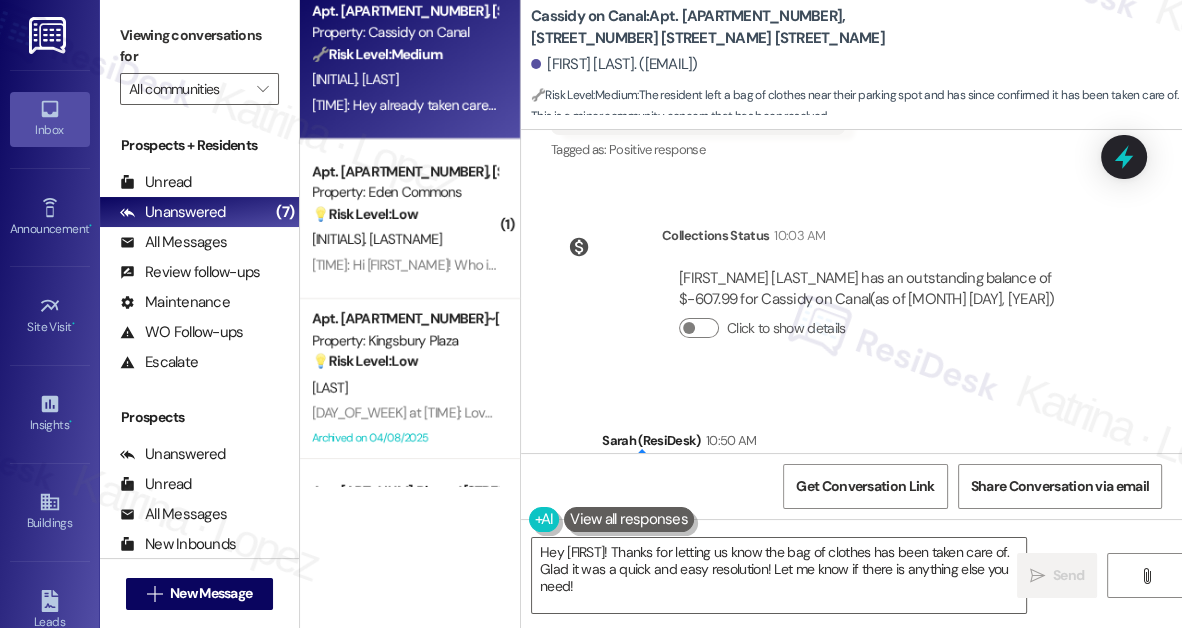 click on "Hi Kari! Thanks for the heads up about the bag of clothes. About what time tomorrow do you plan to pick it up, so we can inform staff if needed? Tags and notes" at bounding box center [884, 494] 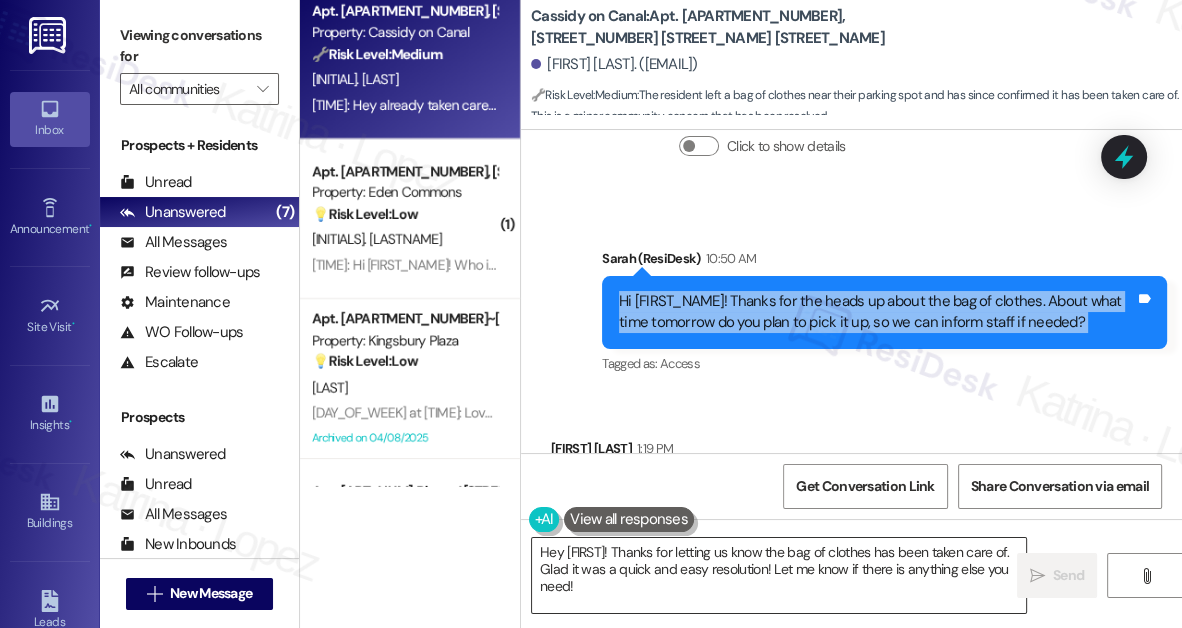 click on "Hey [FIRST]! Thanks for letting us know the bag of clothes has been taken care of. Glad it was a quick and easy resolution! Let me know if there is anything else you need!" at bounding box center (779, 575) 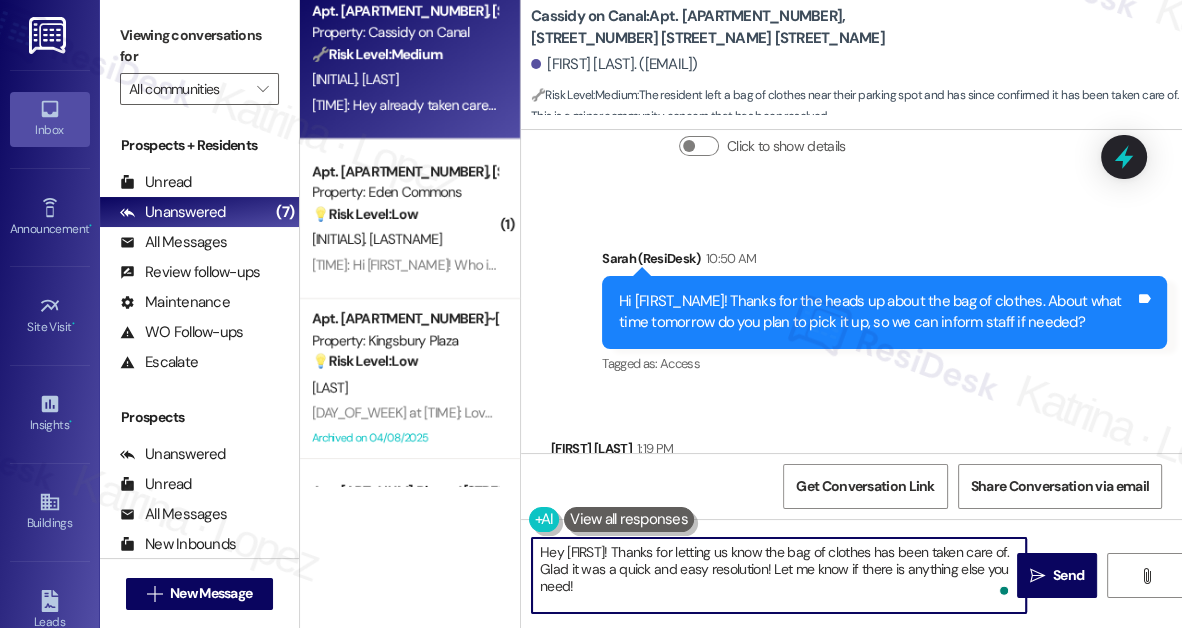 click on "Hey [FIRST]! Thanks for letting us know the bag of clothes has been taken care of. Glad it was a quick and easy resolution! Let me know if there is anything else you need!" at bounding box center (779, 575) 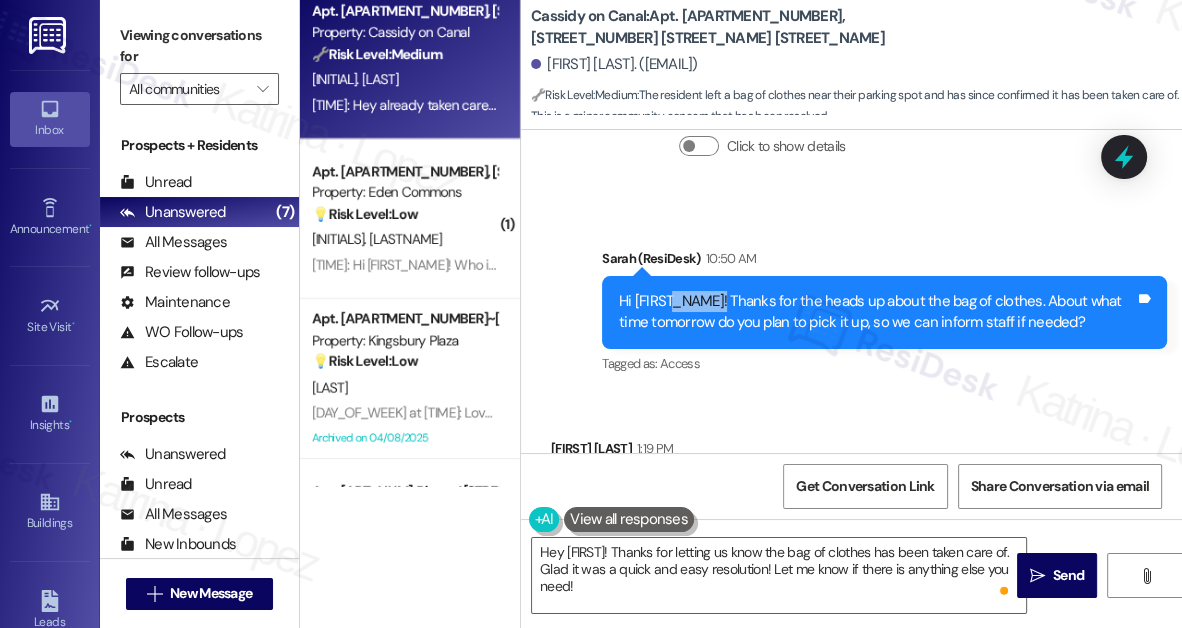 click on "Hi [FIRST_NAME]! Thanks for the heads up about the bag of clothes. About what time tomorrow do you plan to pick it up, so we can inform staff if needed?" at bounding box center (877, 312) 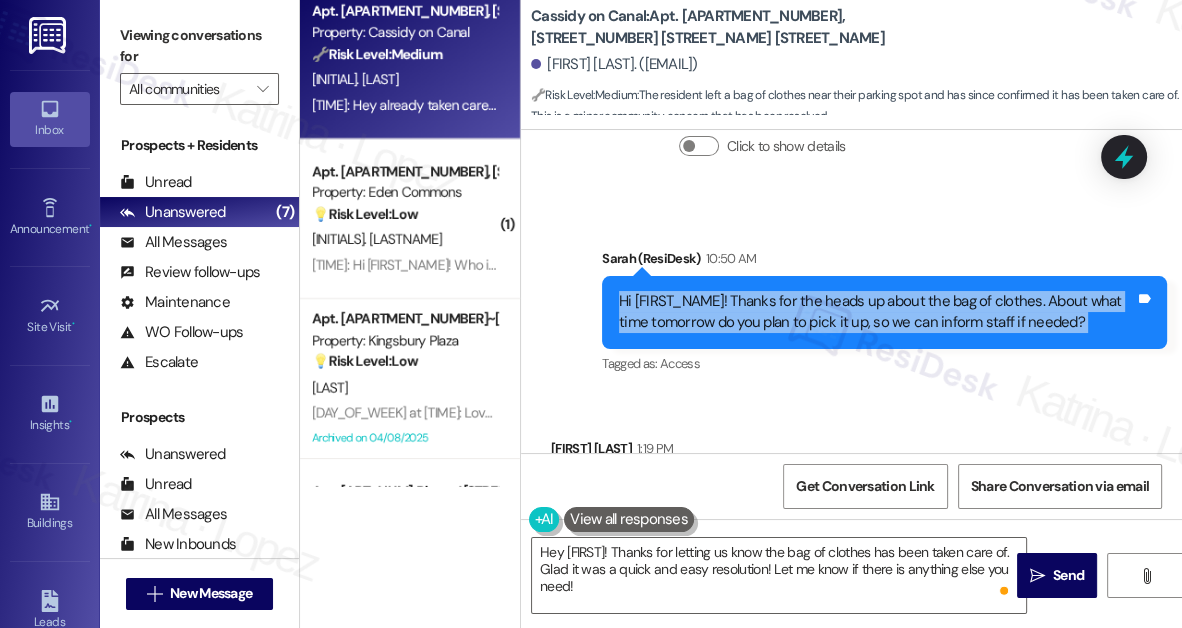 click on "Hi [FIRST_NAME]! Thanks for the heads up about the bag of clothes. About what time tomorrow do you plan to pick it up, so we can inform staff if needed?" at bounding box center [877, 312] 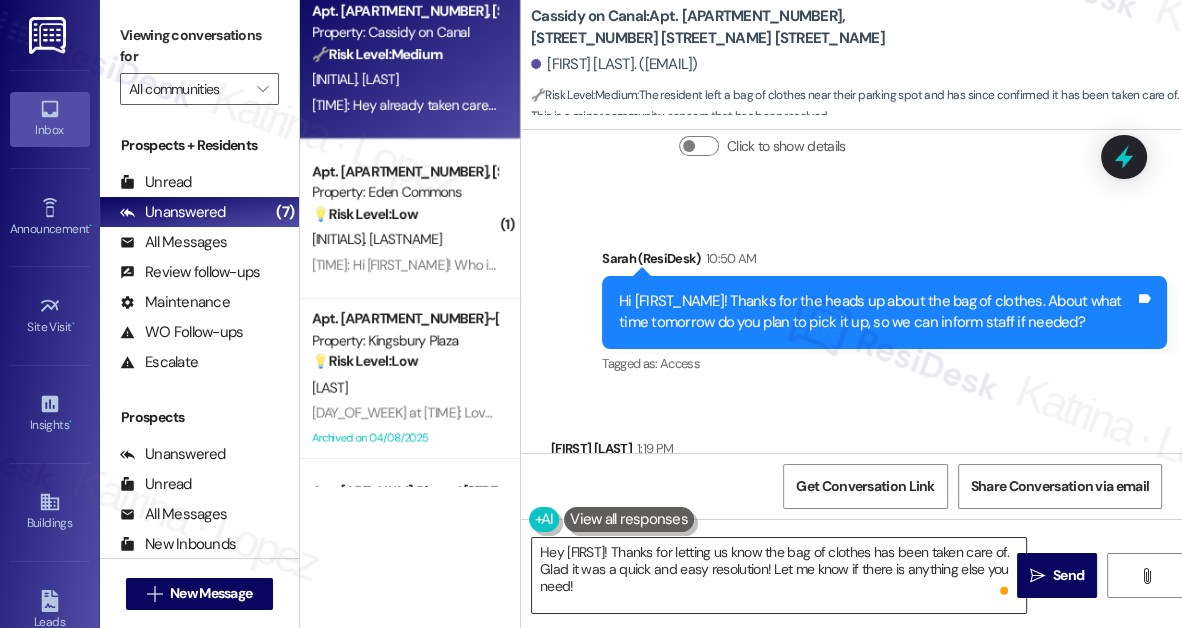click on "Hey [FIRST]! Thanks for letting us know the bag of clothes has been taken care of. Glad it was a quick and easy resolution! Let me know if there is anything else you need!" at bounding box center [779, 575] 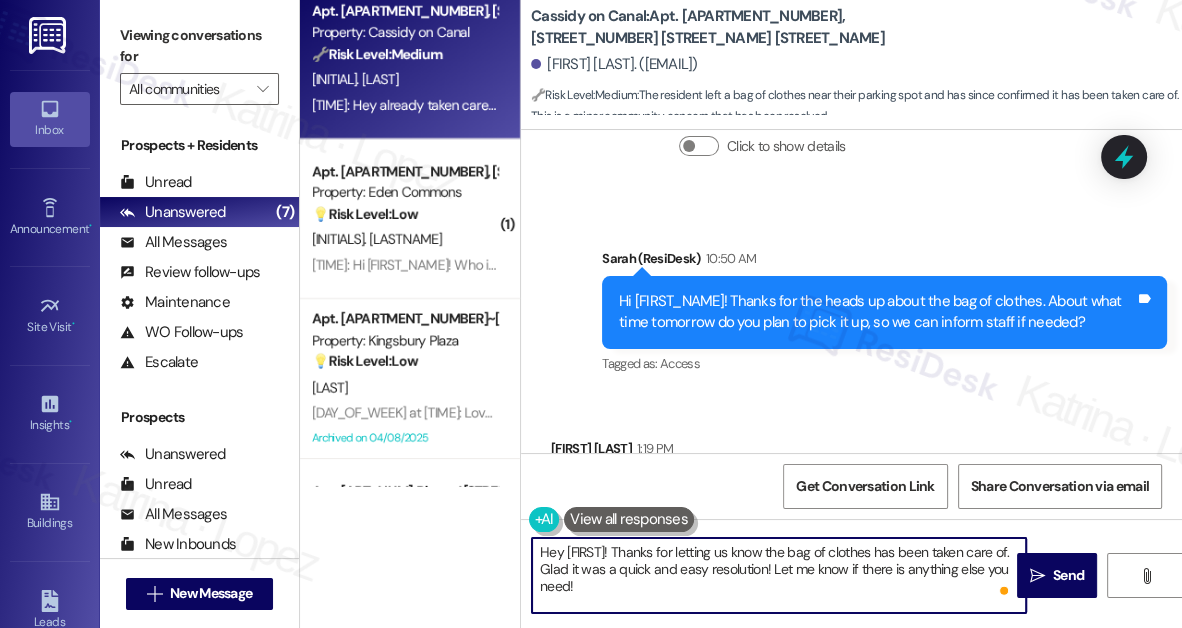 click on "Hey [FIRST]! Thanks for letting us know the bag of clothes has been taken care of. Glad it was a quick and easy resolution! Let me know if there is anything else you need!" at bounding box center [779, 575] 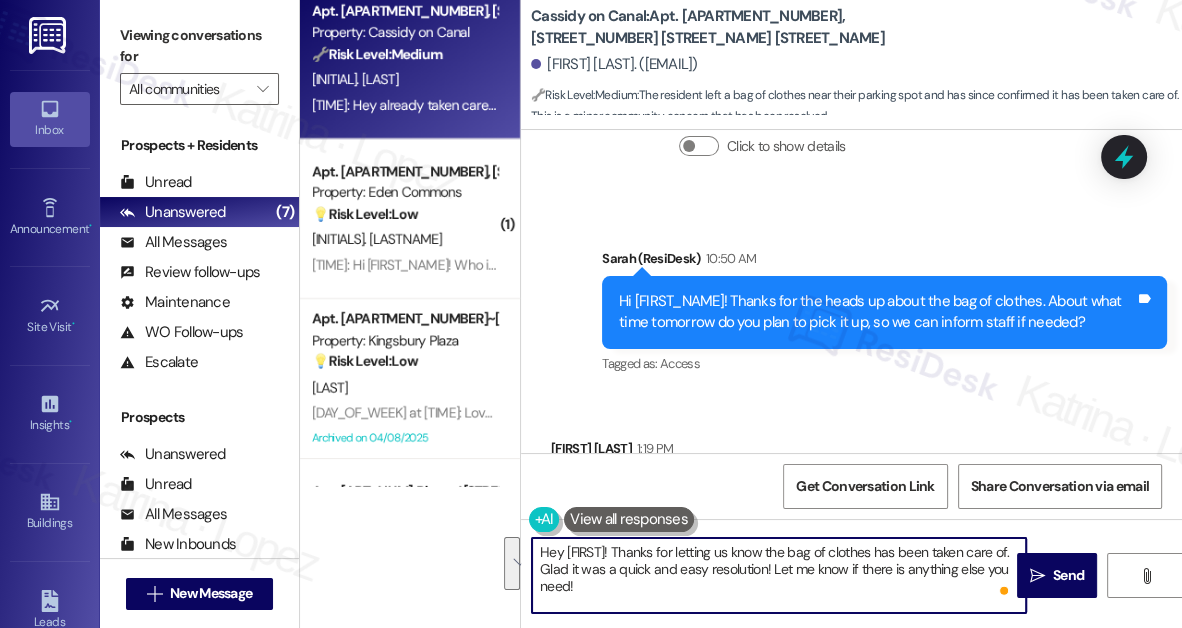 click on "Hey [FIRST]! Thanks for letting us know the bag of clothes has been taken care of. Glad it was a quick and easy resolution! Let me know if there is anything else you need!" at bounding box center [779, 575] 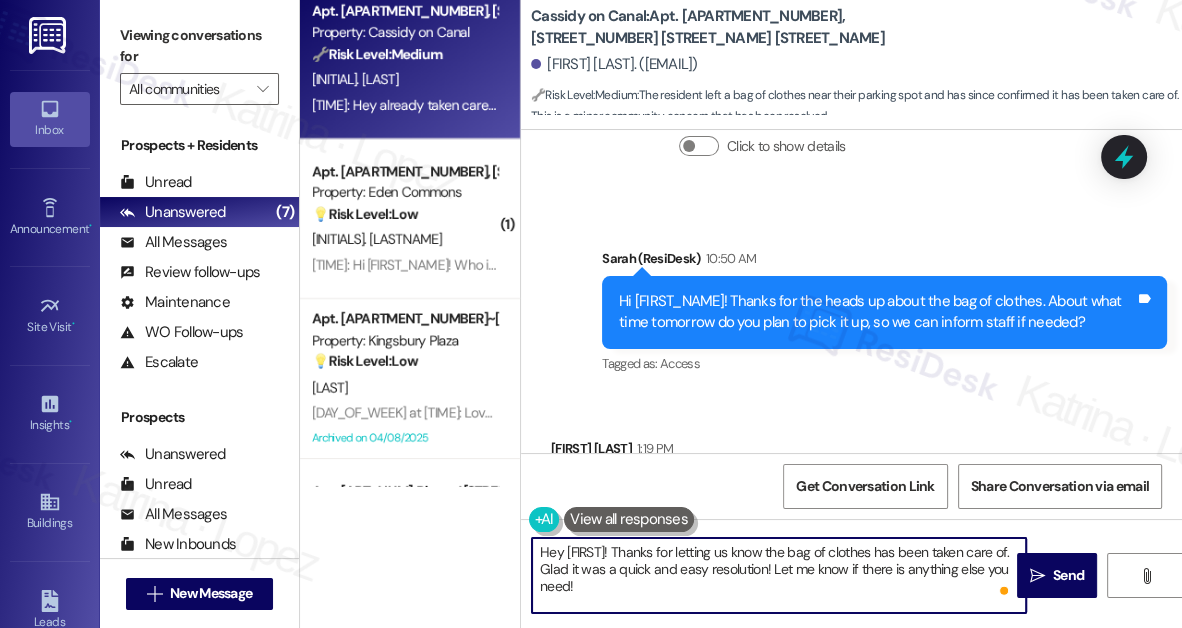 click on "Hey [FIRST]! Thanks for letting us know the bag of clothes has been taken care of. Glad it was a quick and easy resolution! Let me know if there is anything else you need!" at bounding box center (779, 575) 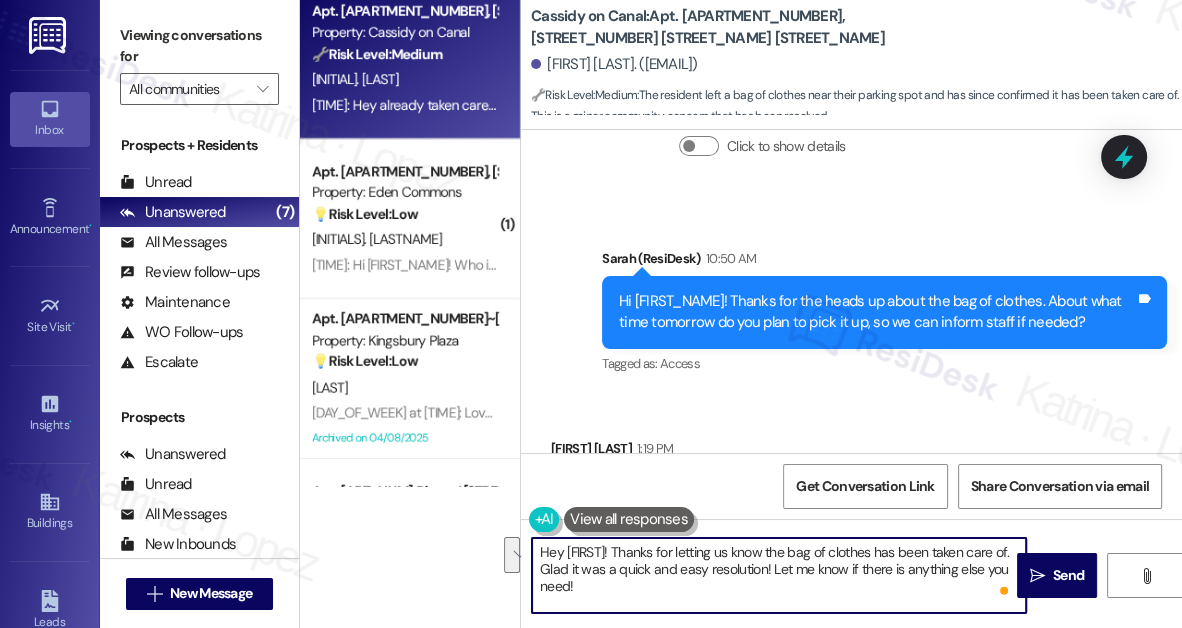 drag, startPoint x: 811, startPoint y: 570, endPoint x: 490, endPoint y: 551, distance: 321.56183 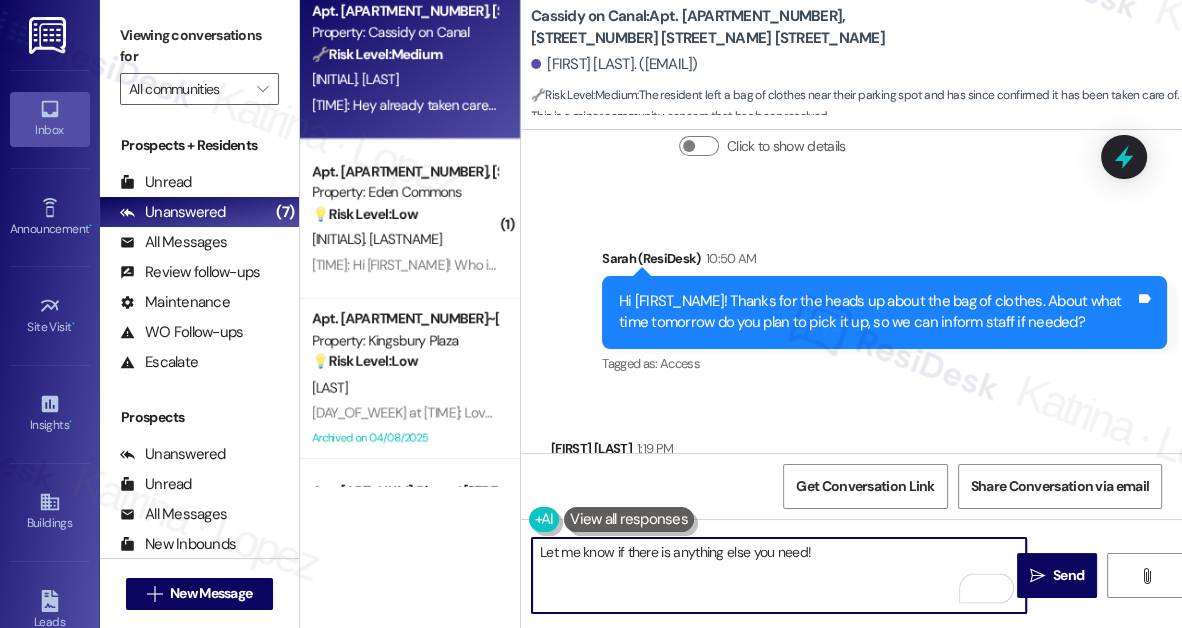 click on "Let me know if there is anything else you need!" at bounding box center [779, 575] 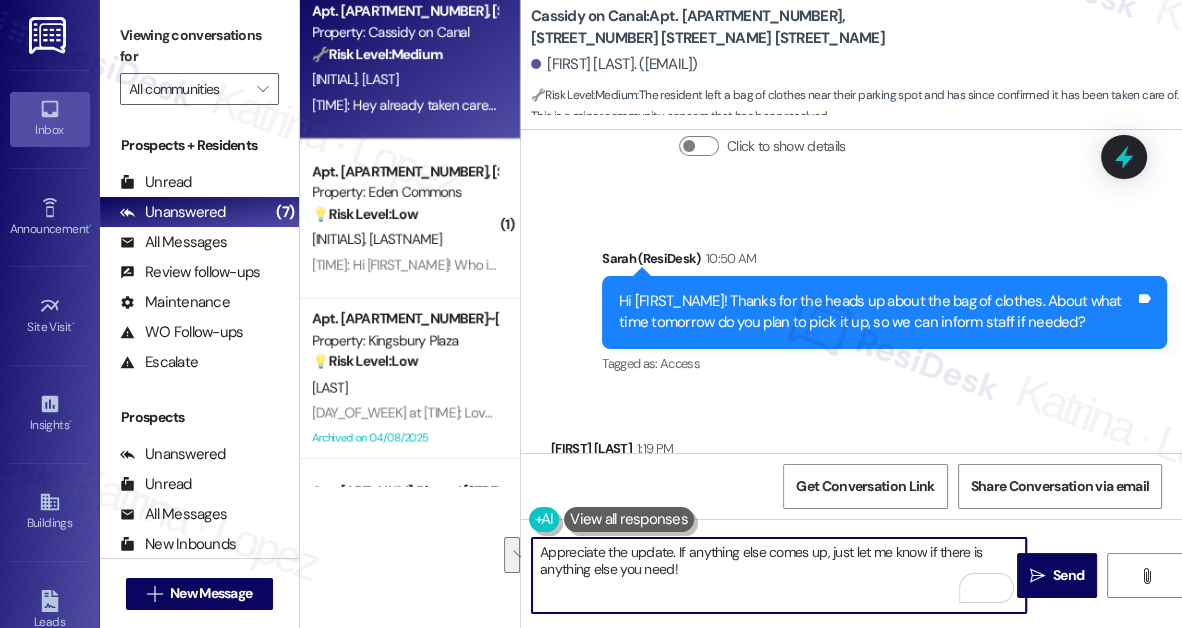 drag, startPoint x: 931, startPoint y: 553, endPoint x: 921, endPoint y: 543, distance: 14.142136 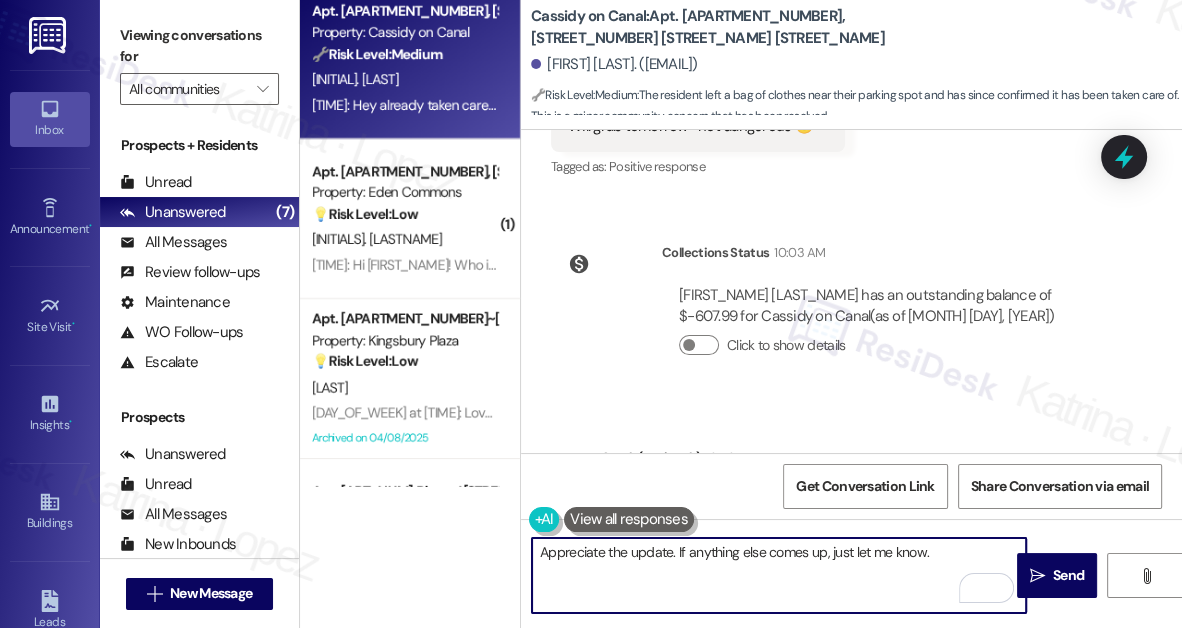 scroll, scrollTop: 15610, scrollLeft: 0, axis: vertical 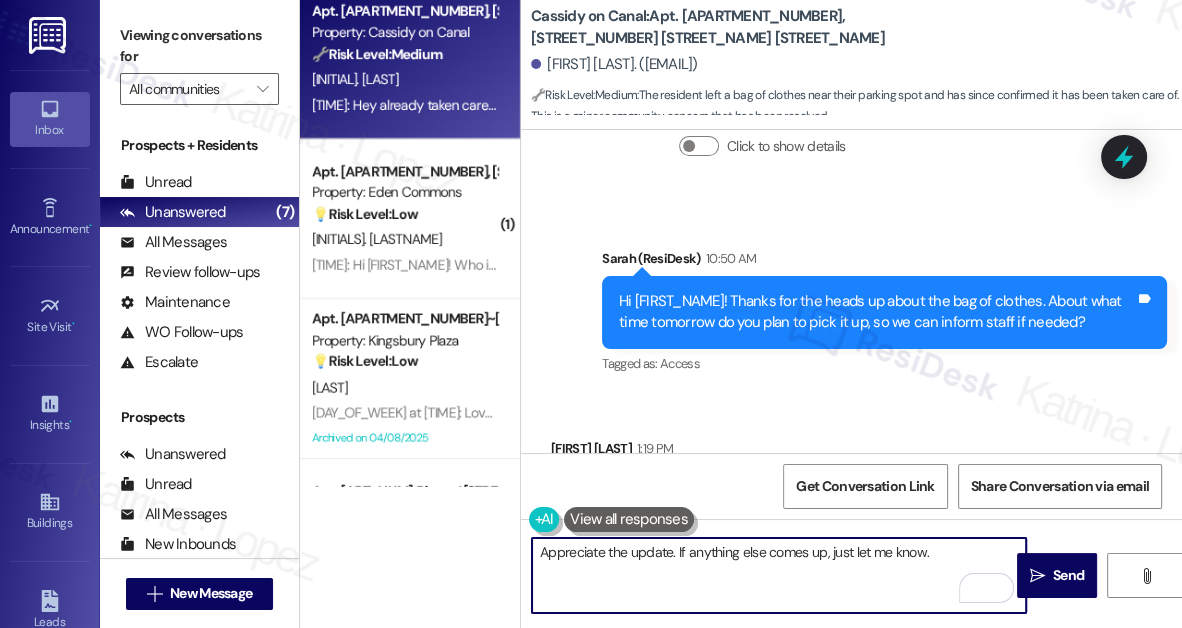 click on "Appreciate the update. If anything else comes up, just let me know." at bounding box center (779, 575) 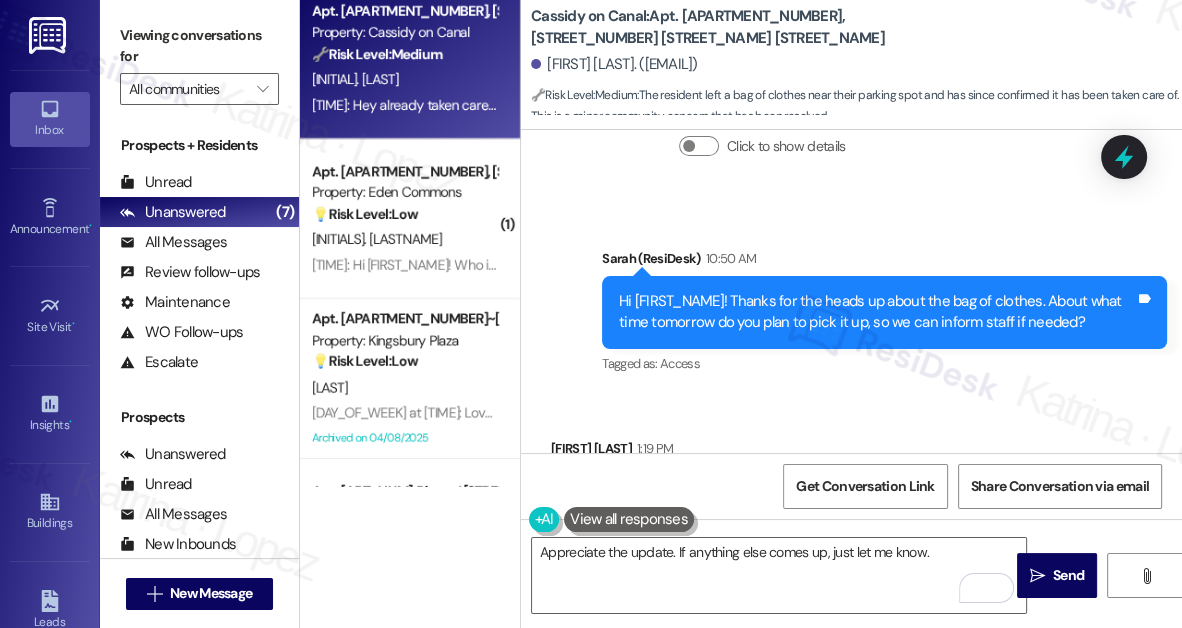 drag, startPoint x: 1065, startPoint y: 569, endPoint x: 584, endPoint y: 339, distance: 533.1613 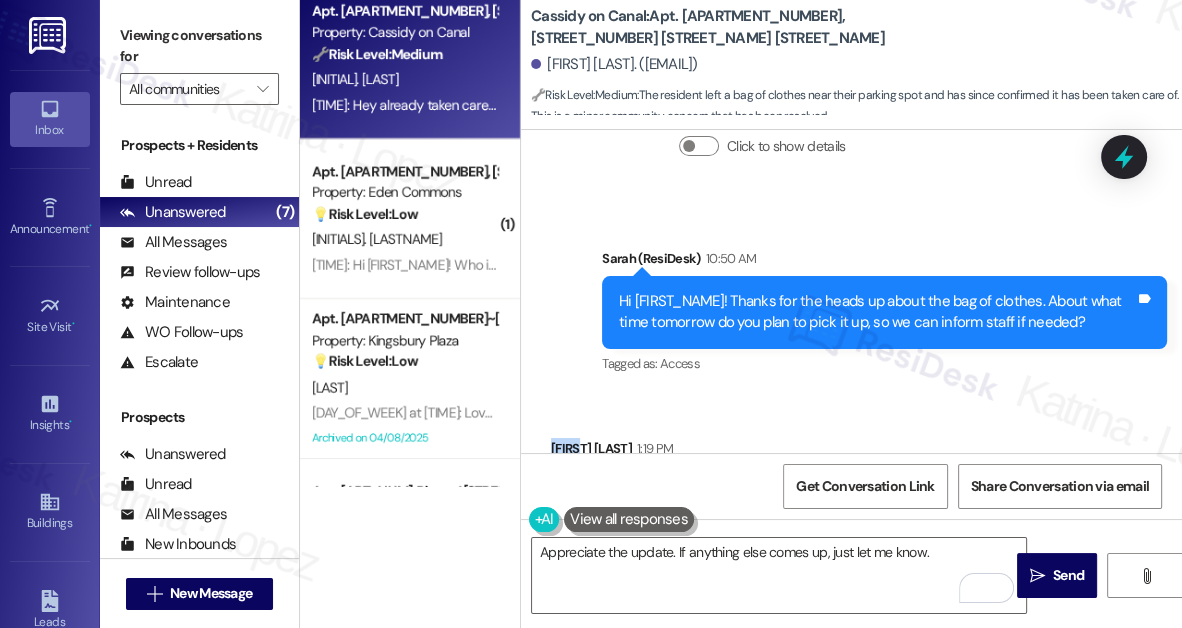 click on "Kari Obrien [TIME]" at bounding box center [655, 452] 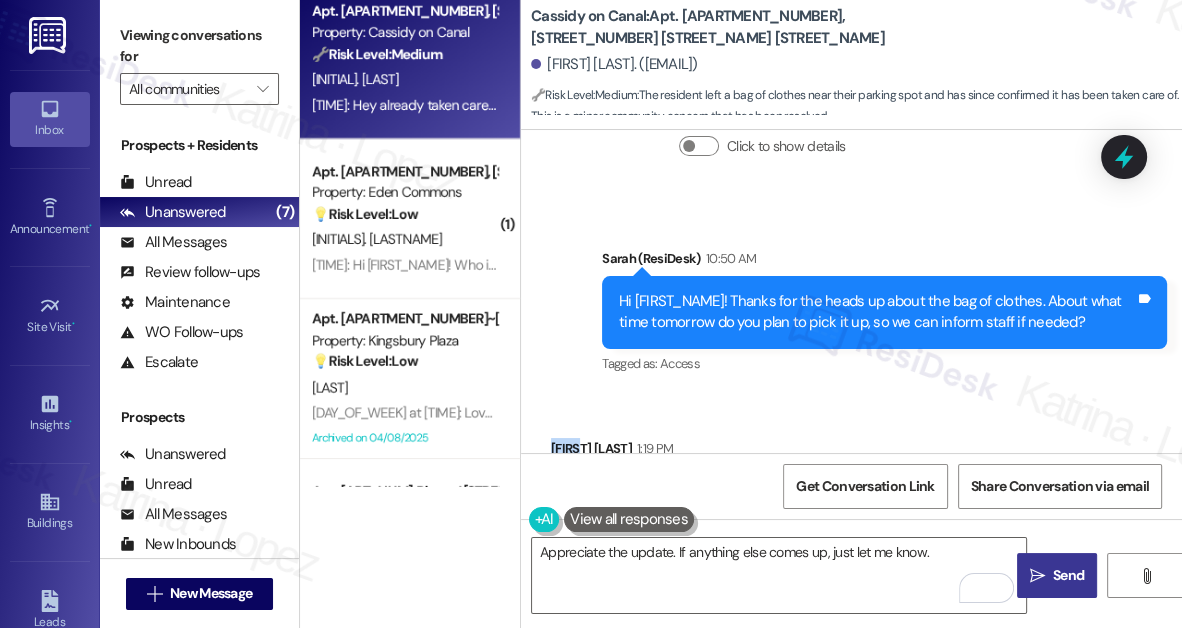 click on " Send" at bounding box center (1057, 575) 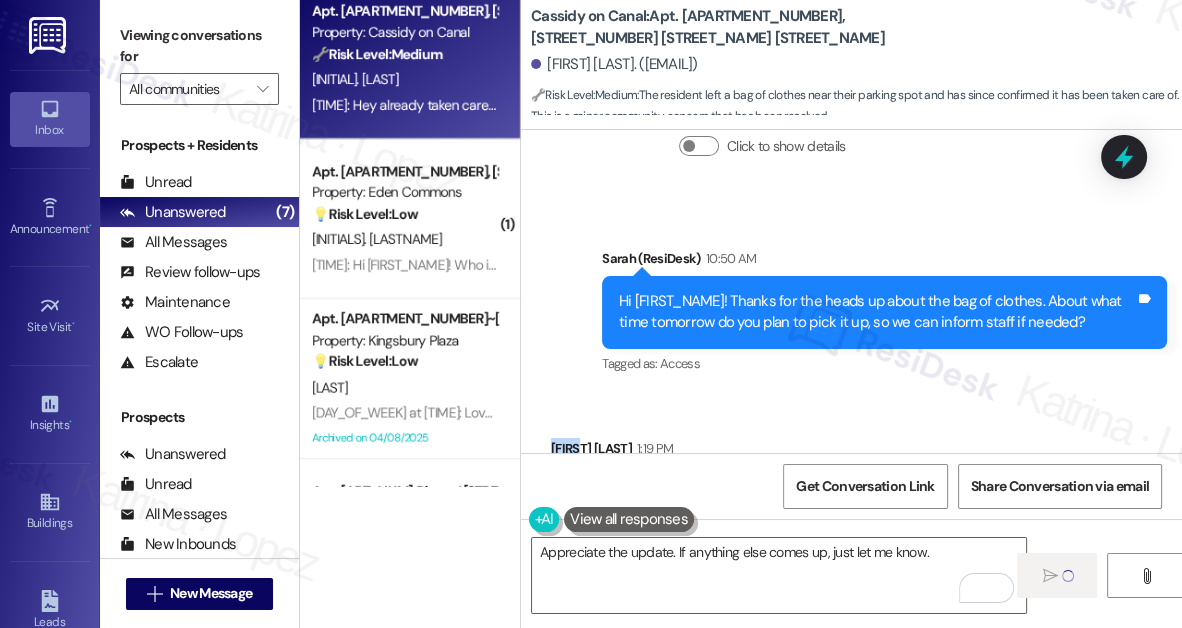 type on "Fetching suggested responses. Please feel free to read through the conversation in the meantime." 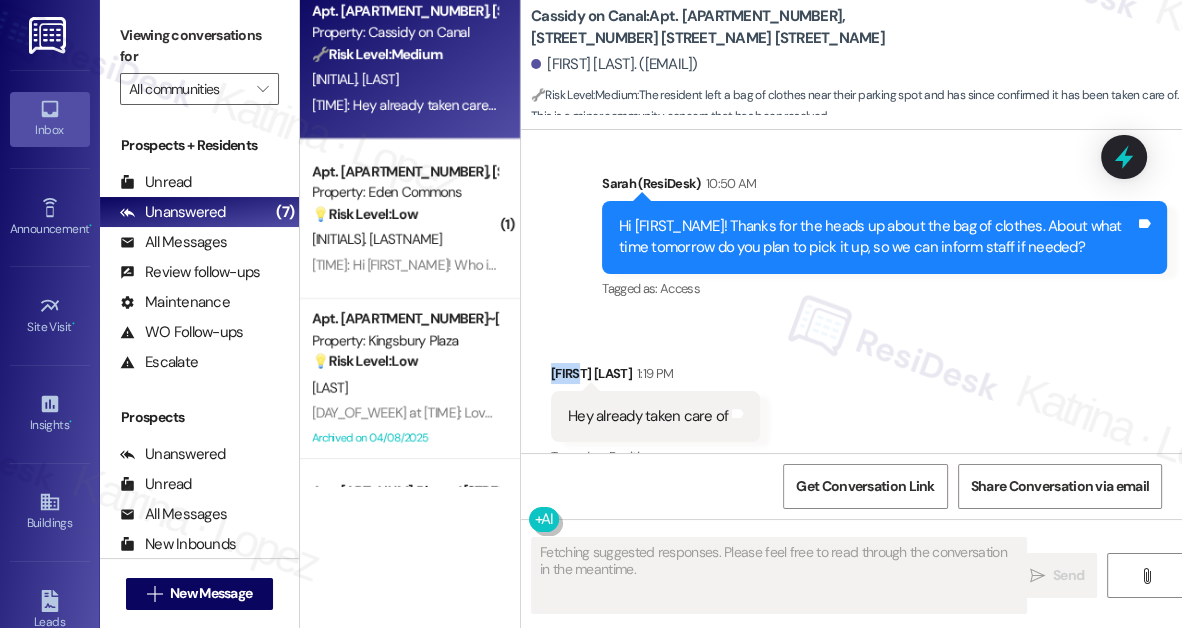 scroll, scrollTop: 15749, scrollLeft: 0, axis: vertical 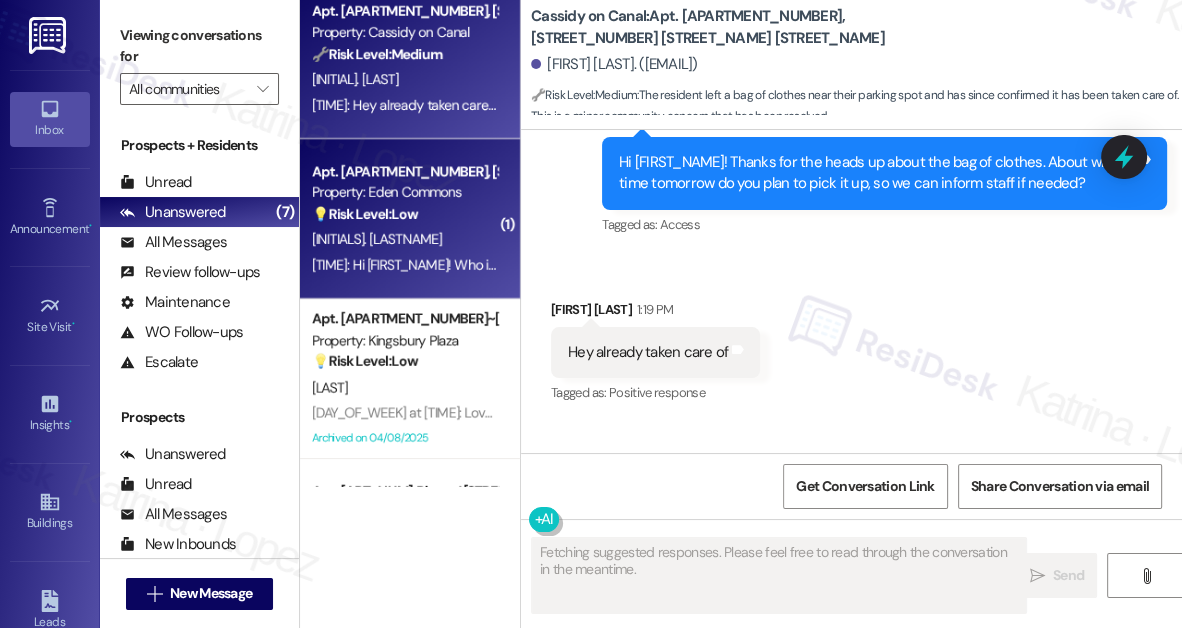 click on "Property: Eden Commons" at bounding box center [404, 192] 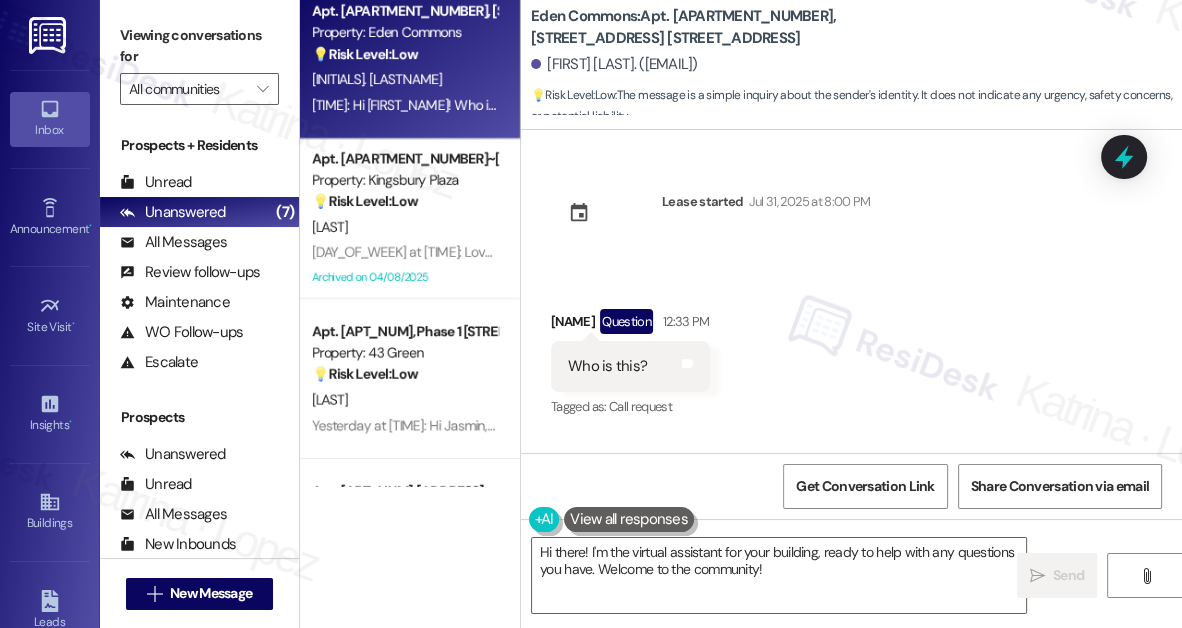 click on "Viewing conversations for" at bounding box center (199, 46) 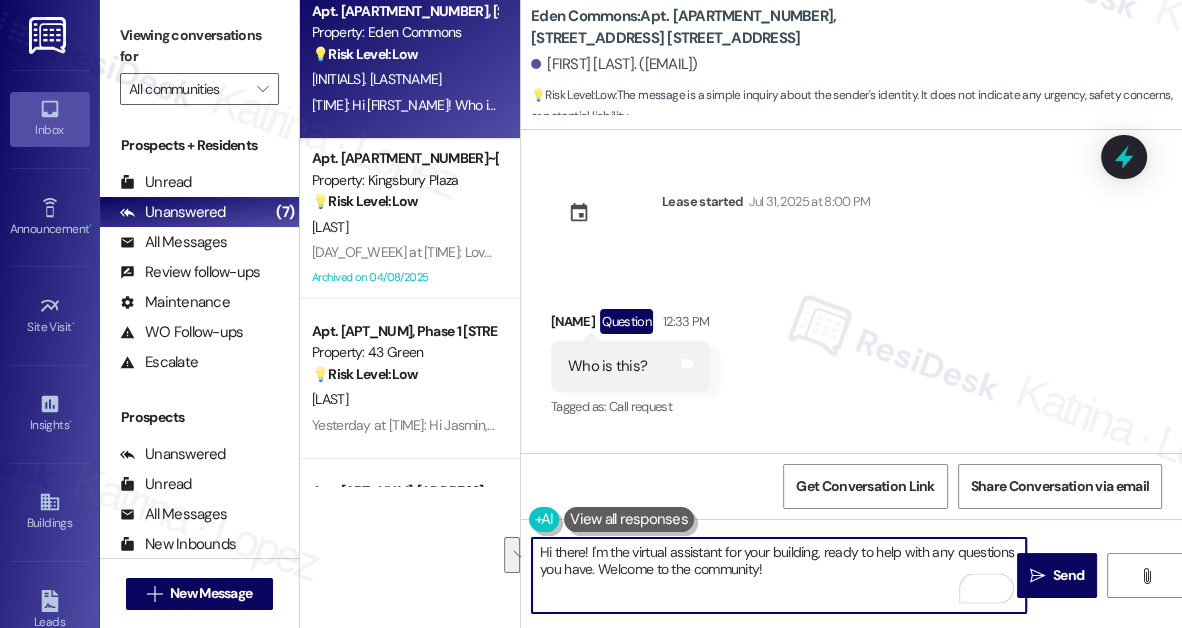 drag, startPoint x: 821, startPoint y: 580, endPoint x: 610, endPoint y: 545, distance: 213.88315 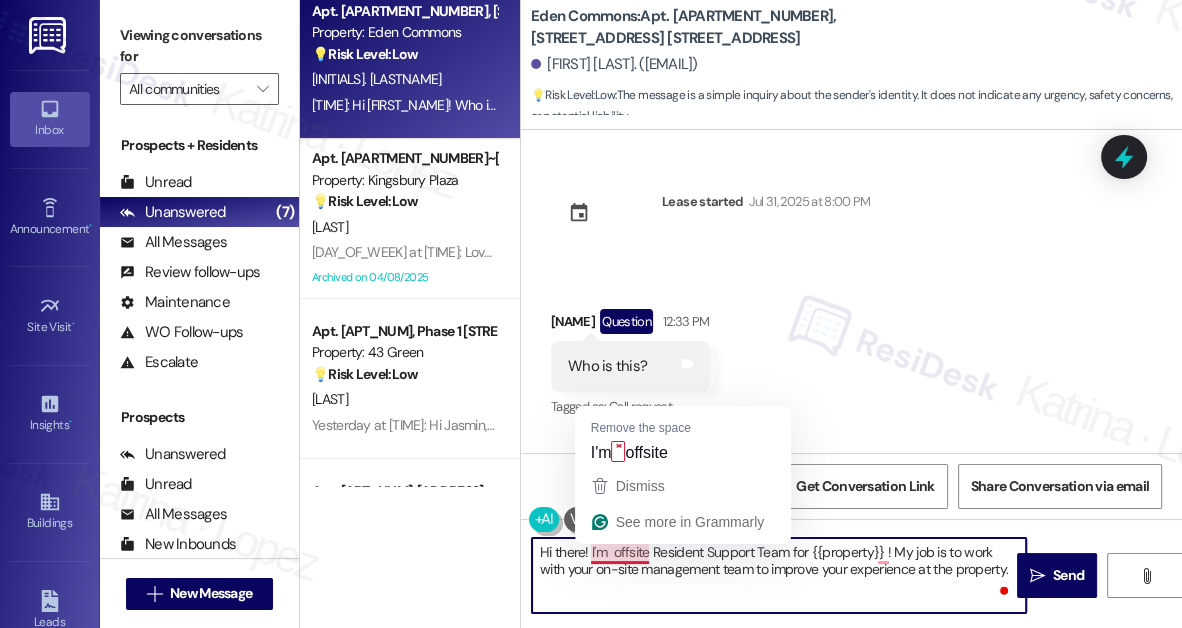 click on "Hi there! I'm  offsite Resident Support Team for {{property}} ! My job is to work with your on-site management team to improve your experience at the property." at bounding box center (779, 575) 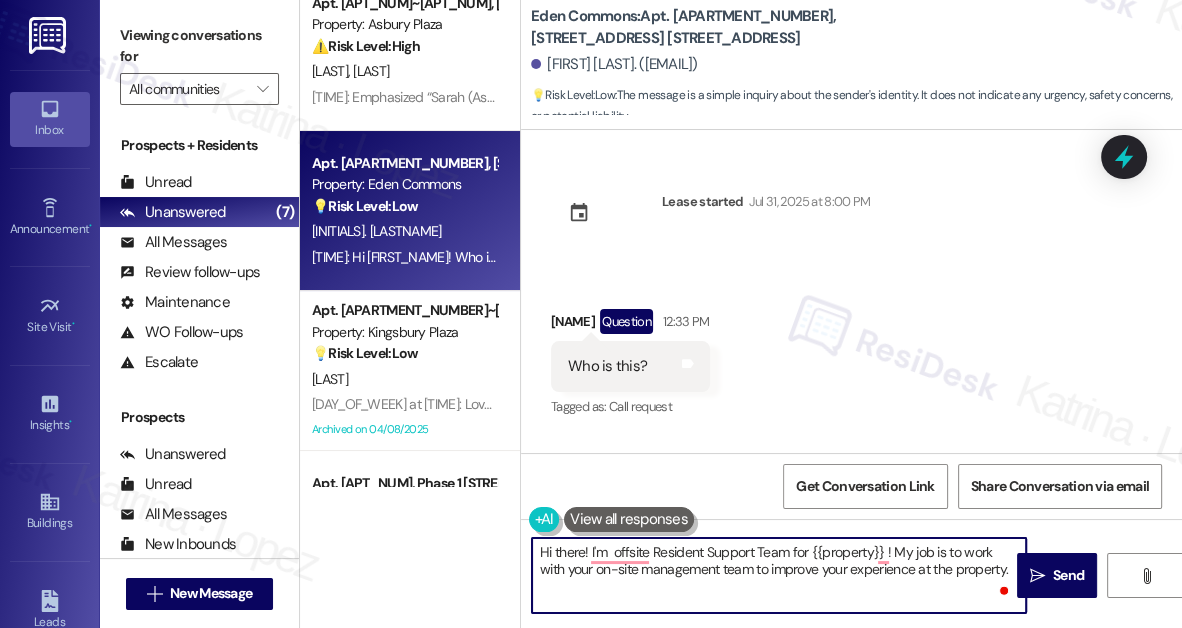 scroll, scrollTop: 0, scrollLeft: 0, axis: both 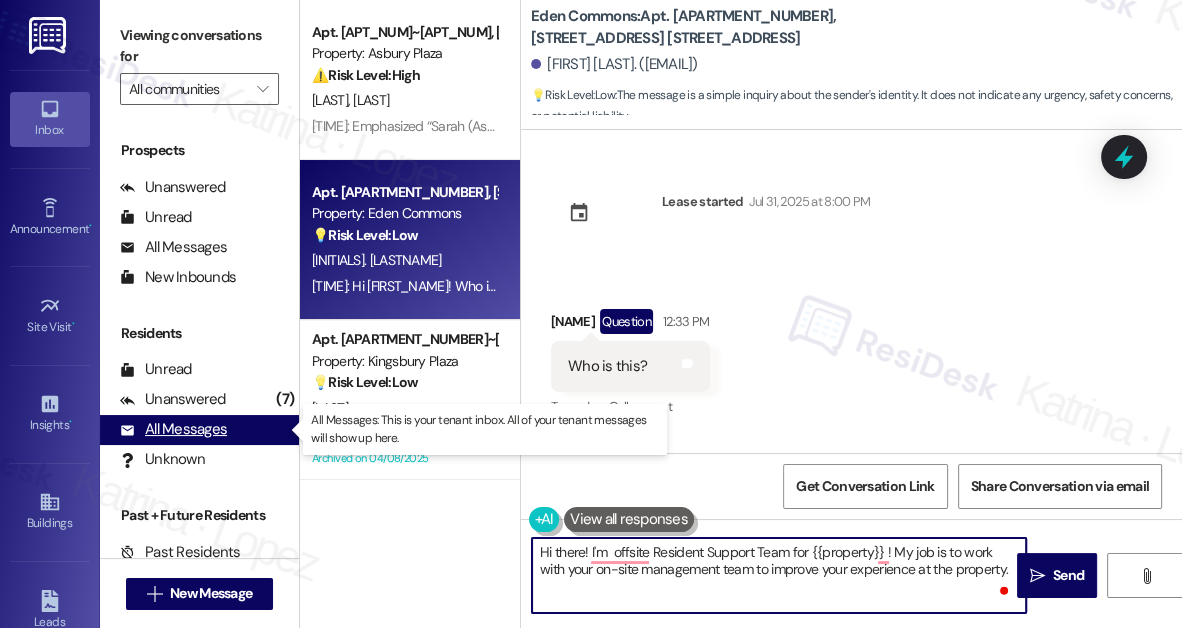 type on "Hi there! I'm  offsite Resident Support Team for {{property}} ! My job is to work with your on-site management team to improve your experience at the property." 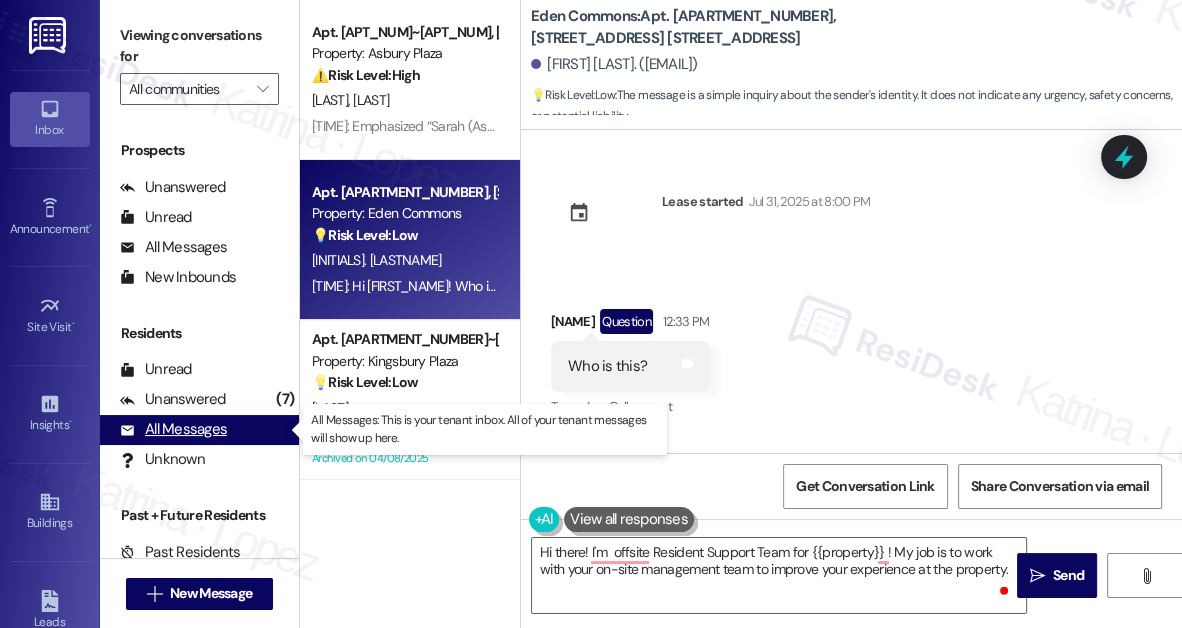 click on "All Messages" at bounding box center [173, 429] 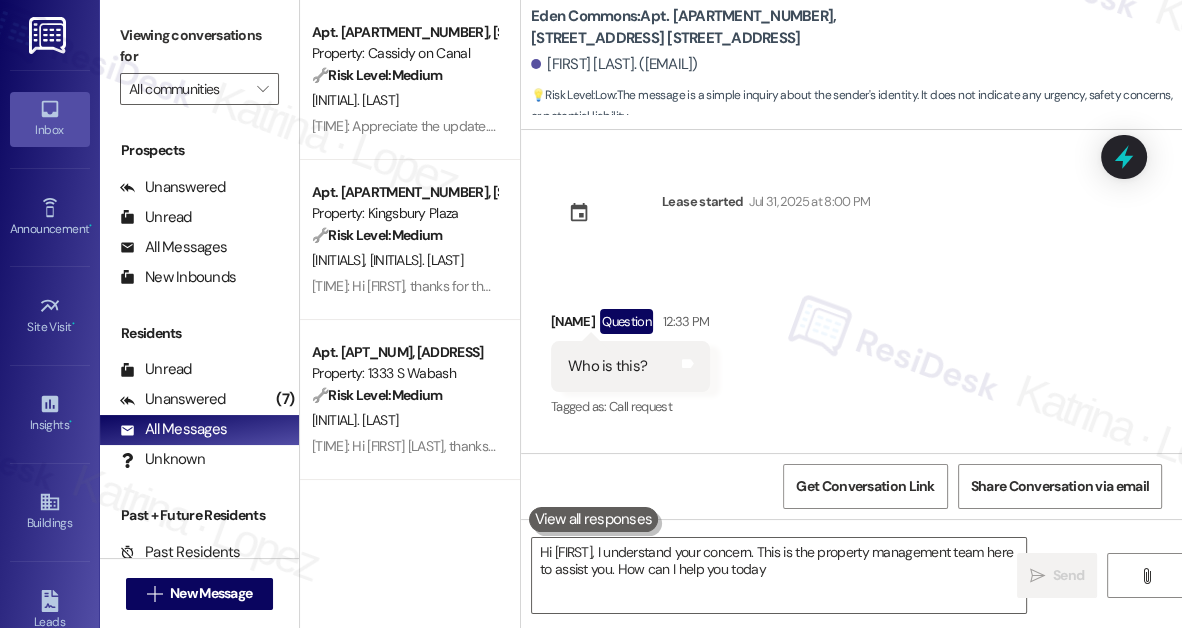 type on "Hi {{first_name}}, I understand your concern. This is the property management team here to assist you. How can I help you today?" 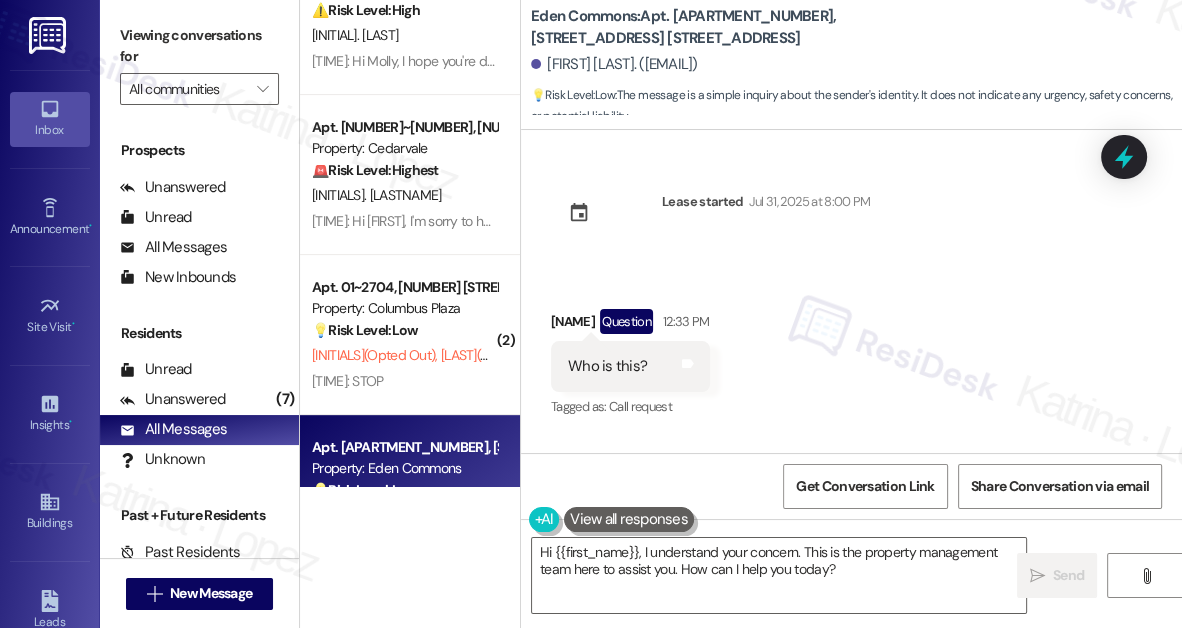 scroll, scrollTop: 818, scrollLeft: 0, axis: vertical 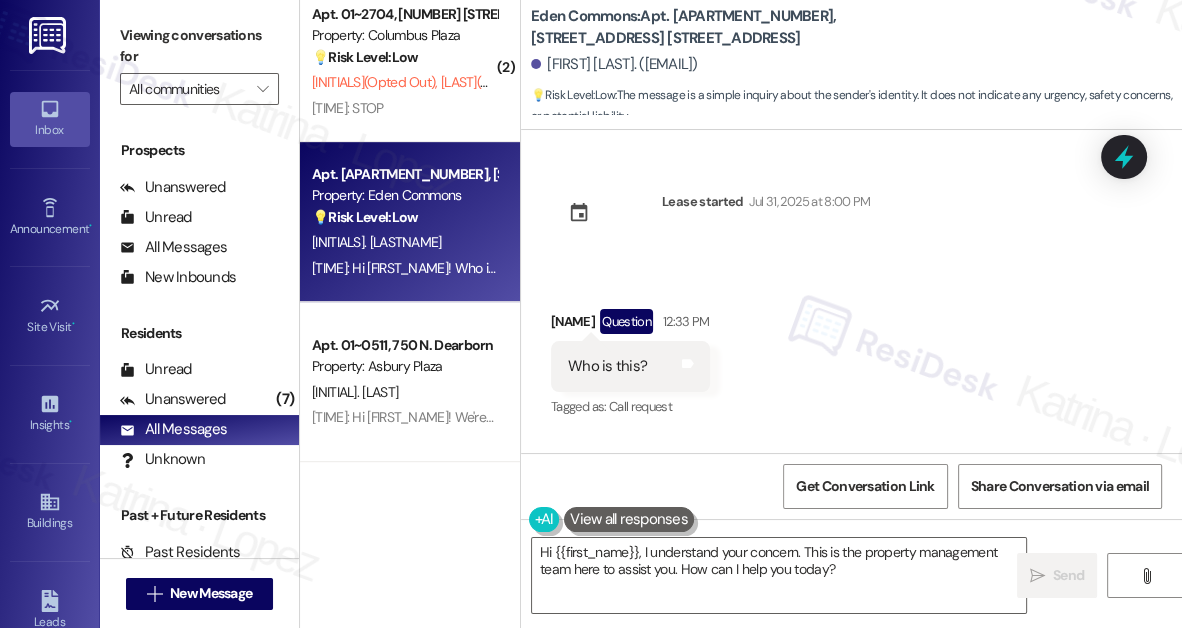 click on "💡 Risk Level: Low The message is a simple inquiry about the sender's identity. It does not indicate any urgency, safety concerns, or potential liability." at bounding box center [404, 217] 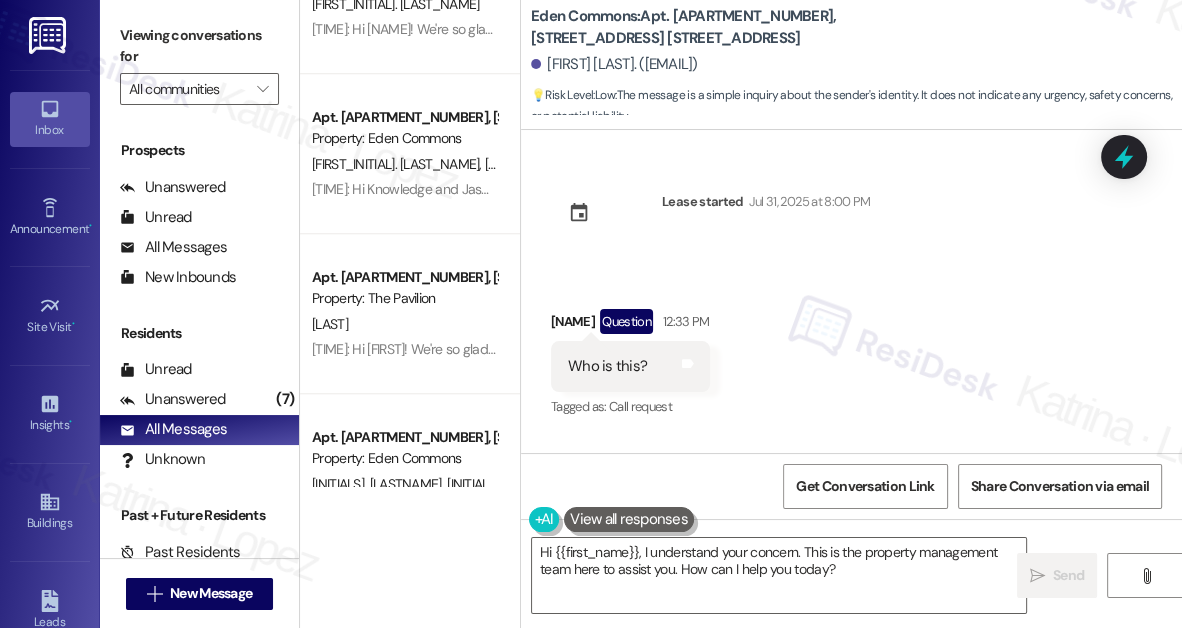 scroll, scrollTop: 1454, scrollLeft: 0, axis: vertical 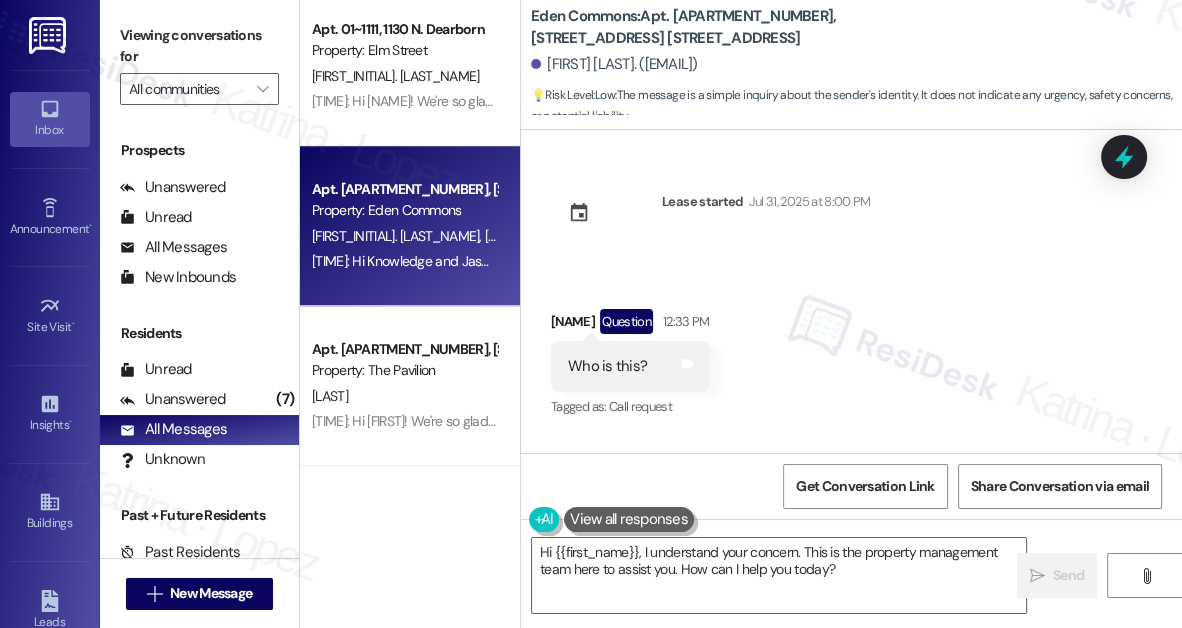 click on "[LAST]" at bounding box center [503, 236] 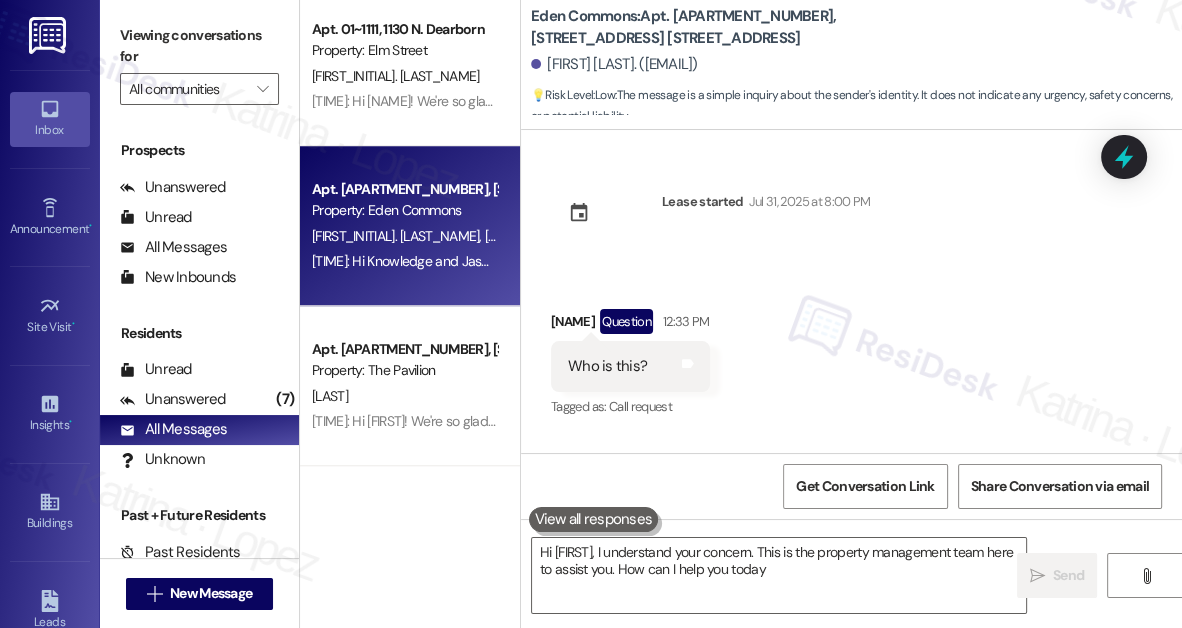 type on "Hi {{first_name}}, I understand your concern. This is the property management team here to assist you. How can I help you today?" 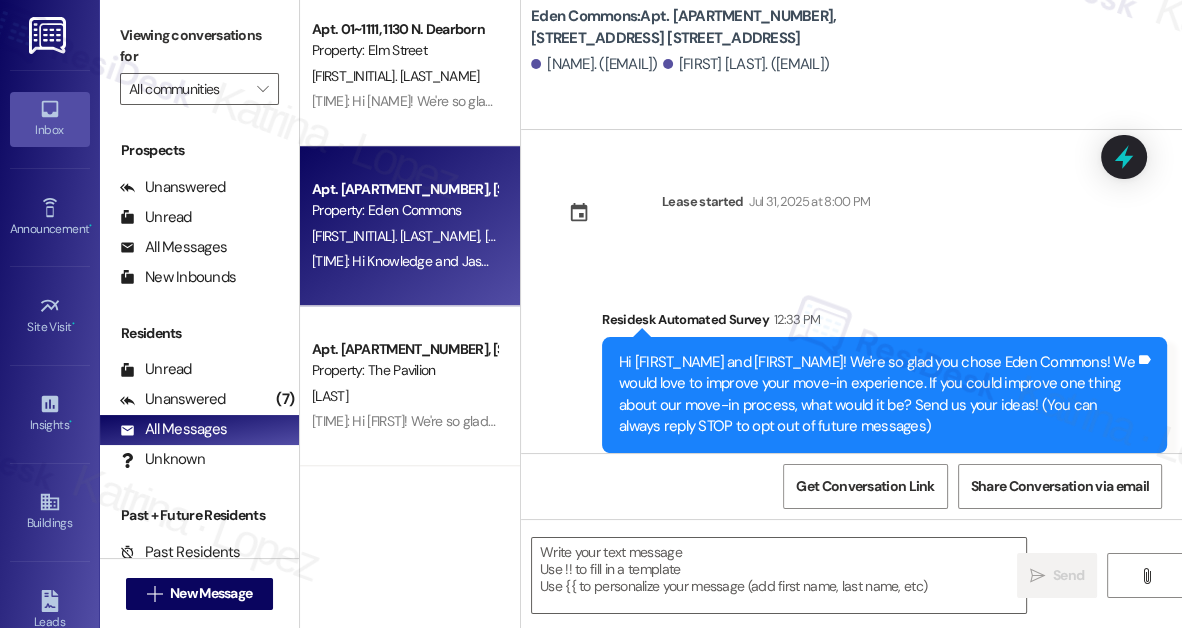 type on "Fetching suggested responses. Please feel free to read through the conversation in the meantime." 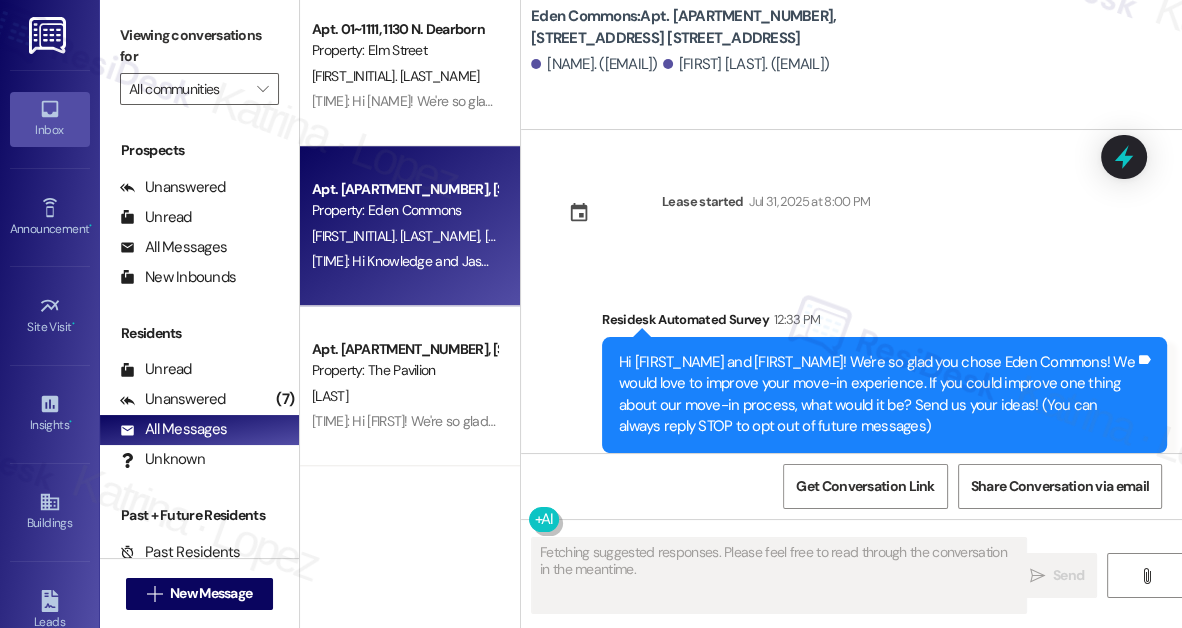scroll, scrollTop: 45, scrollLeft: 0, axis: vertical 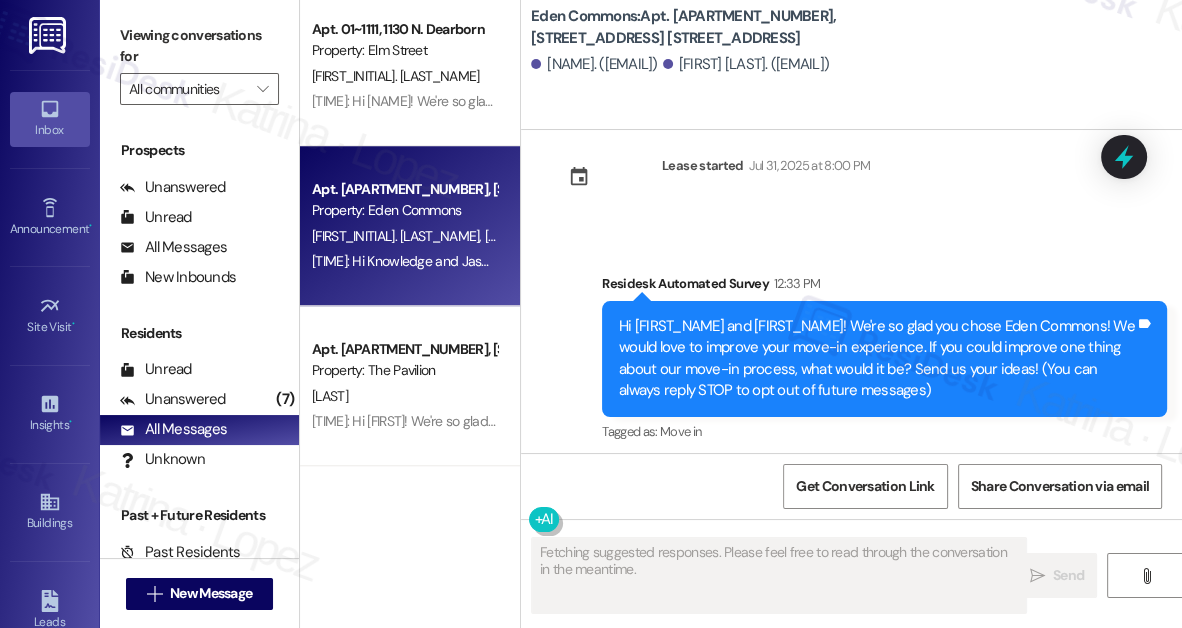 type 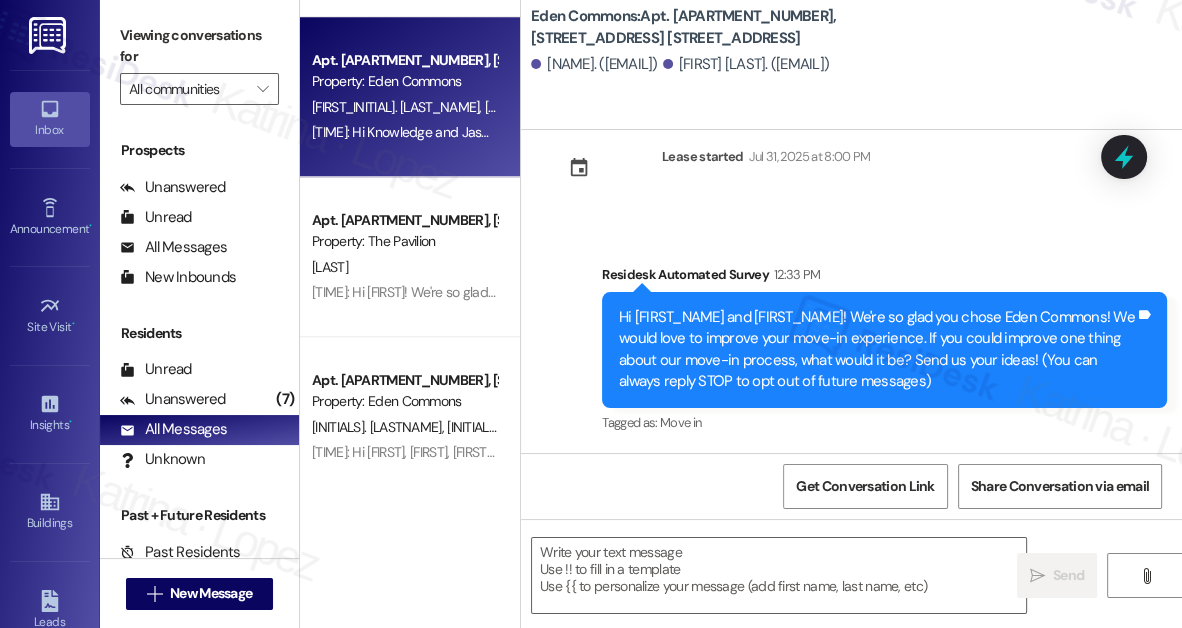 scroll, scrollTop: 1727, scrollLeft: 0, axis: vertical 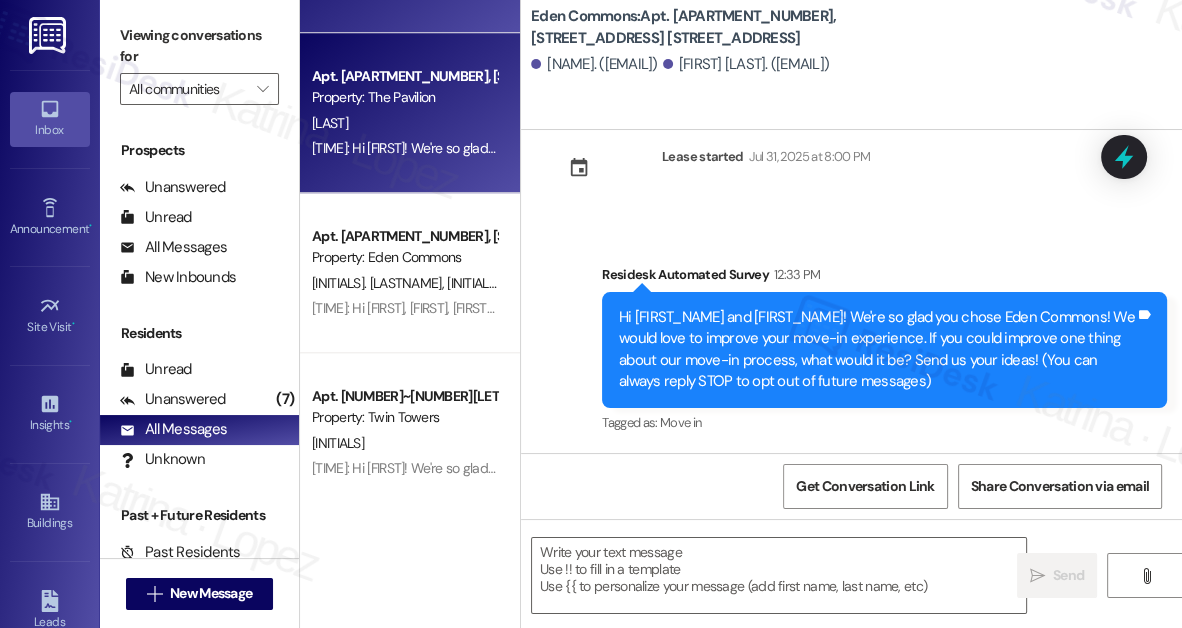 click on "Apt. [NUMBER]~[NUMBER], [ONE] Lafayette Plaisance Property: The Pavilion [INITIAL]. [LAST] [TIME]: Hi [NAME]! We're so glad you chose The Pavilion! We would love to improve your move-in experience. If you could improve one thing about our move-in process, what would it be? Send us your ideas! (You can always reply STOP to opt out of future messages) [TIME]: Hi [NAME]! We're so glad you chose The Pavilion! We would love to improve your move-in experience. If you could improve one thing about our move-in process, what would it be? Send us your ideas! (You can always reply STOP to opt out of future messages)" at bounding box center [410, 113] 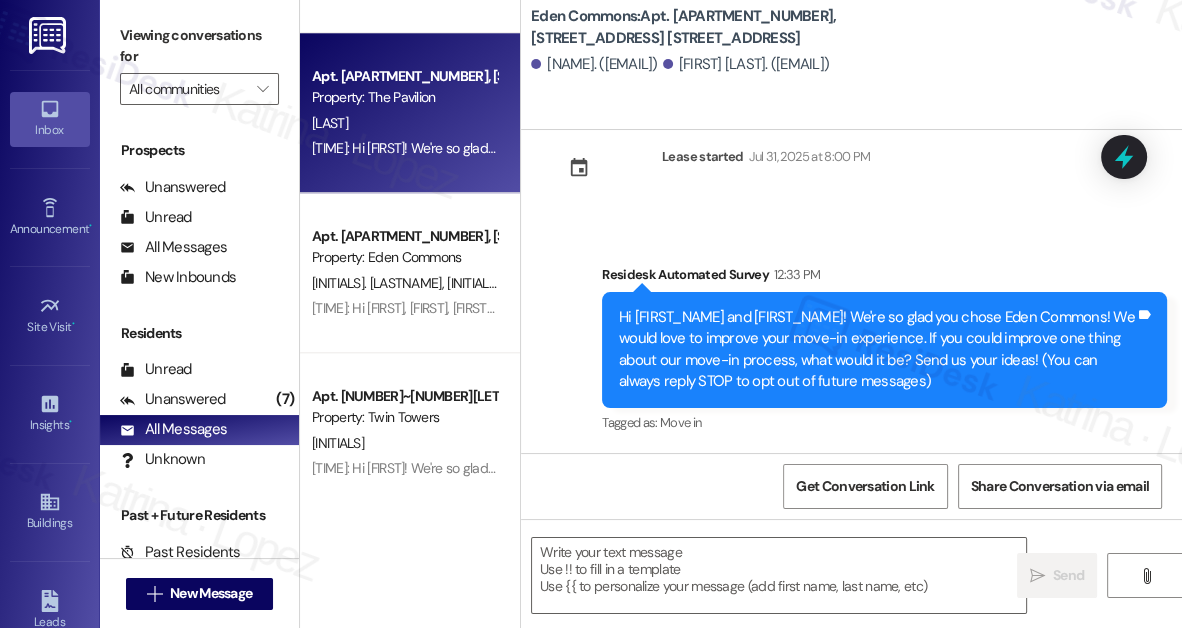 type on "Fetching suggested responses. Please feel free to read through the conversation in the meantime." 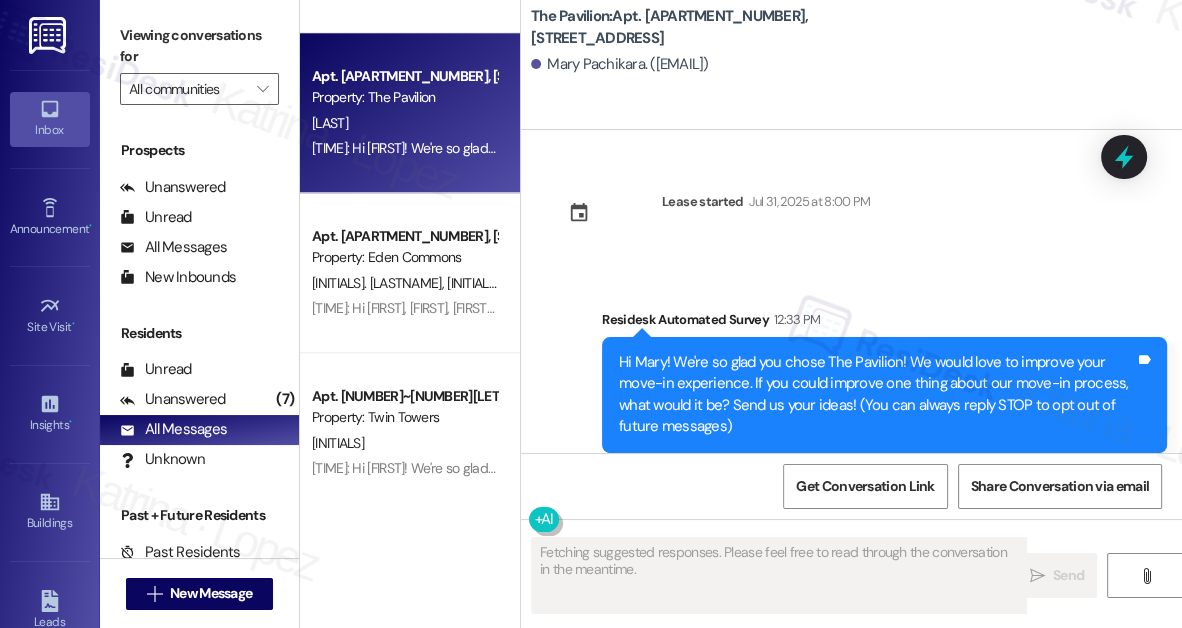 click on "Hi Mary! We're so glad you chose The Pavilion! We would love to improve your move-in experience. If you could improve one thing about our move-in process, what would it be? Send us your ideas! (You can always reply STOP to opt out of future messages)" at bounding box center (877, 395) 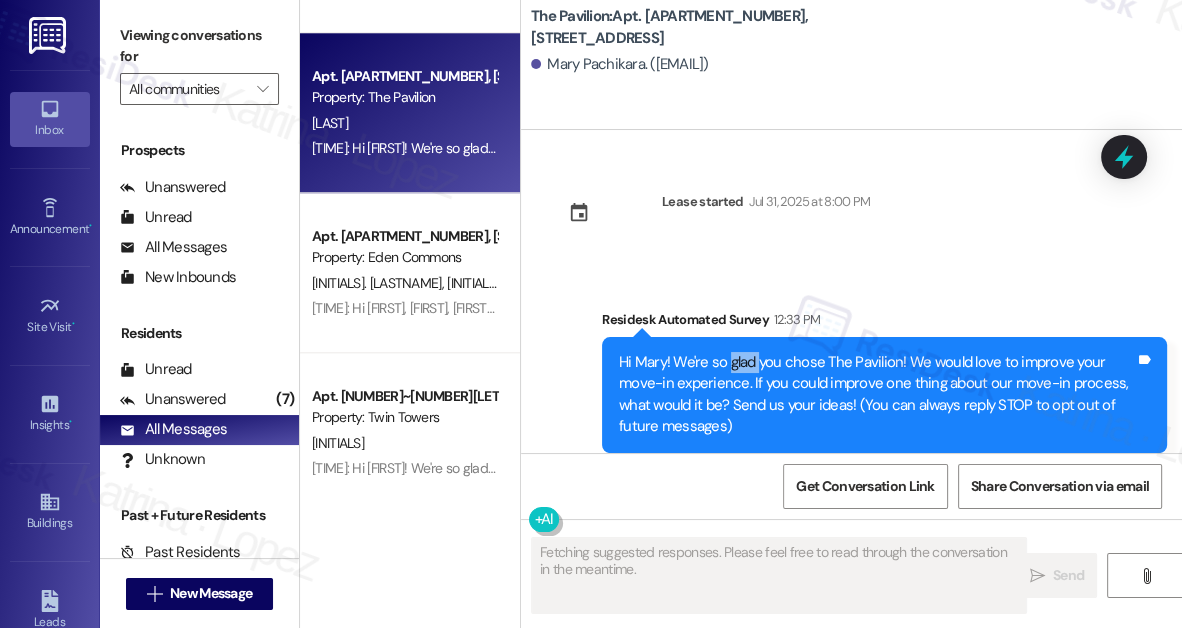 click on "Hi Mary! We're so glad you chose The Pavilion! We would love to improve your move-in experience. If you could improve one thing about our move-in process, what would it be? Send us your ideas! (You can always reply STOP to opt out of future messages)" at bounding box center (877, 395) 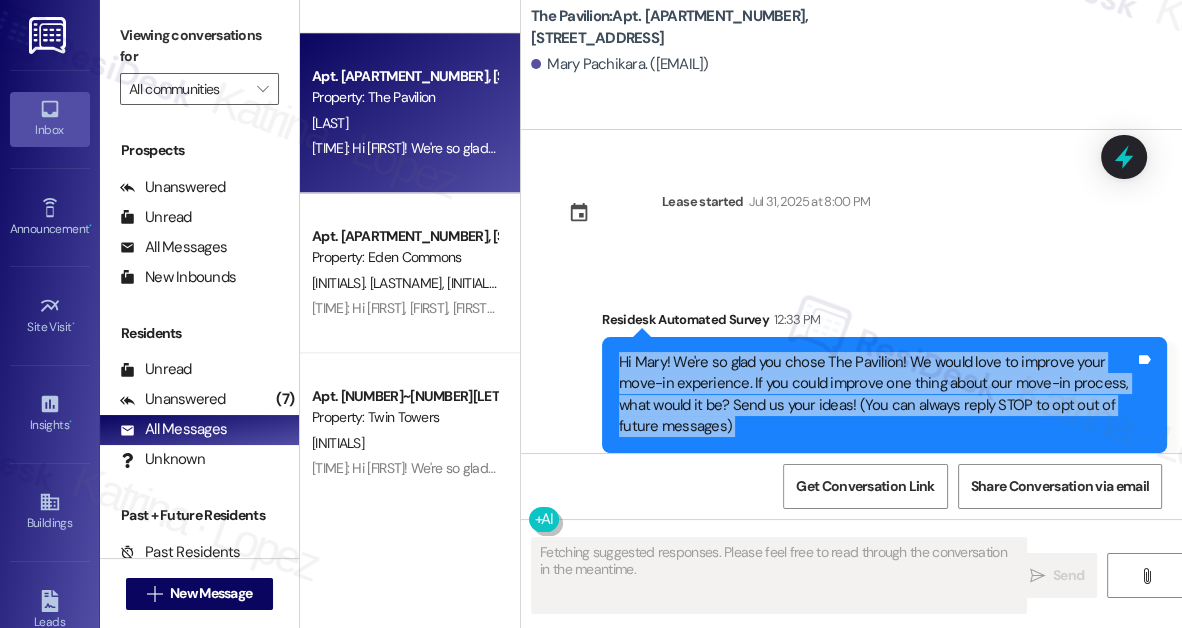 click on "Hi Mary! We're so glad you chose The Pavilion! We would love to improve your move-in experience. If you could improve one thing about our move-in process, what would it be? Send us your ideas! (You can always reply STOP to opt out of future messages)" at bounding box center (877, 395) 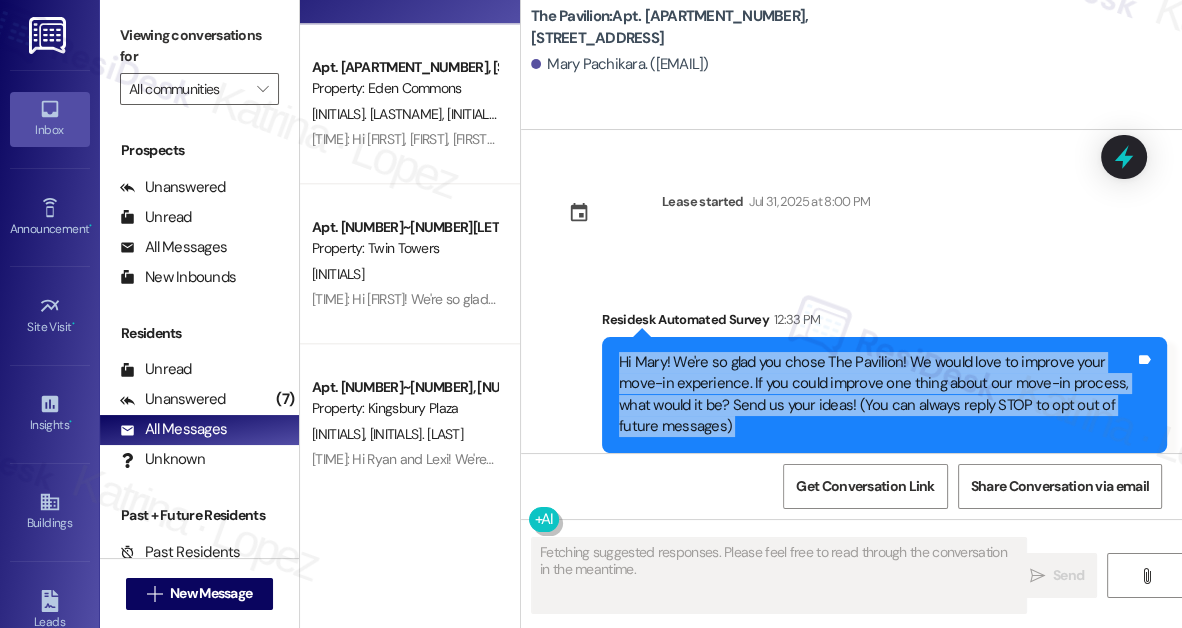 scroll, scrollTop: 2090, scrollLeft: 0, axis: vertical 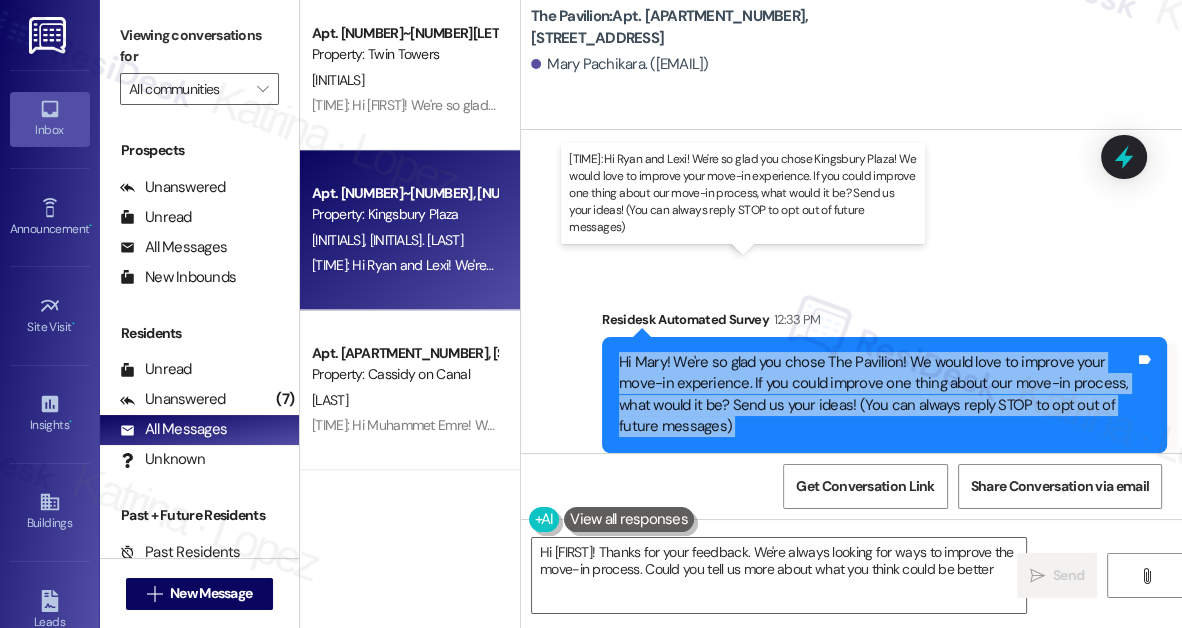 type on "Hi [FIRST]! Thanks for your feedback. We're always looking for ways to improve the move-in process. Could you tell us more about what you think could be better?" 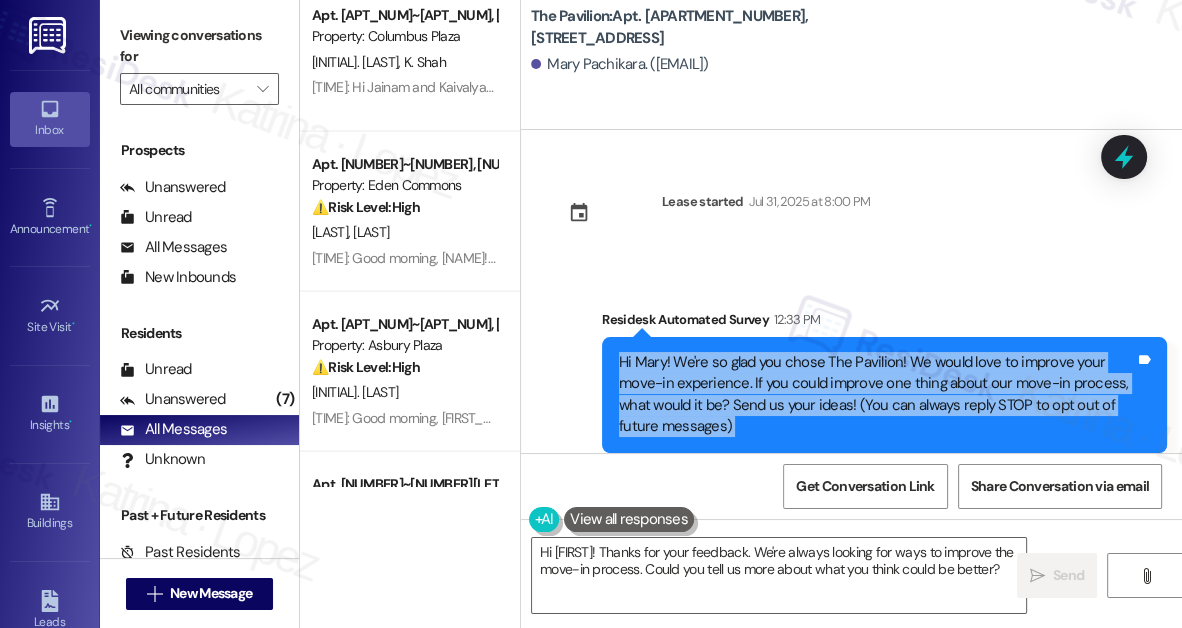 scroll, scrollTop: 3545, scrollLeft: 0, axis: vertical 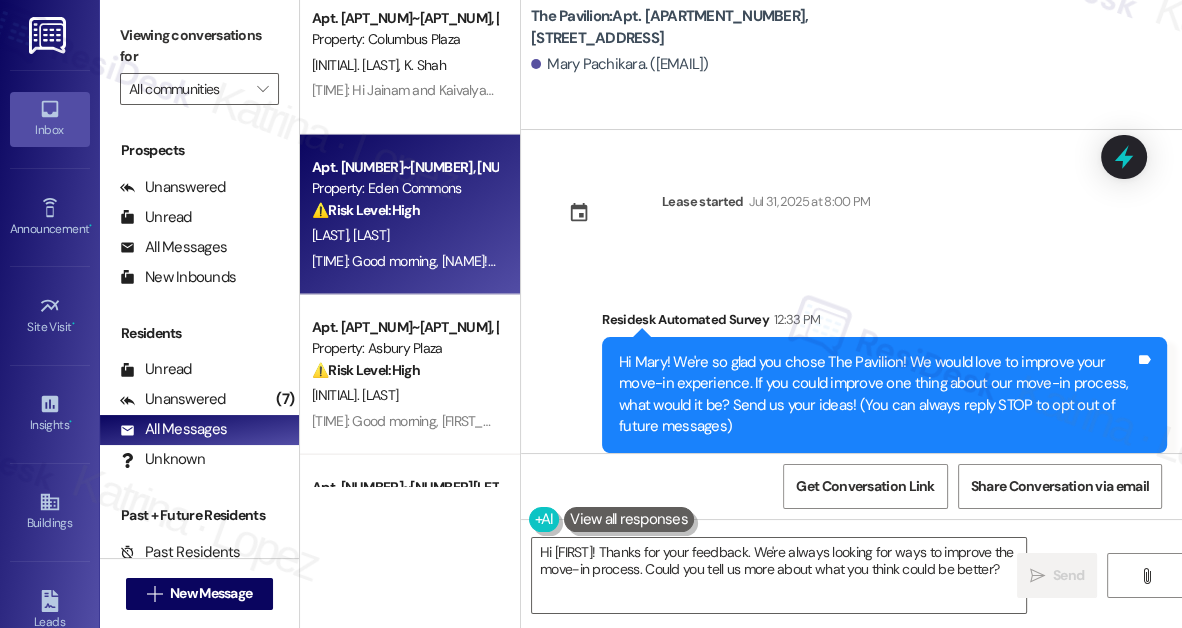 click on "[LAST] [LAST]" at bounding box center [404, 235] 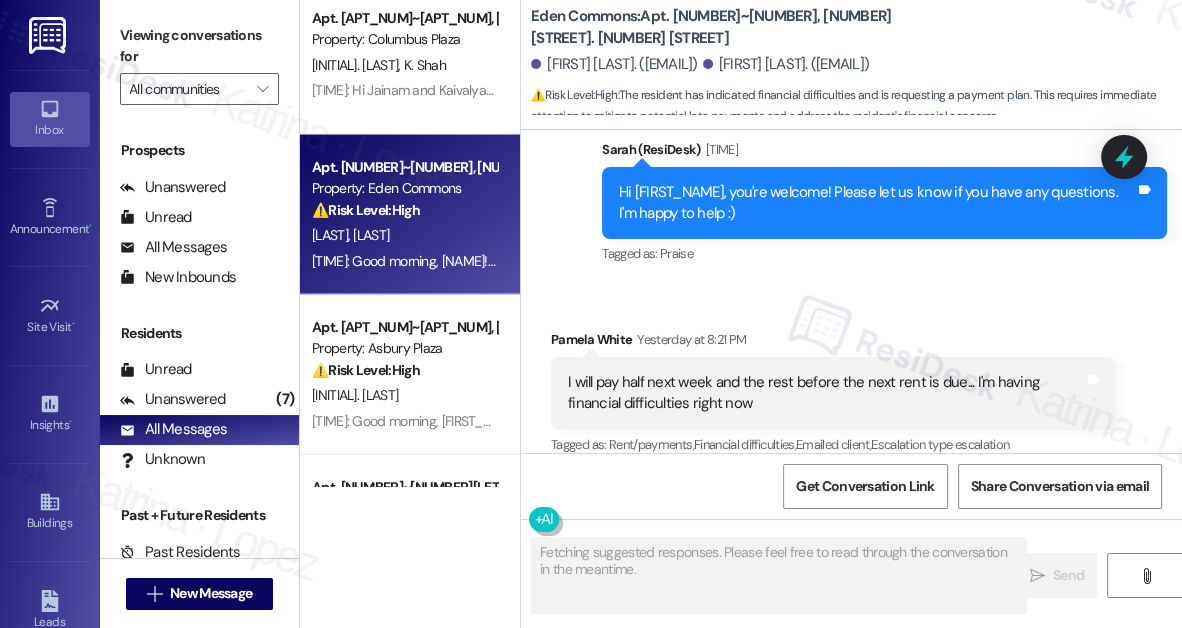 scroll, scrollTop: 11122, scrollLeft: 0, axis: vertical 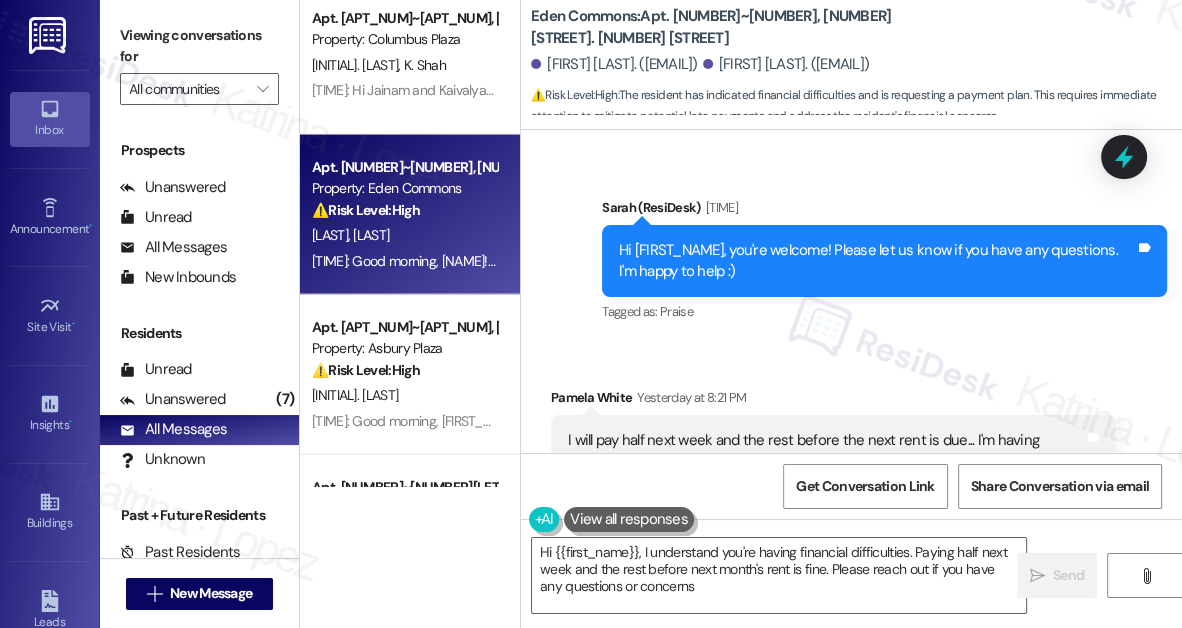 type on "Hi {{first_name}}, I understand you're having financial difficulties. Paying half next week and the rest before next month's rent is fine. Please reach out if you have any questions or concerns!" 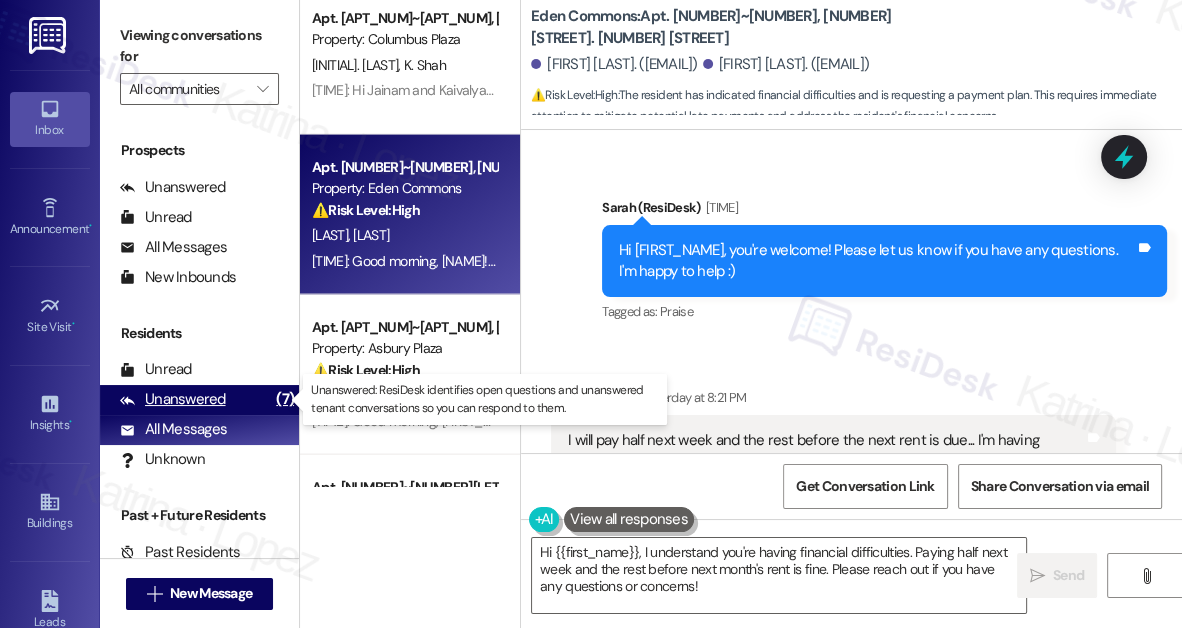 click on "Unanswered" at bounding box center (173, 399) 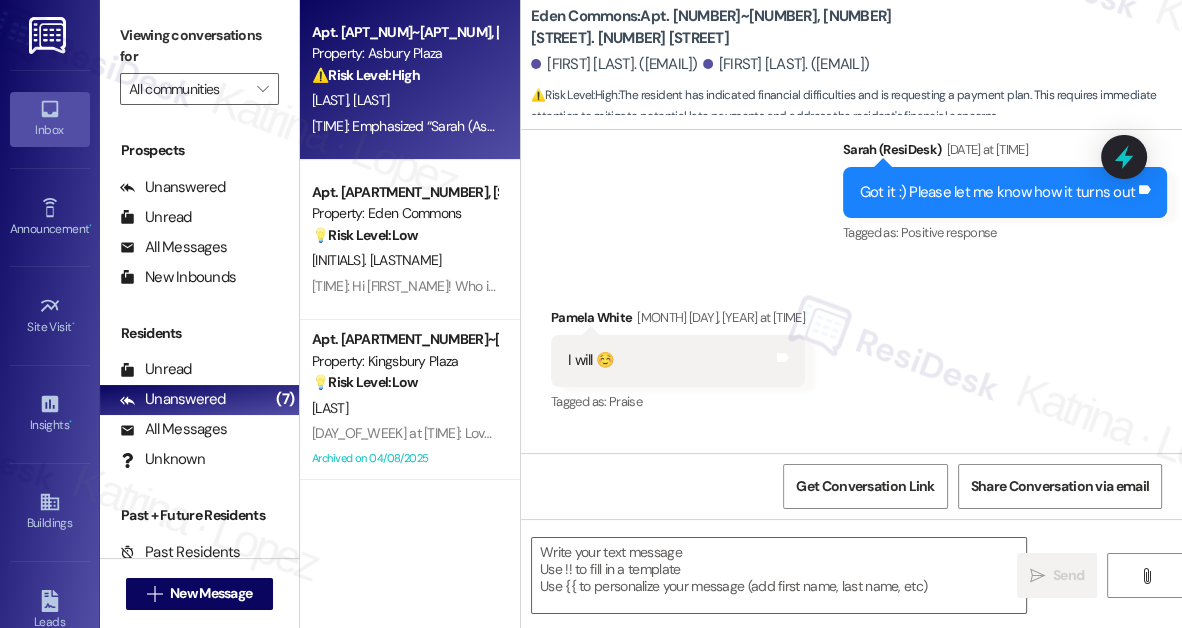 type on "Fetching suggested responses. Please feel free to read through the conversation in the meantime." 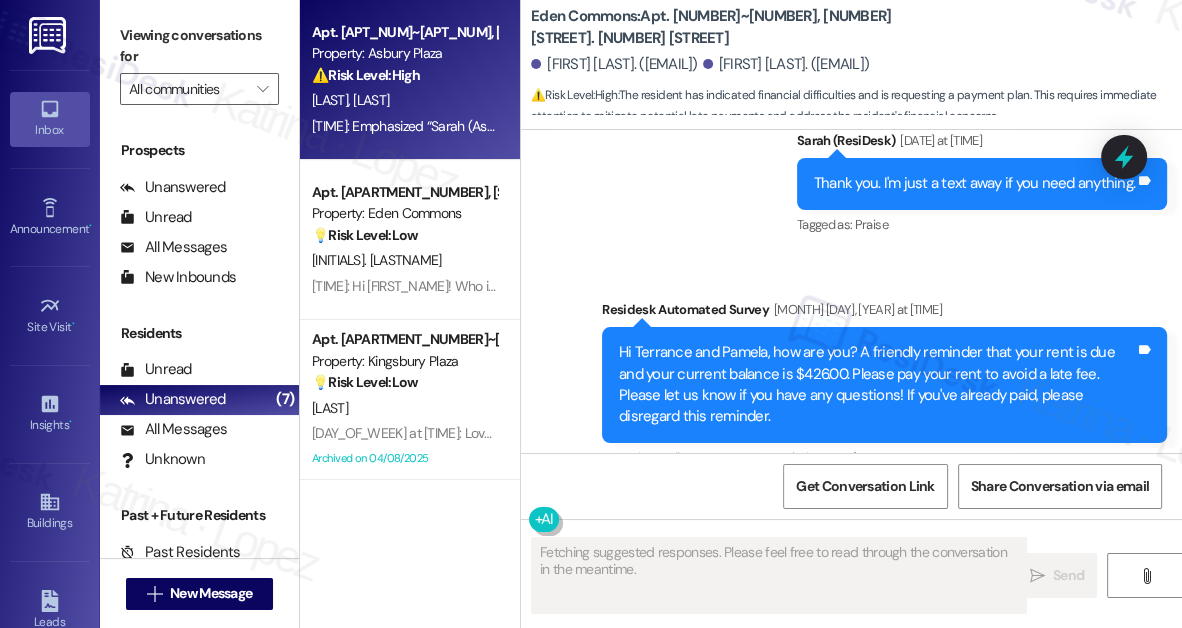 scroll, scrollTop: 11486, scrollLeft: 0, axis: vertical 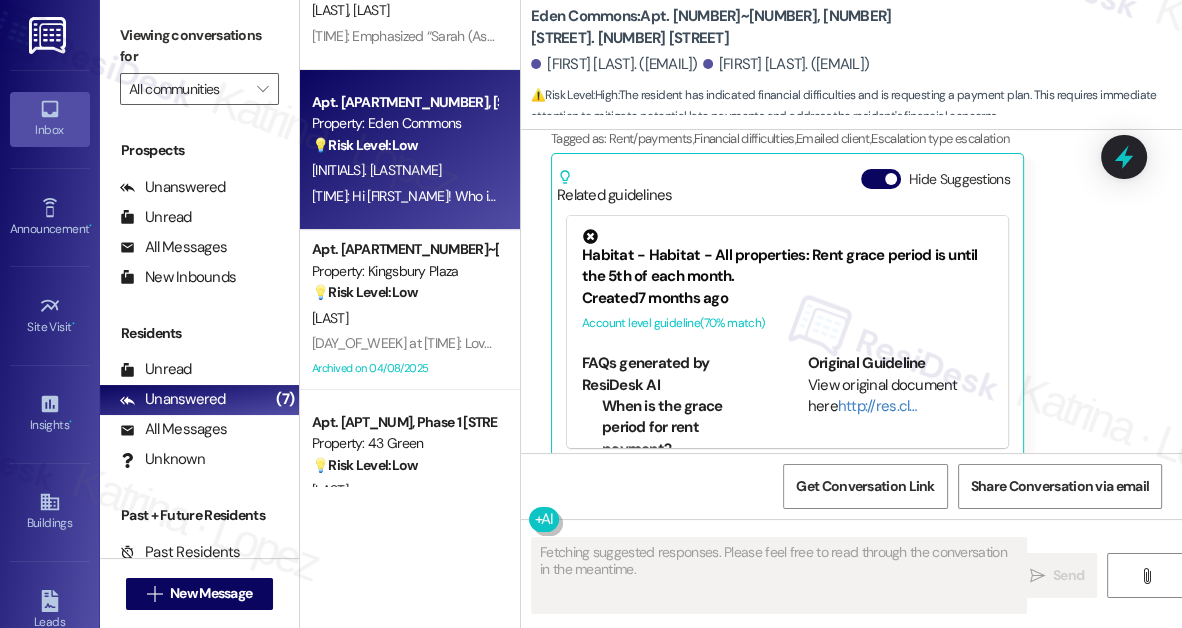 click on "[INITIALS]. [LASTNAME]" at bounding box center (404, 170) 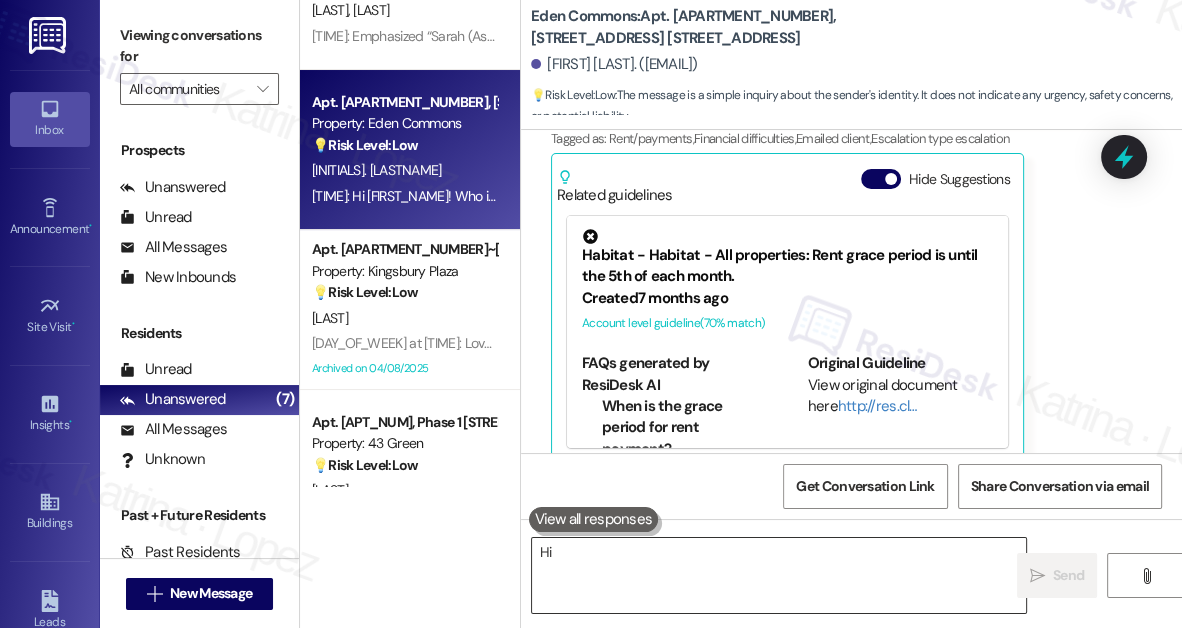 scroll, scrollTop: 0, scrollLeft: 0, axis: both 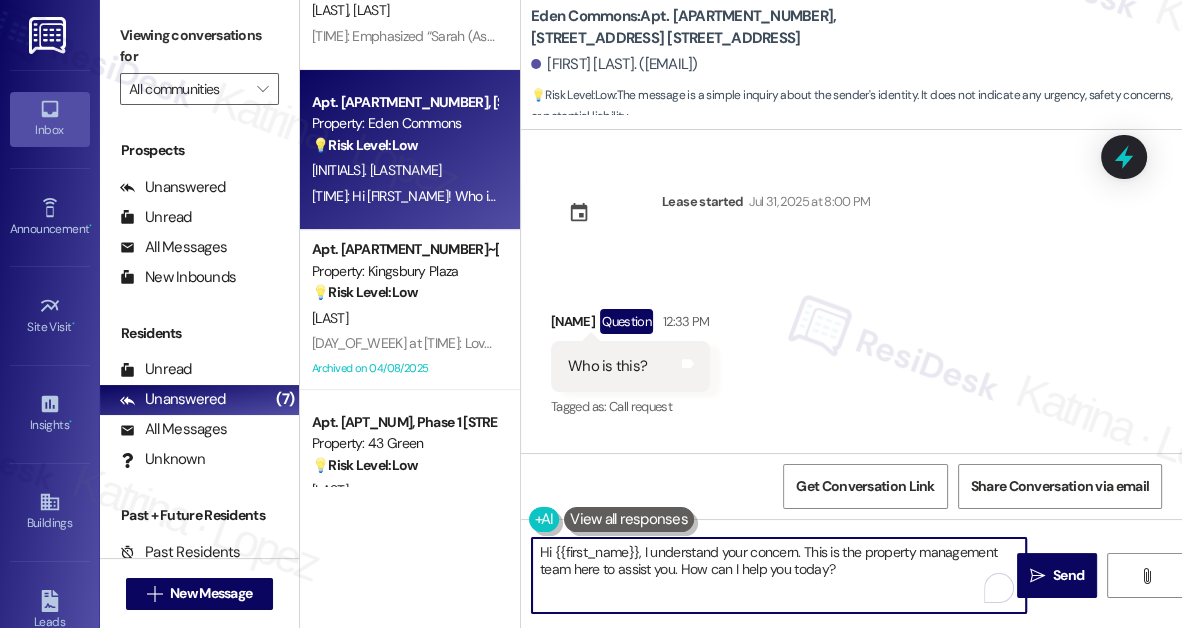 drag, startPoint x: 645, startPoint y: 551, endPoint x: 882, endPoint y: 588, distance: 239.8708 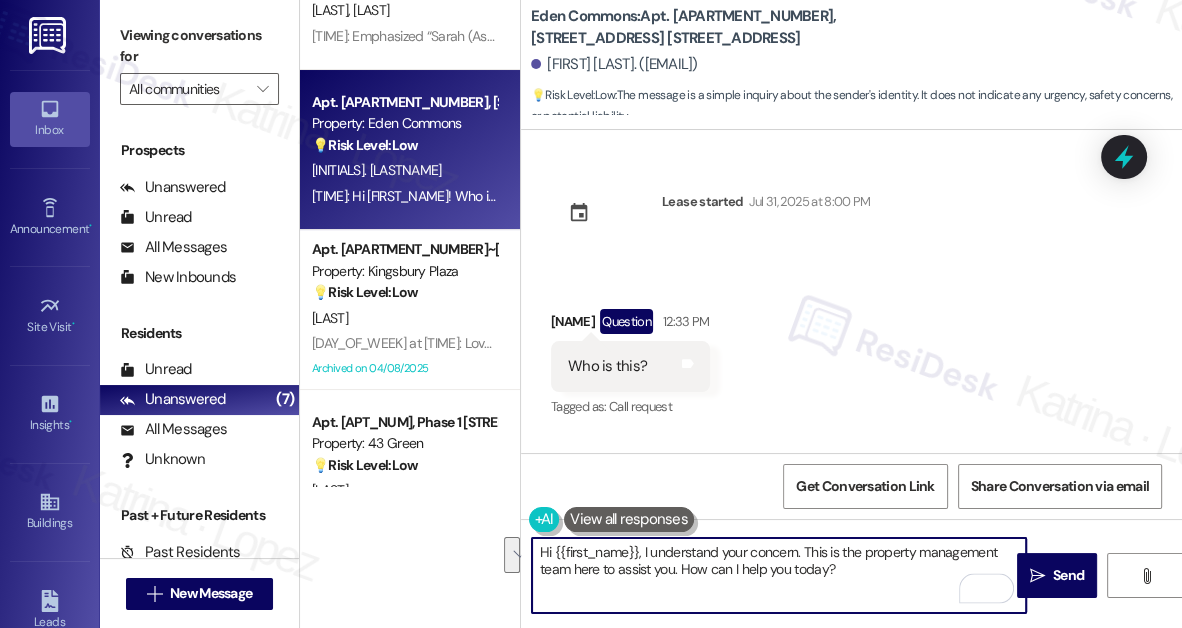 drag, startPoint x: 878, startPoint y: 583, endPoint x: 646, endPoint y: 540, distance: 235.95126 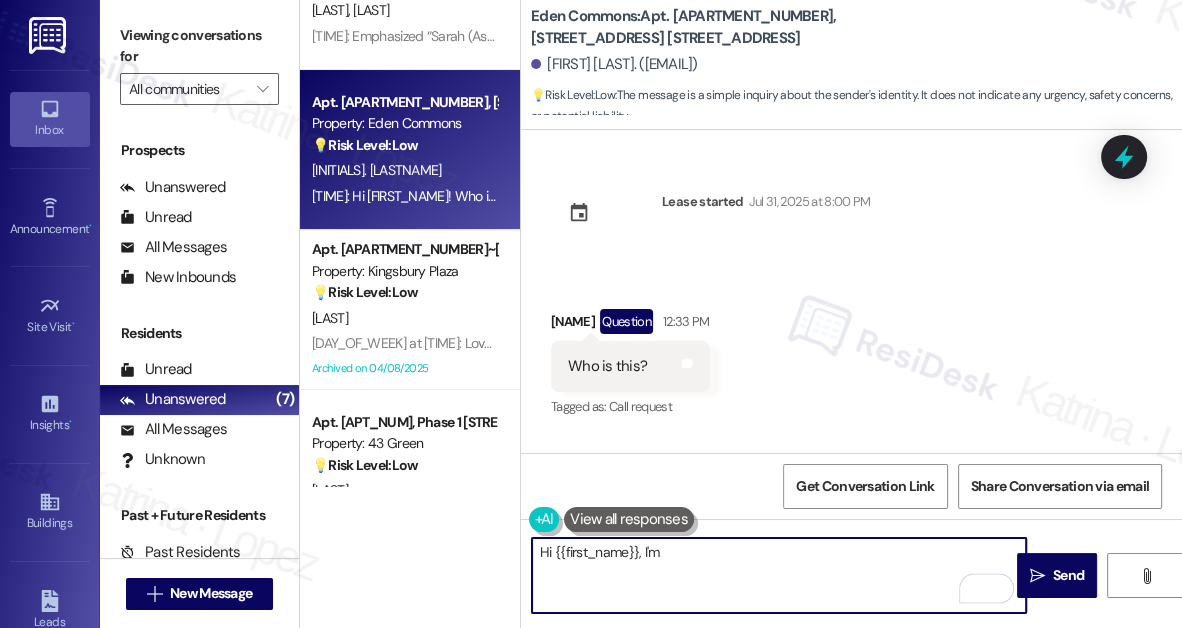 paste on "offsite Resident Support Team for {{property}} ! My job is to work with your on-site management team to improve your experience at the property." 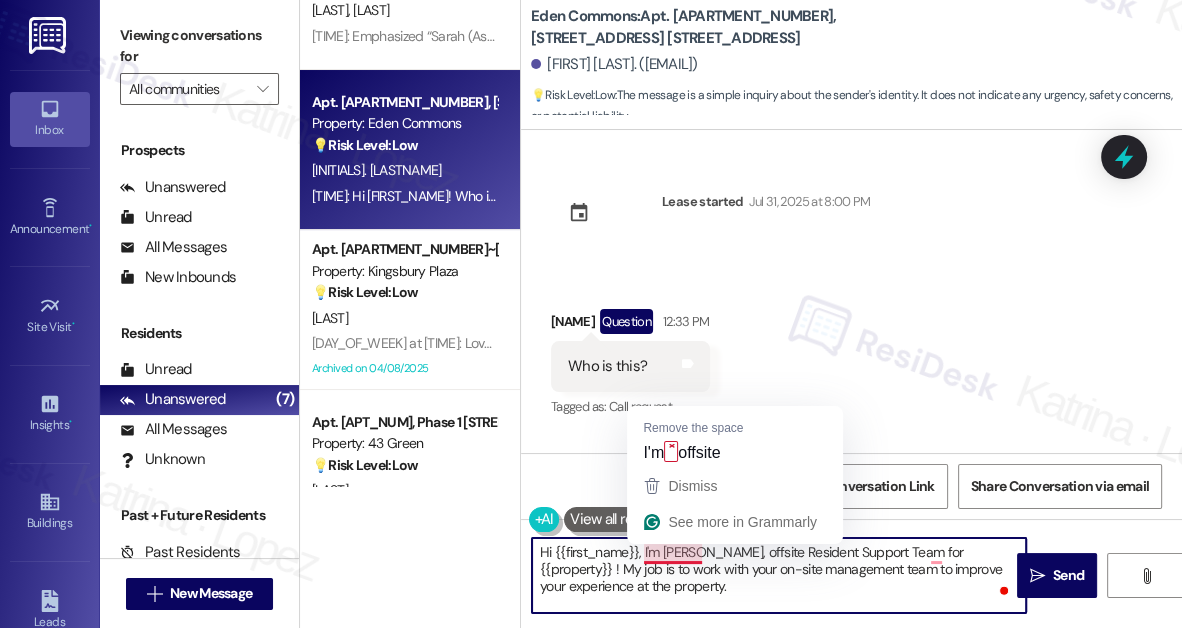 click on "Hi {{first_name}}, I'm [PERSON_NAME], offsite Resident Support Team for {{property}} ! My job is to work with your on-site management team to improve your experience at the property." at bounding box center [779, 575] 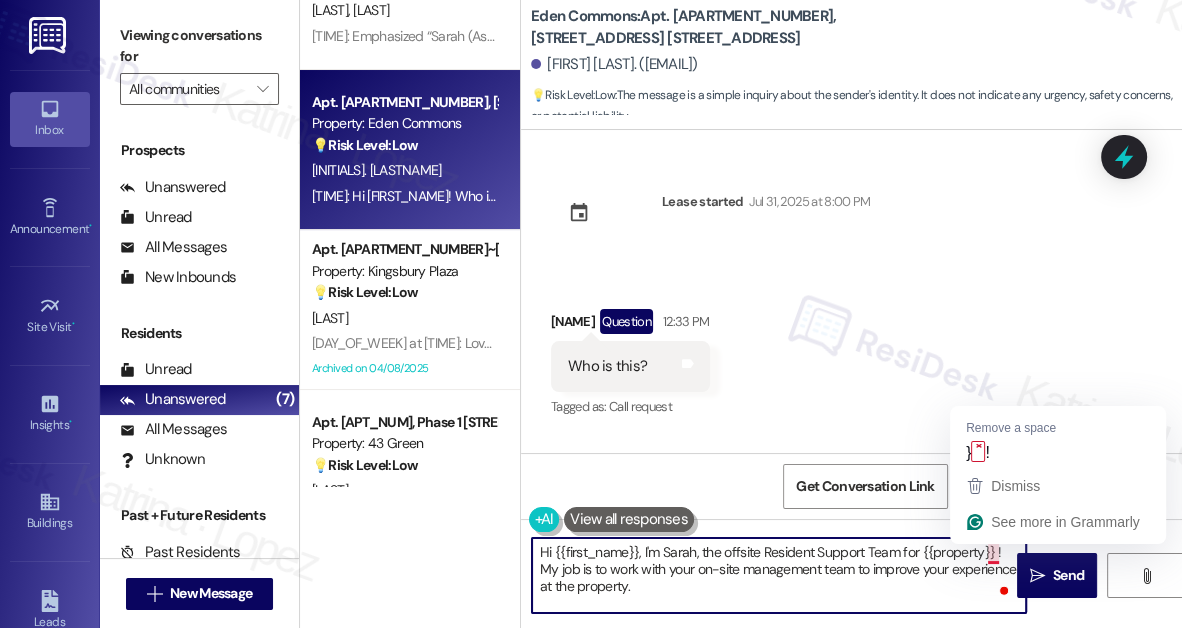 drag, startPoint x: 1002, startPoint y: 549, endPoint x: 992, endPoint y: 548, distance: 10.049875 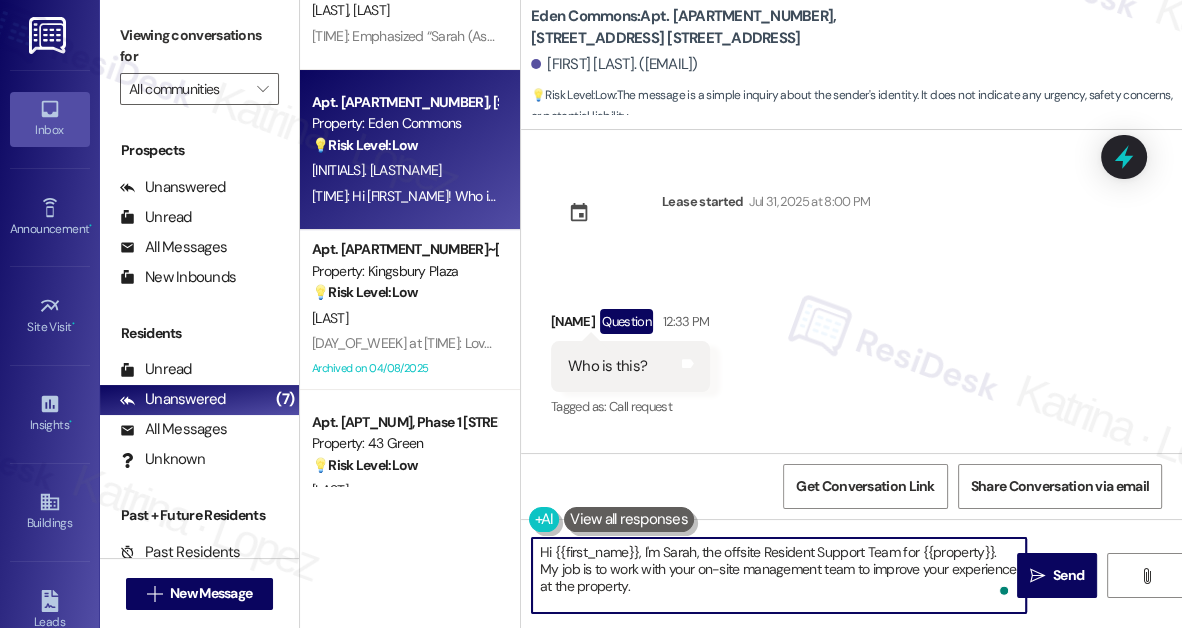 click on "Hi {{first_name}}, I'm Sarah, the offsite Resident Support Team for {{property}}. My job is to work with your on-site management team to improve your experience at the property." at bounding box center [779, 575] 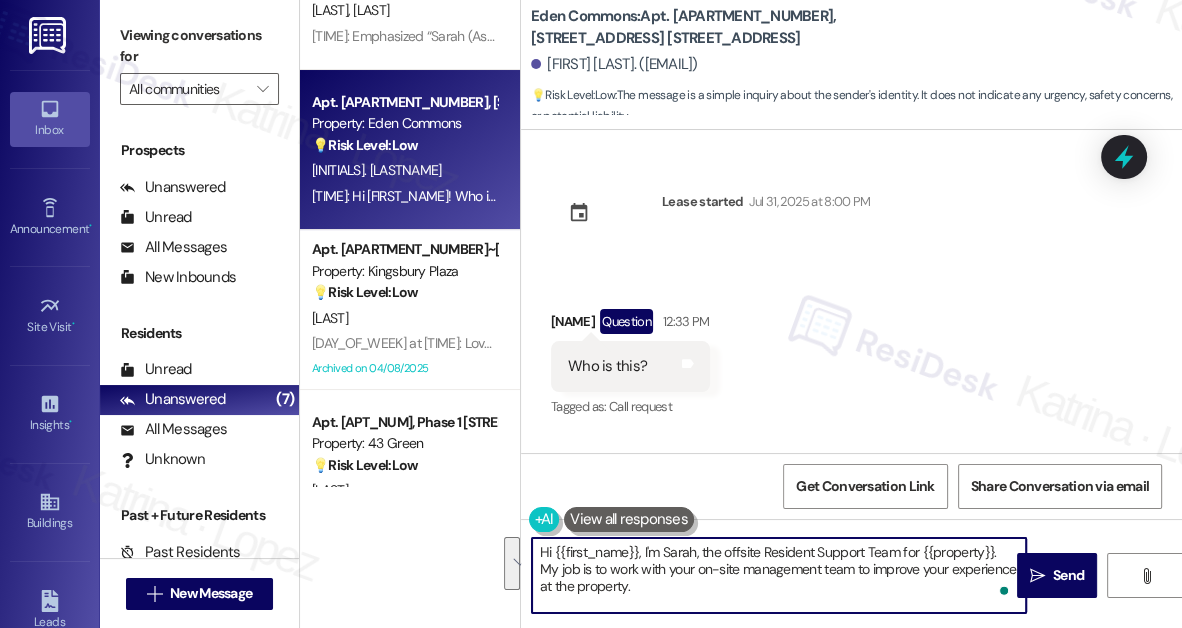 drag, startPoint x: 640, startPoint y: 587, endPoint x: 1001, endPoint y: 542, distance: 363.79388 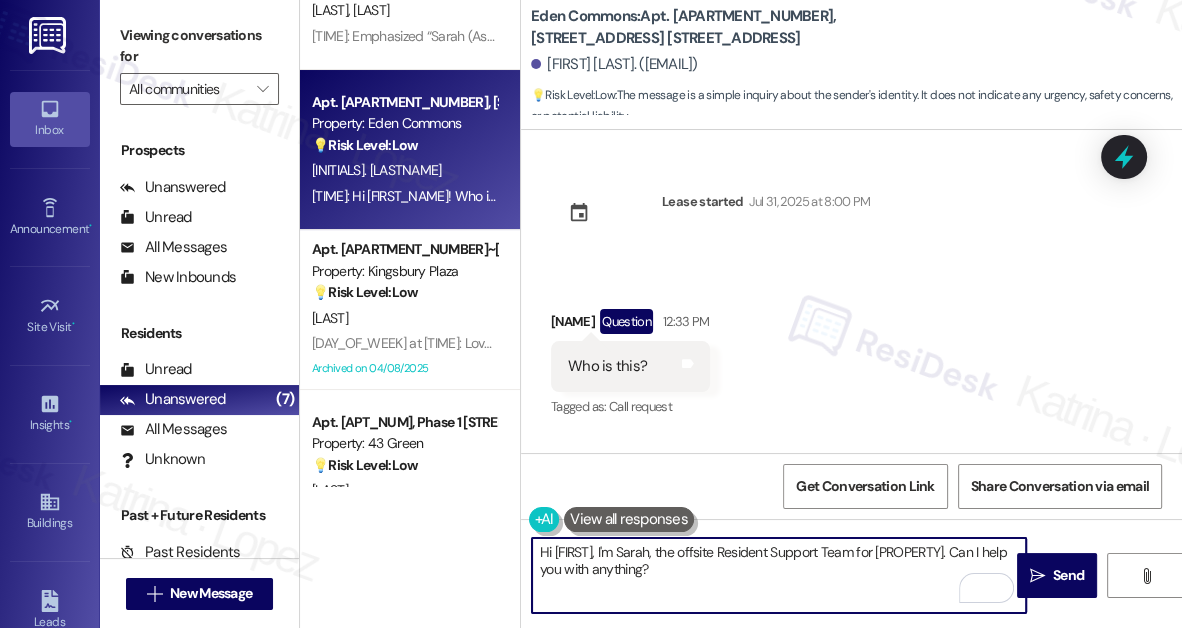 click on "Hi [FIRST], I'm Sarah, the offsite Resident Support Team for [PROPERTY]. Can I help you with anything?" at bounding box center [779, 575] 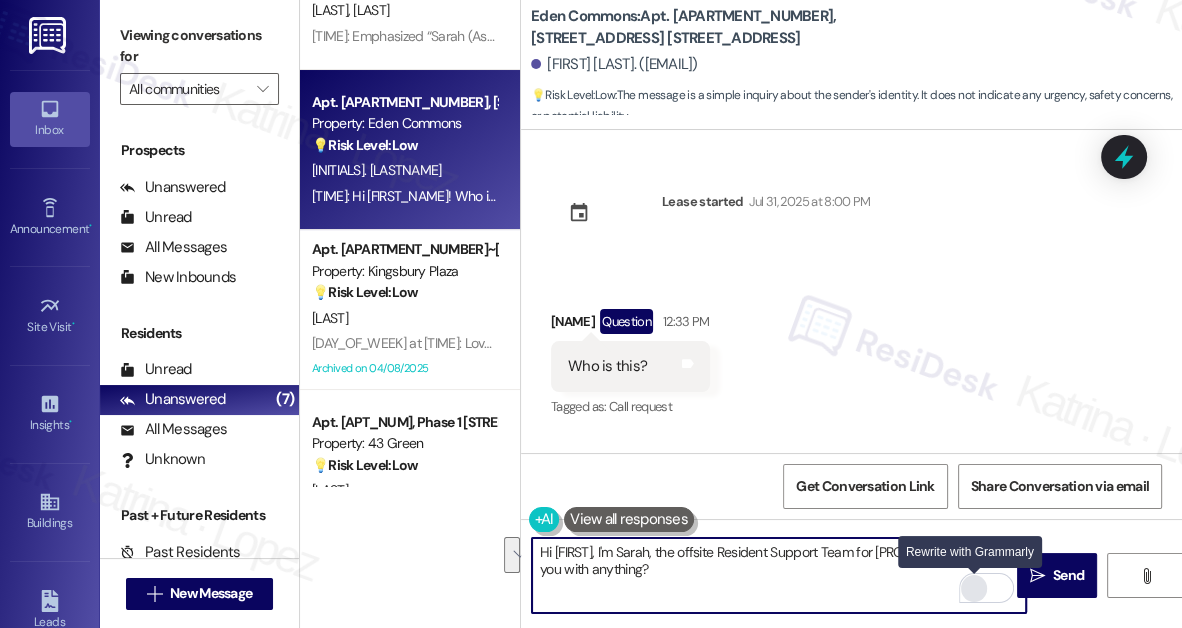 type on "Hi [FIRST], I'm Sarah, the offsite Resident Support Team for [PROPERTY]. Can I help you with anything?" 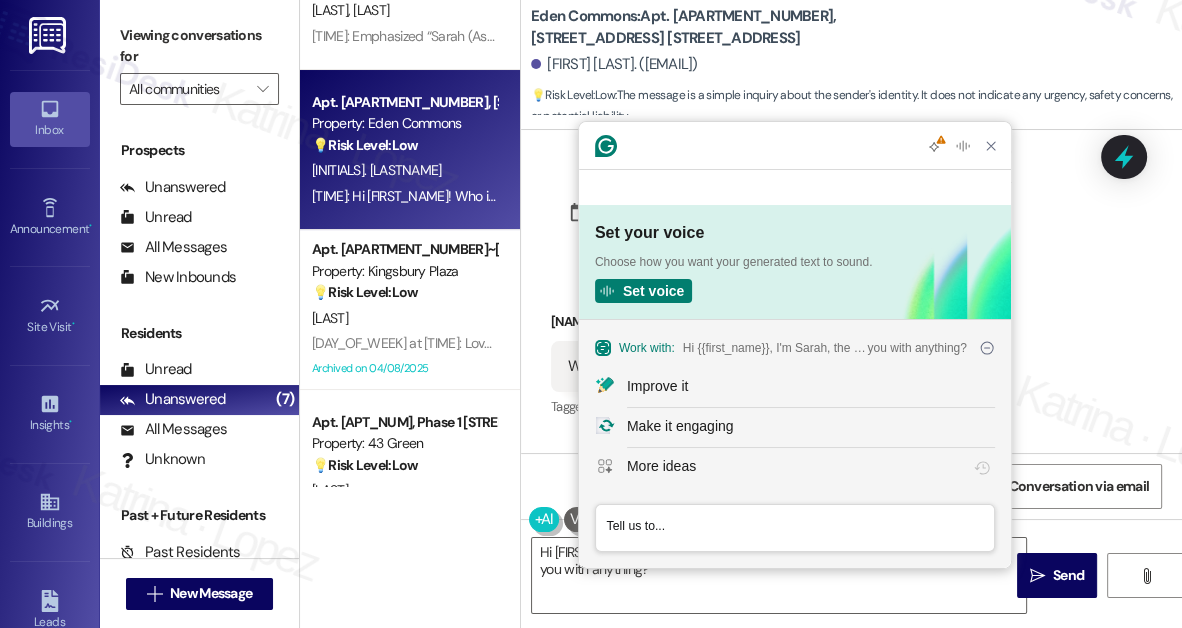 scroll, scrollTop: 0, scrollLeft: 0, axis: both 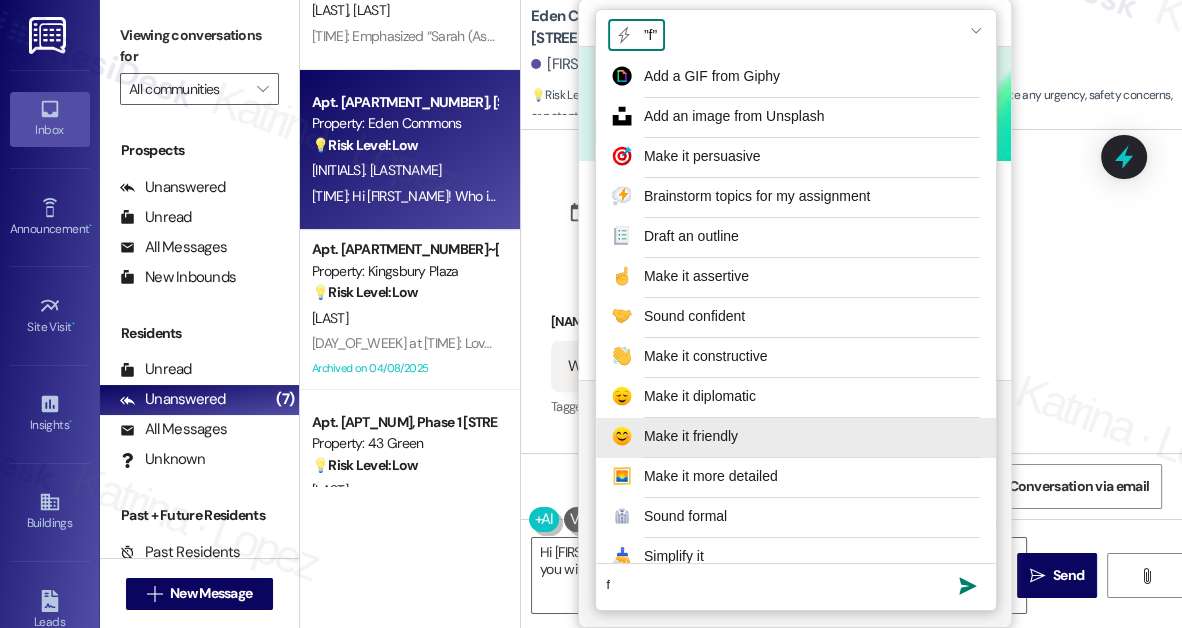 type on "f" 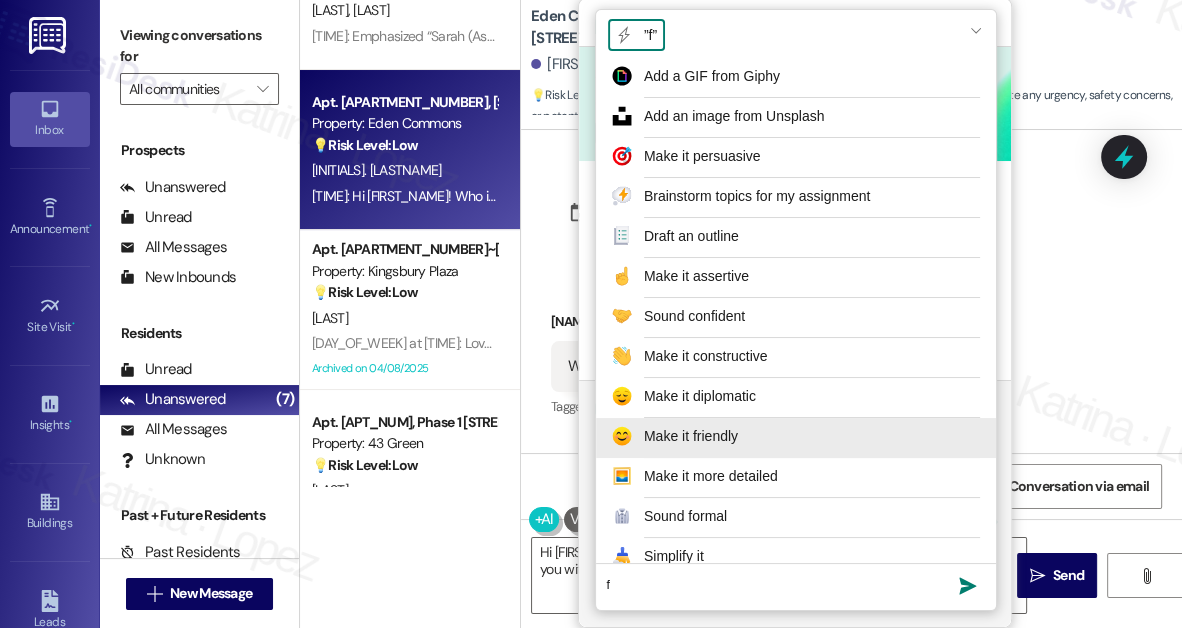 click on "Make it friendly" at bounding box center (691, 436) 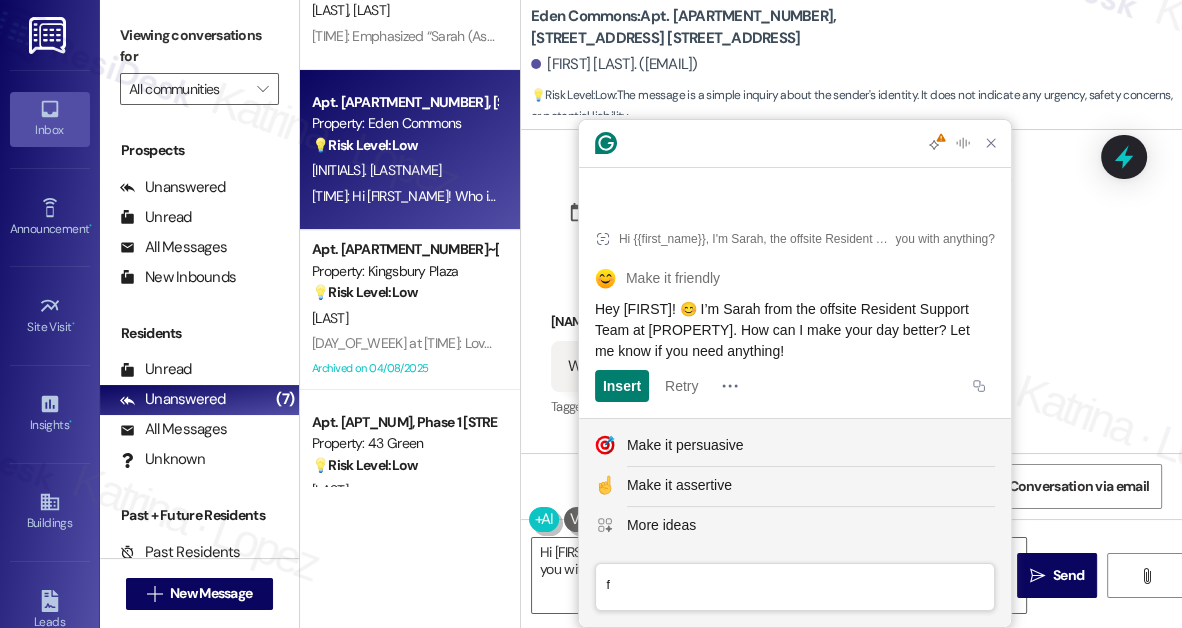 click on "Hey [FIRST]! 😊 I’m Sarah from the offsite Resident Support Team at [PROPERTY]. How can I make your day better? Let me know if you need anything!" 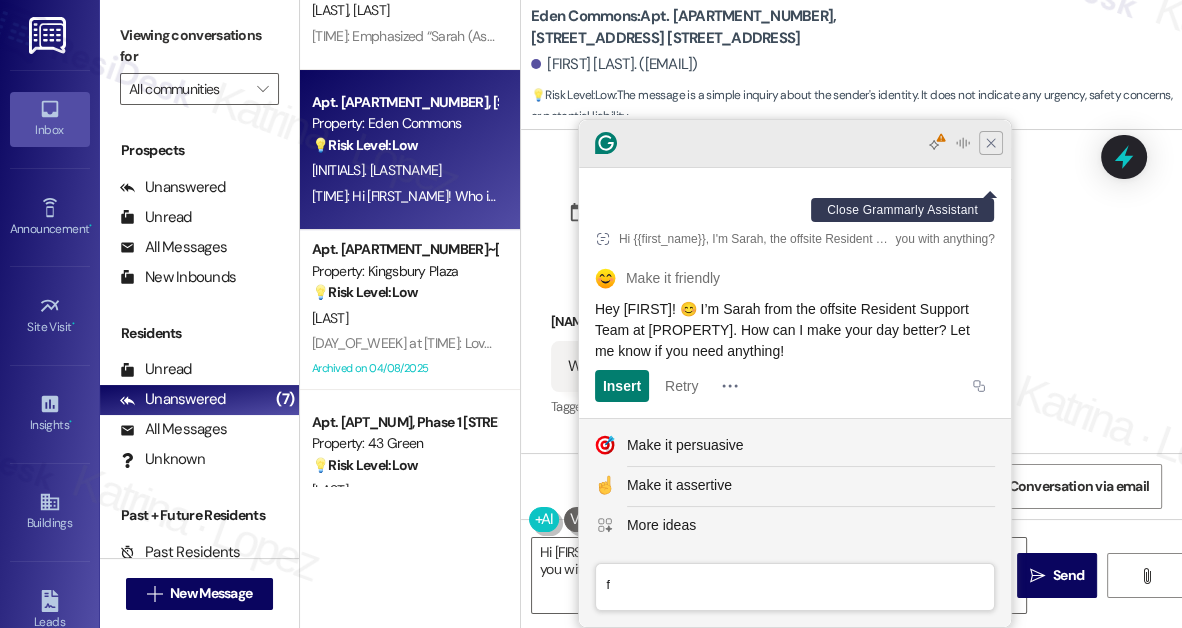 click 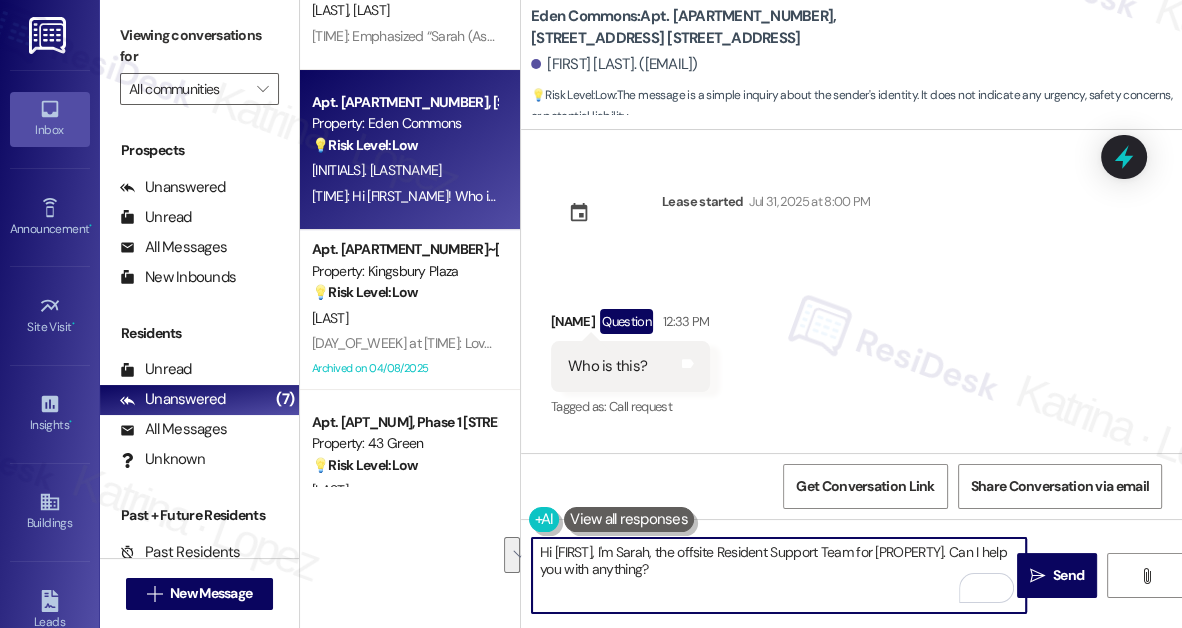 click on "Hi [FIRST], I'm Sarah, the offsite Resident Support Team for [PROPERTY]. Can I help you with anything?" at bounding box center [779, 575] 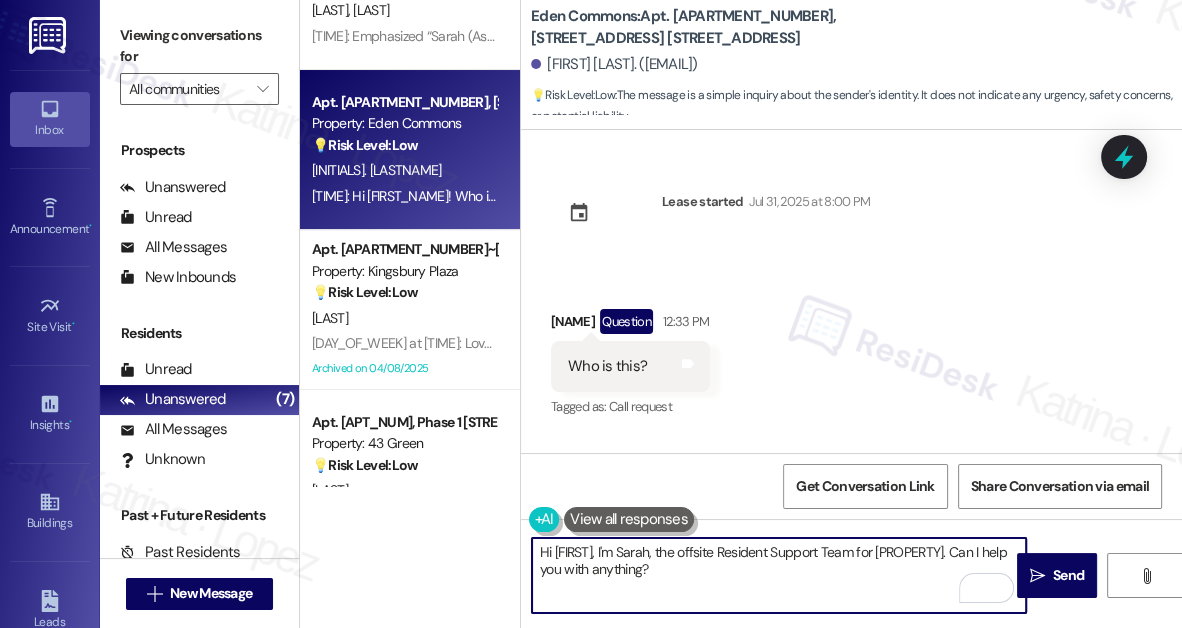 click on "Hi [FIRST], I'm Sarah, the offsite Resident Support Team for [PROPERTY]. Can I help you with anything?" at bounding box center (779, 575) 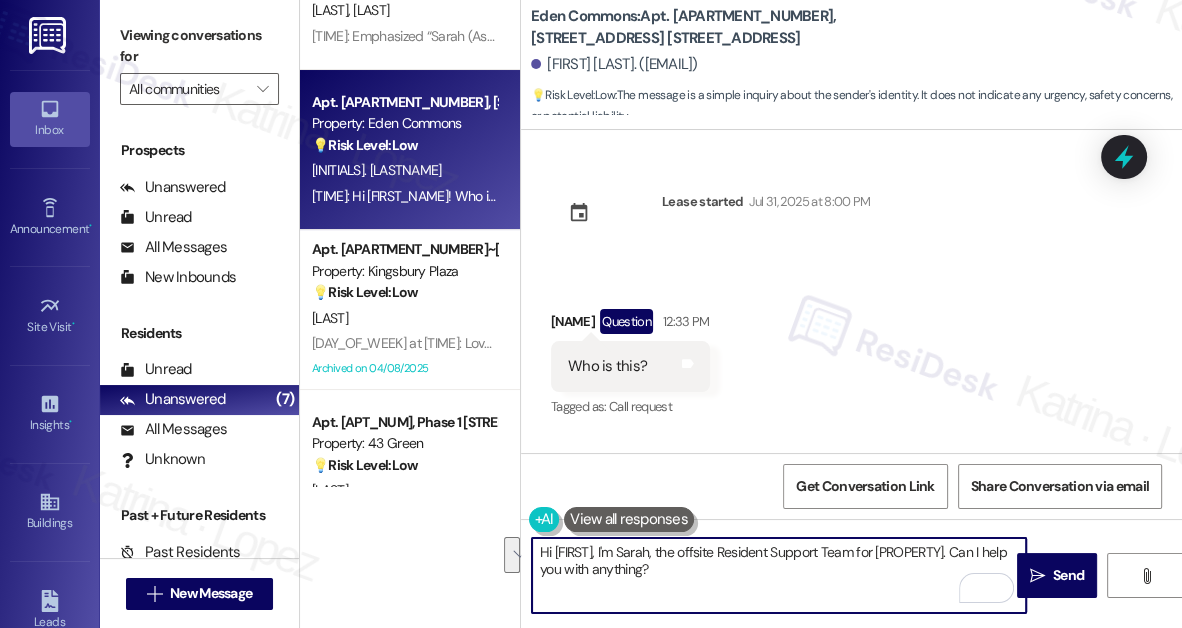 click on "Hi [FIRST], I'm Sarah, the offsite Resident Support Team for [PROPERTY]. Can I help you with anything?" at bounding box center [779, 575] 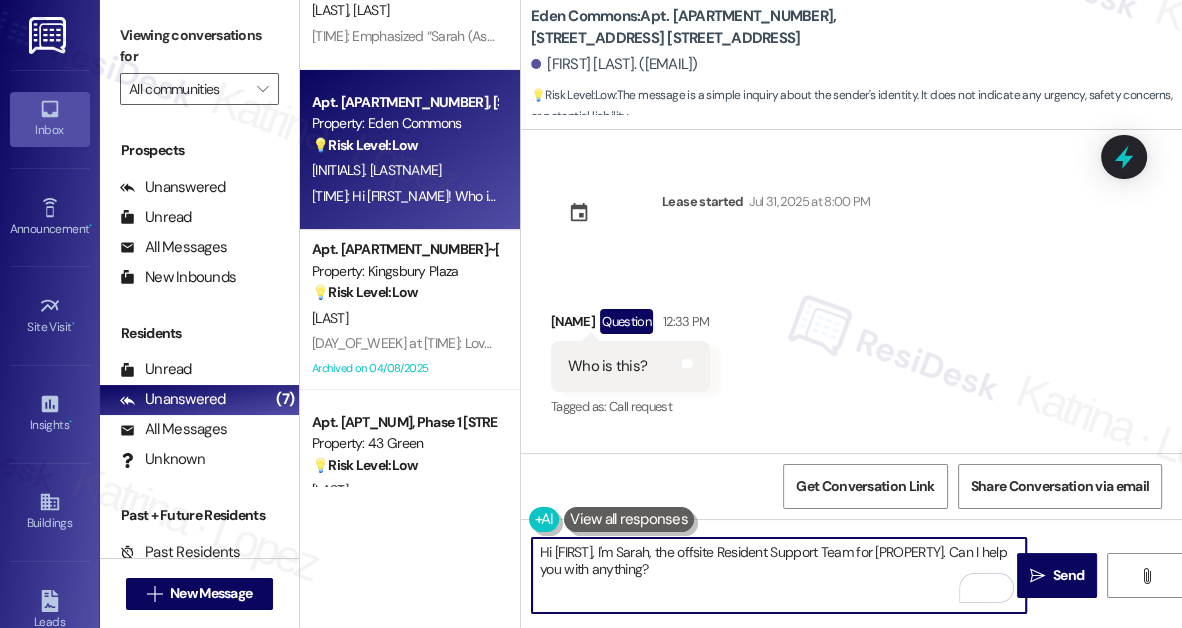click on "Hi [FIRST], I'm Sarah, the offsite Resident Support Team for [PROPERTY]. Can I help you with anything?" at bounding box center (779, 575) 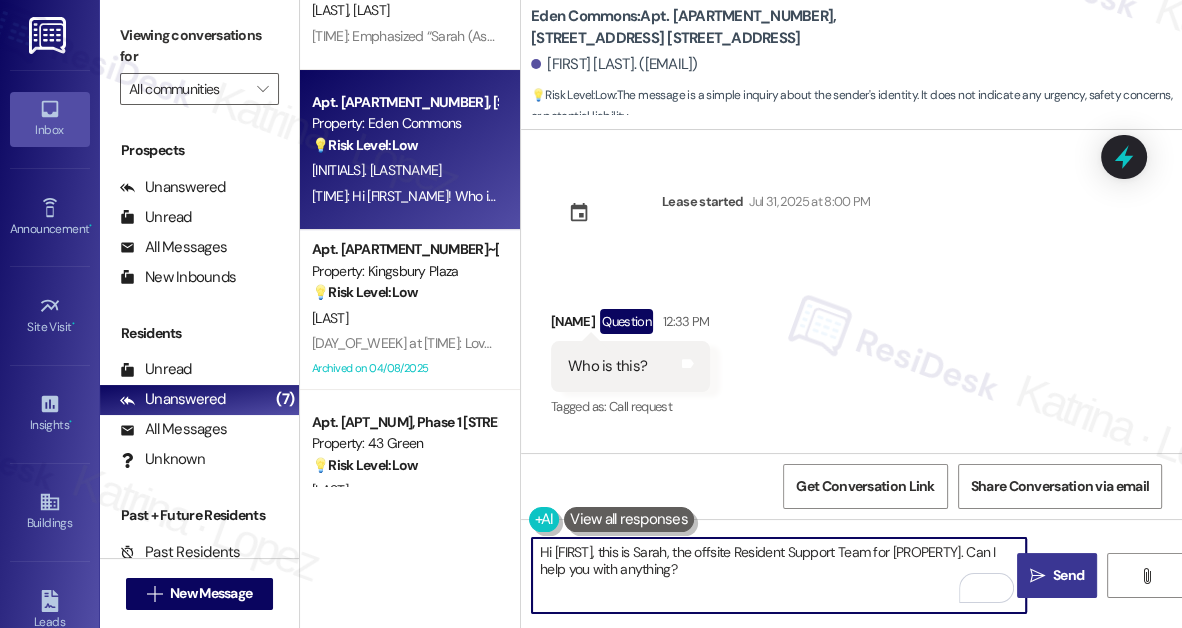 type on "Hi [FIRST], this is Sarah, the offsite Resident Support Team for [PROPERTY]. Can I help you with anything?" 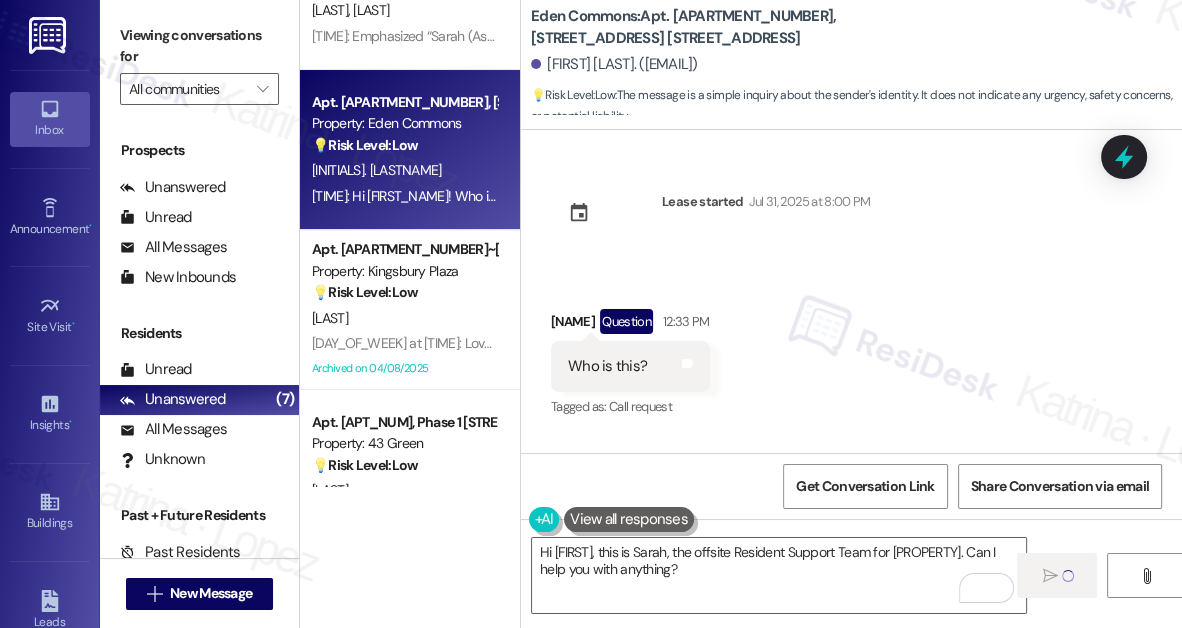 type 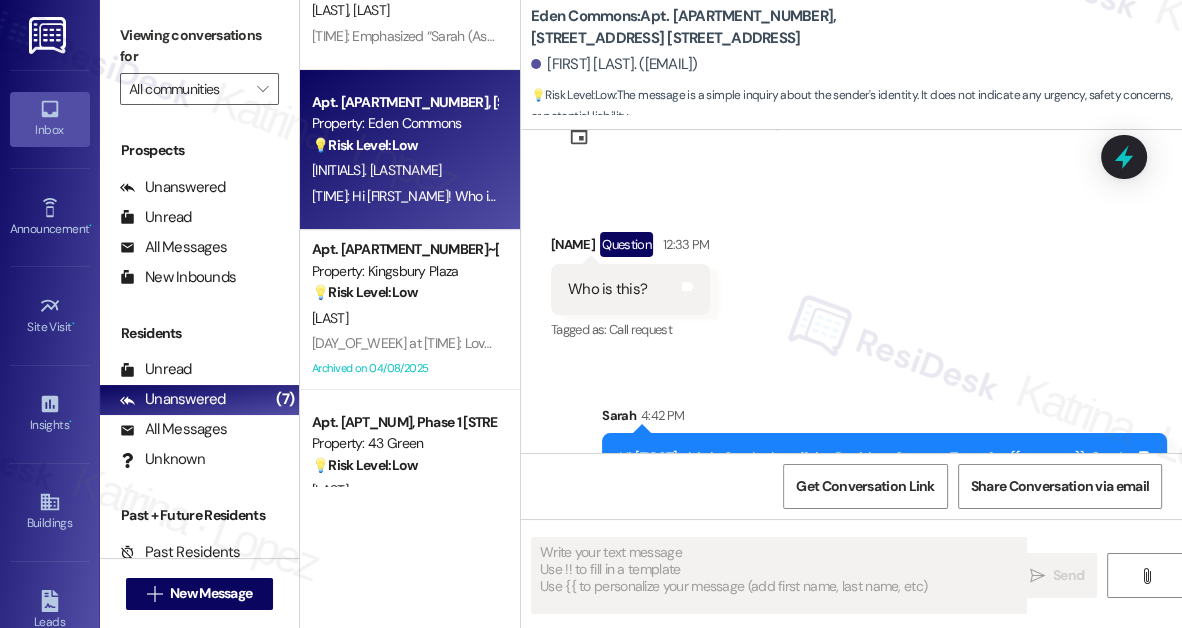 scroll, scrollTop: 145, scrollLeft: 0, axis: vertical 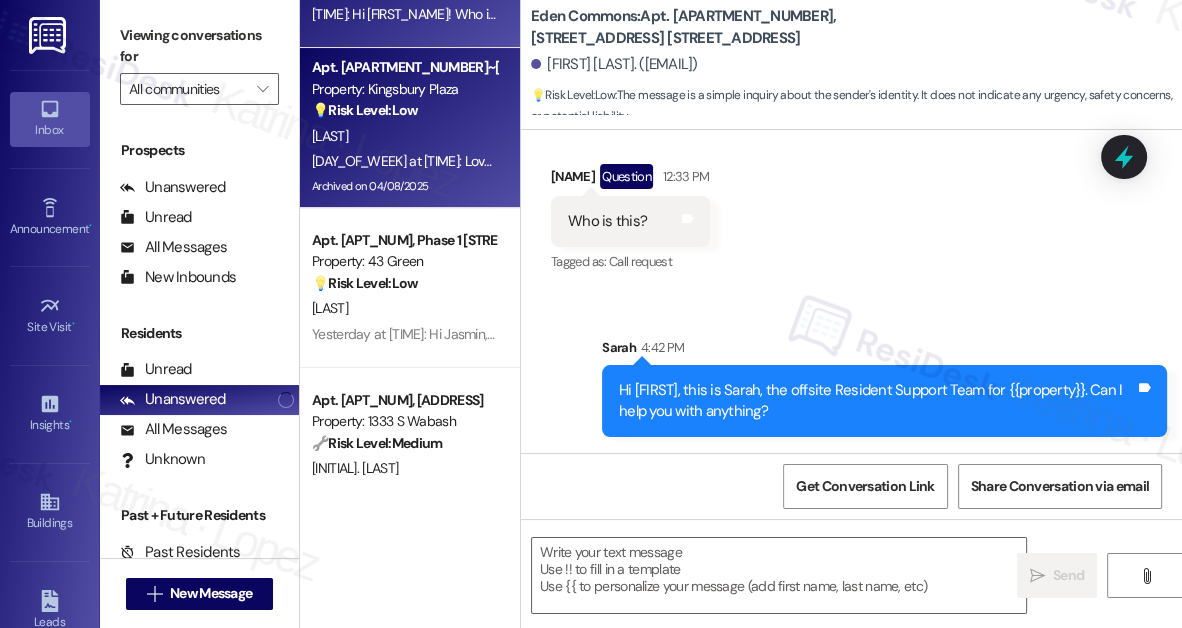 click on "[LAST]" at bounding box center (404, 136) 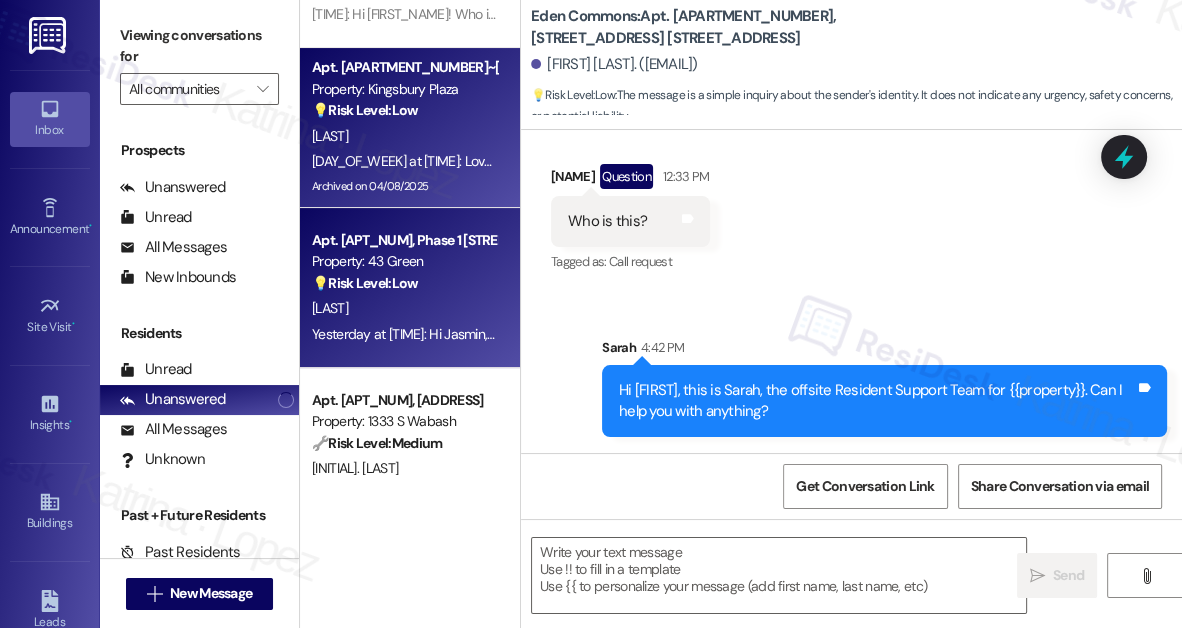 type on "Fetching suggested responses. Please feel free to read through the conversation in the meantime." 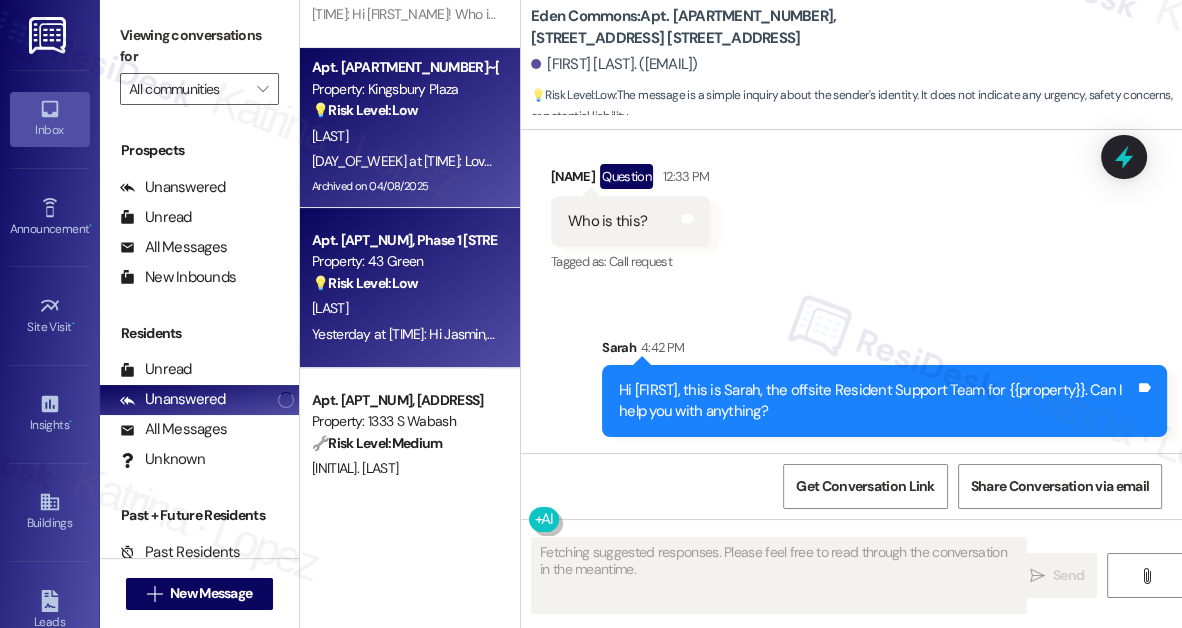 click on "[LAST]" at bounding box center (404, 308) 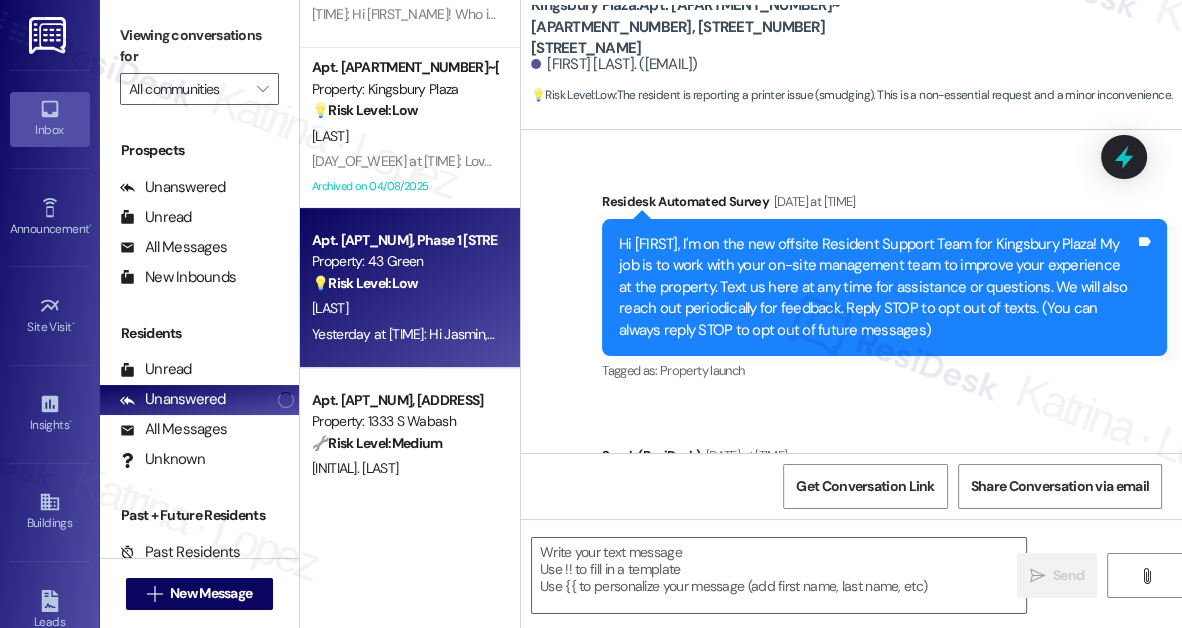 scroll, scrollTop: 19950, scrollLeft: 0, axis: vertical 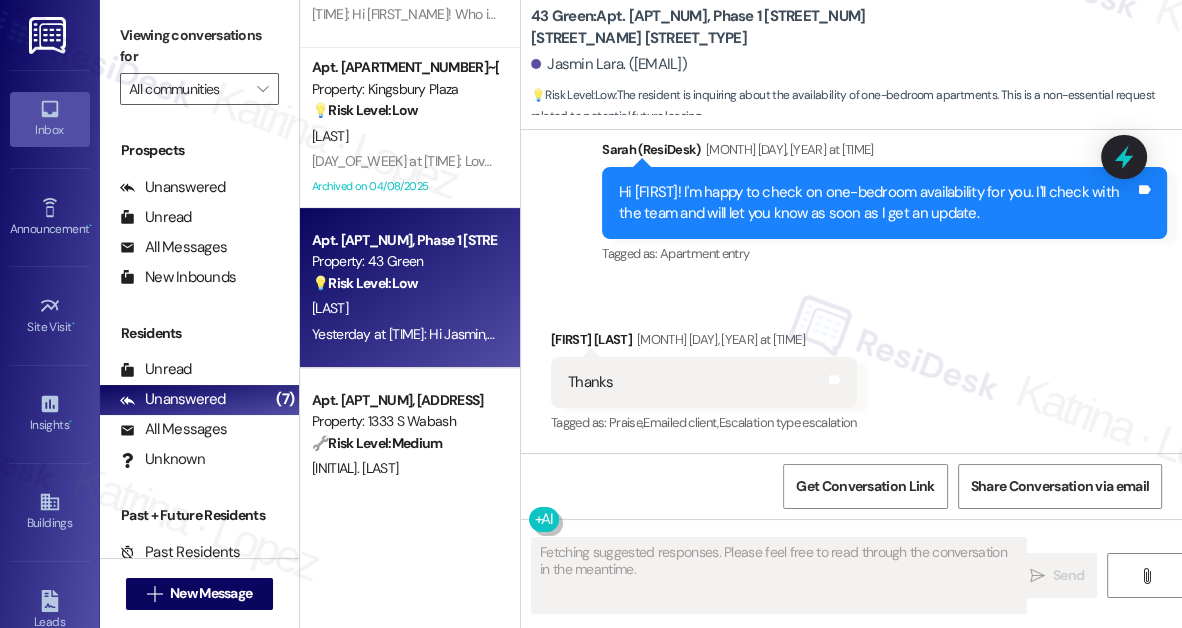click on "Hi [FIRST]! I'm happy to check on one-bedroom availability for you. I'll check with the team and will let you know as soon as I get an update." at bounding box center [877, 203] 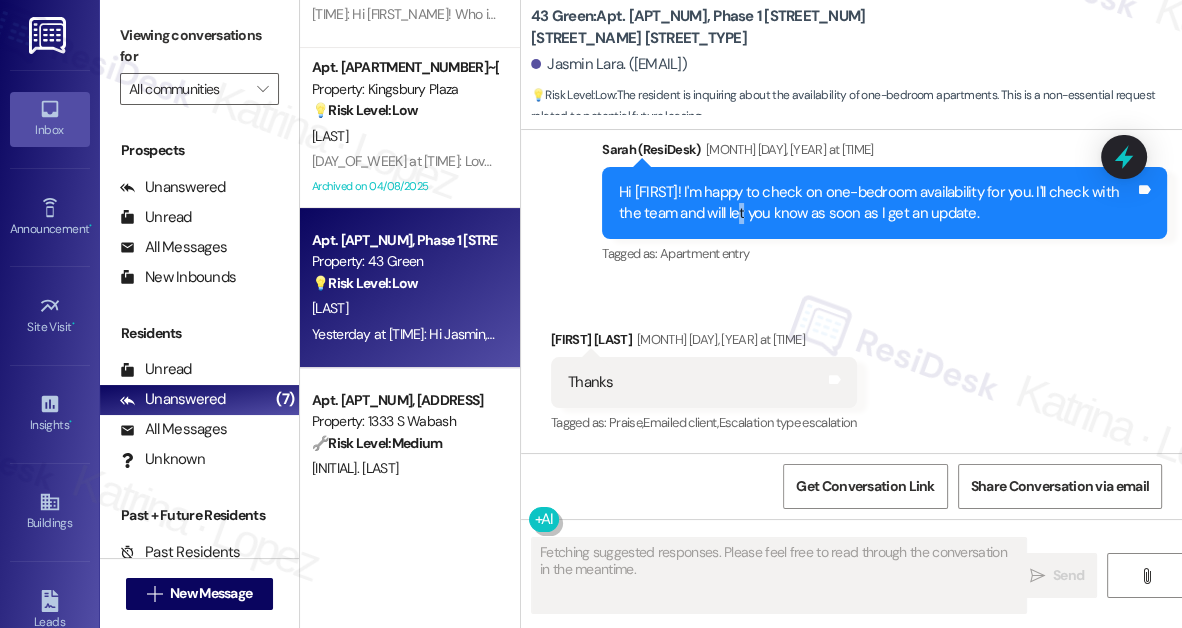 click on "Hi [FIRST]! I'm happy to check on one-bedroom availability for you. I'll check with the team and will let you know as soon as I get an update." at bounding box center (877, 203) 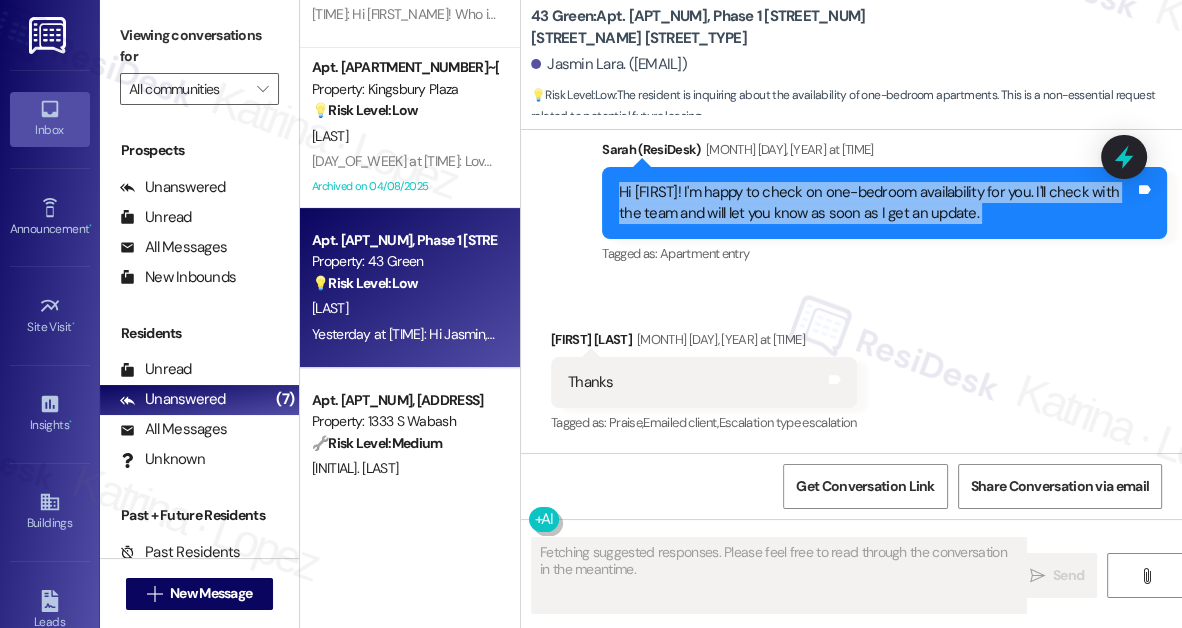 click on "Hi [FIRST]! I'm happy to check on one-bedroom availability for you. I'll check with the team and will let you know as soon as I get an update." at bounding box center (877, 203) 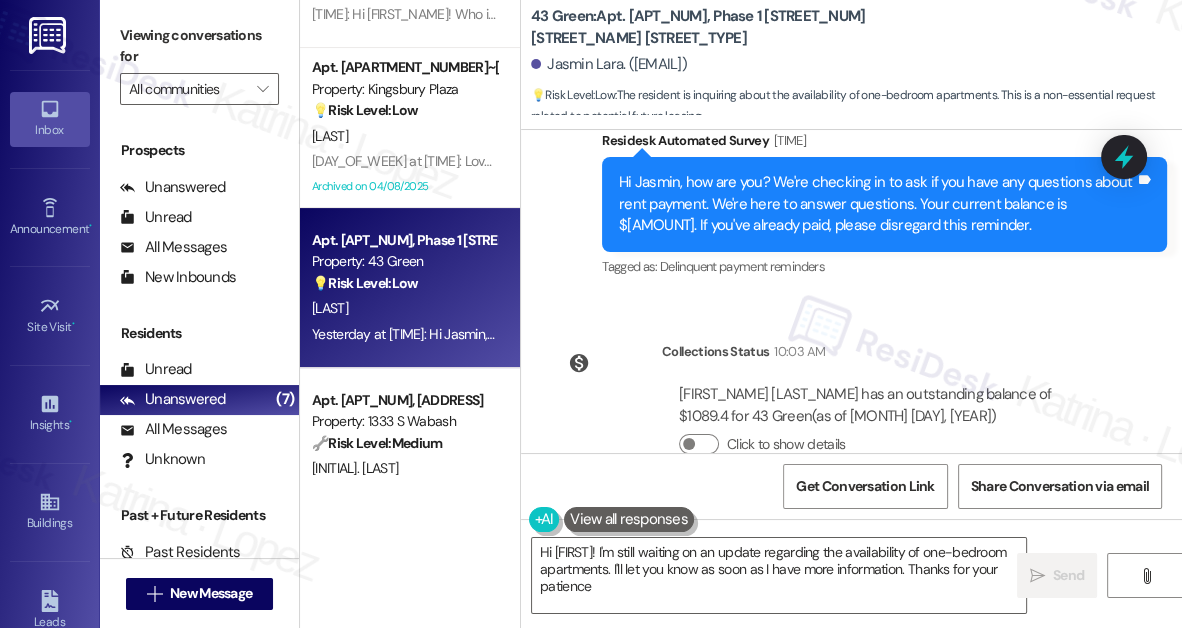 type on "Hi [FIRST]! I'm still waiting on an update regarding the availability of one-bedroom apartments. I'll let you know as soon as I have more information. Thanks for your patience!" 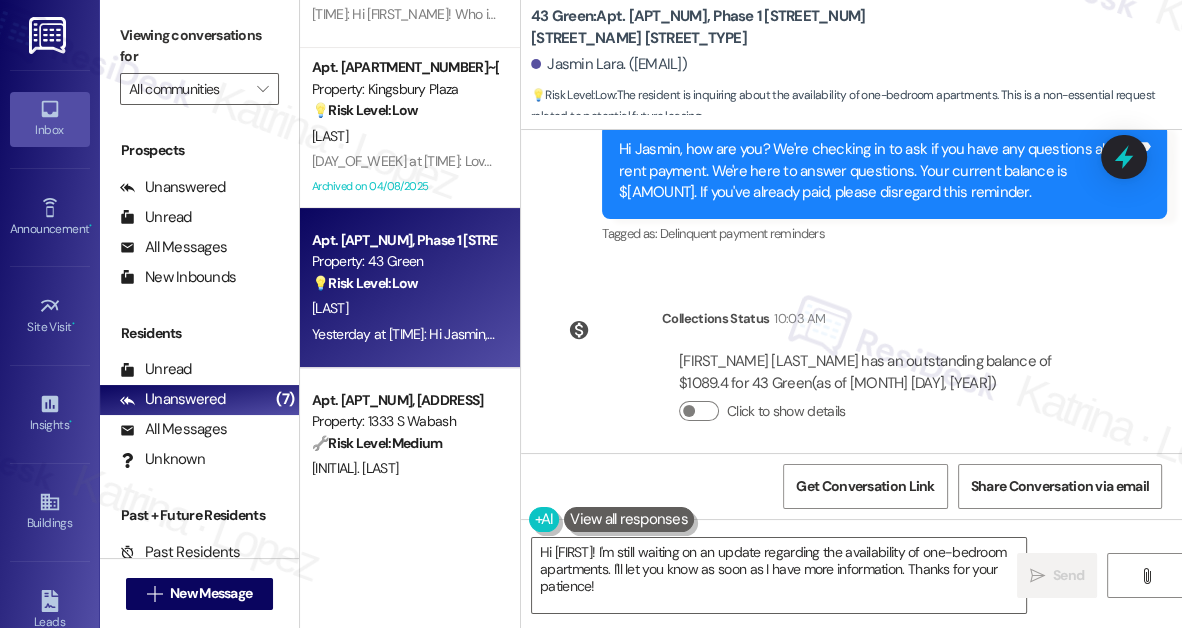 scroll, scrollTop: 1261, scrollLeft: 0, axis: vertical 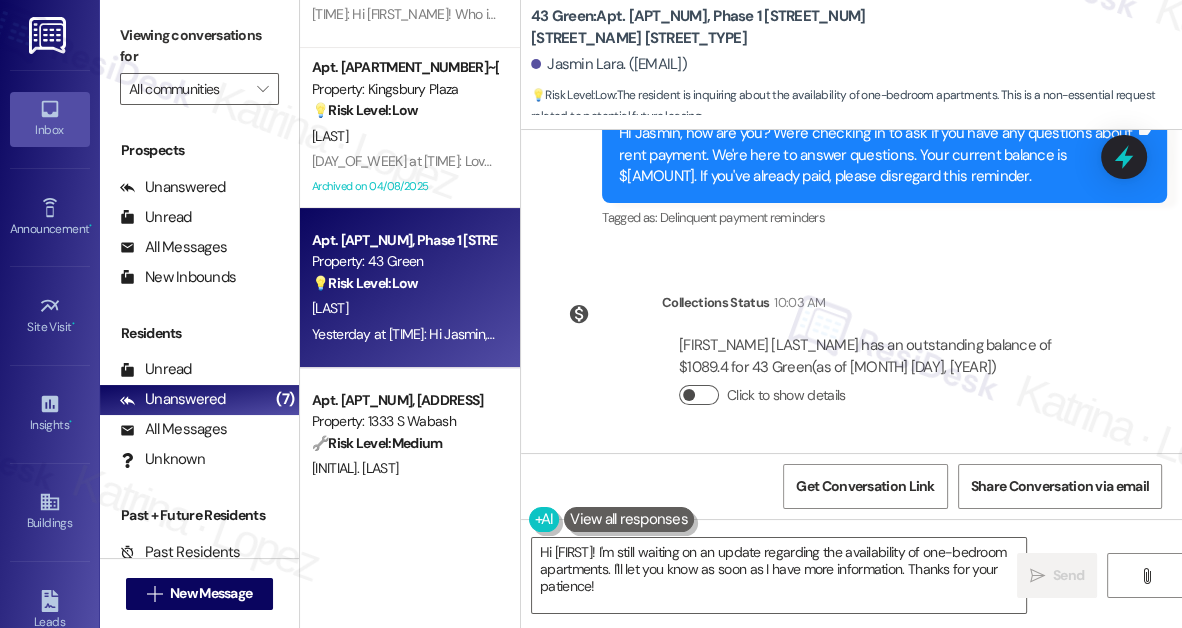 click on "Click to show details" at bounding box center [699, 395] 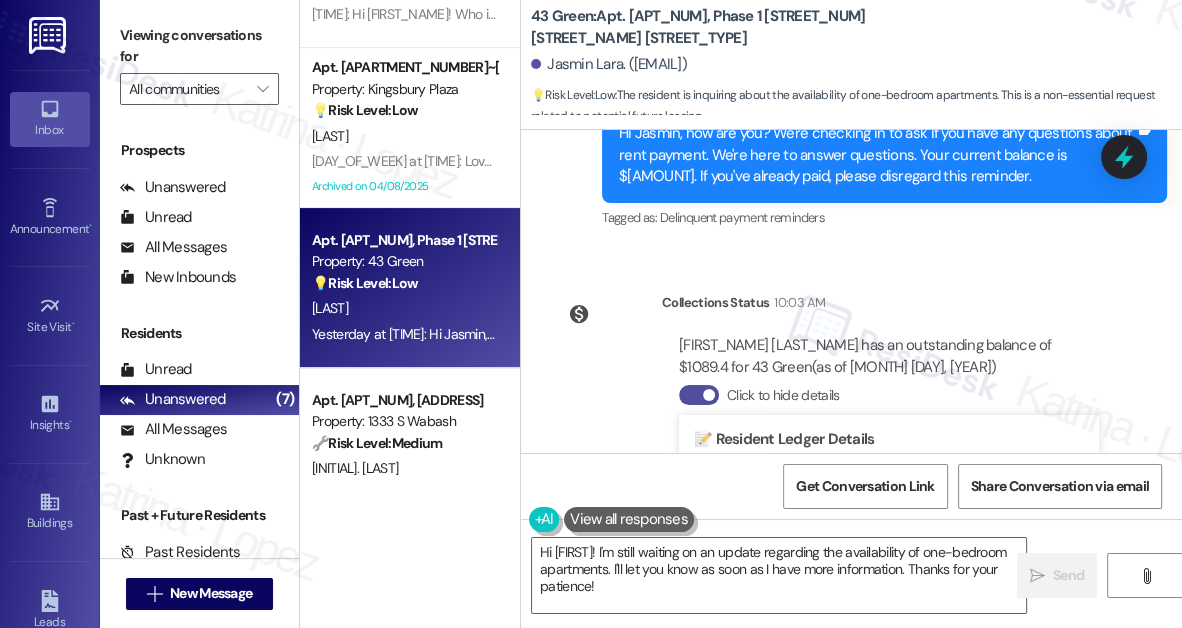 click on "Click to hide details" at bounding box center [699, 395] 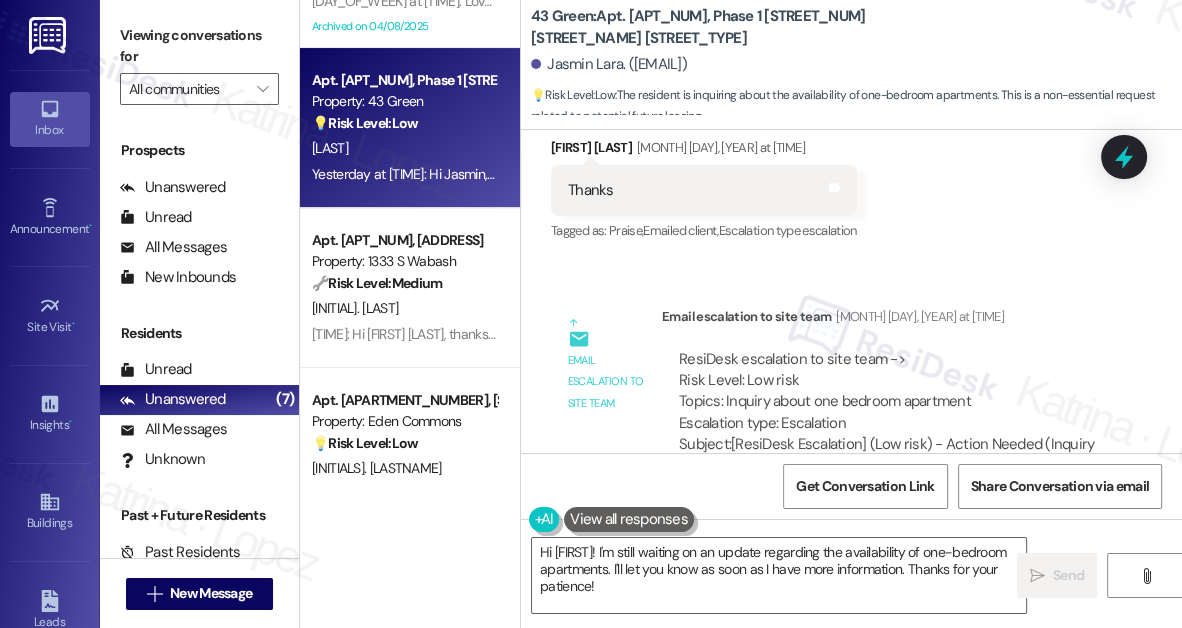 scroll, scrollTop: 807, scrollLeft: 0, axis: vertical 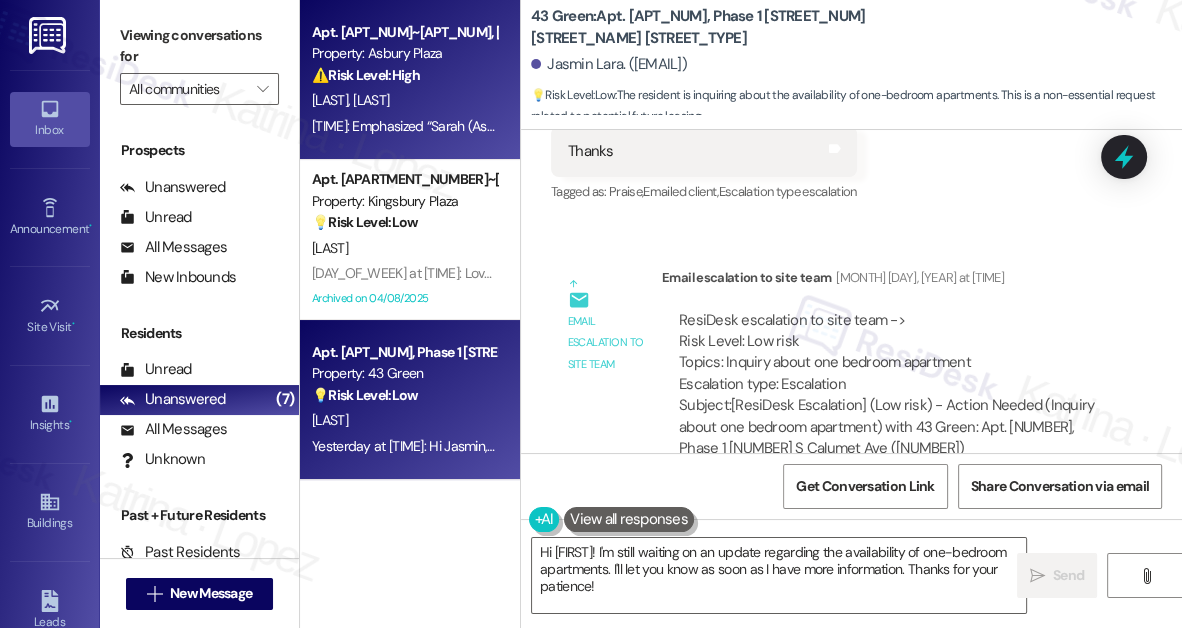 click on "[TIME]: Emphasized “Sarah ([PROPERTY]): Hi Mitchell, I understand yo…” [TIME]: Emphasized “Sarah ([PROPERTY]): Hi Mitchell, I understand yo…”" at bounding box center [515, 126] 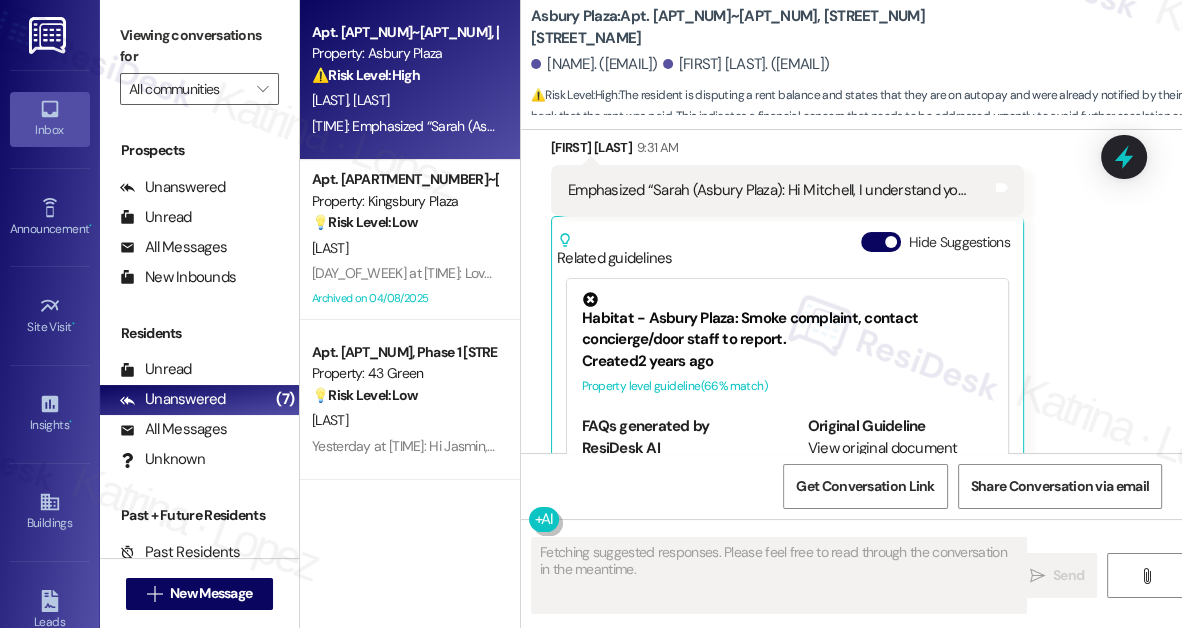 scroll, scrollTop: 6621, scrollLeft: 0, axis: vertical 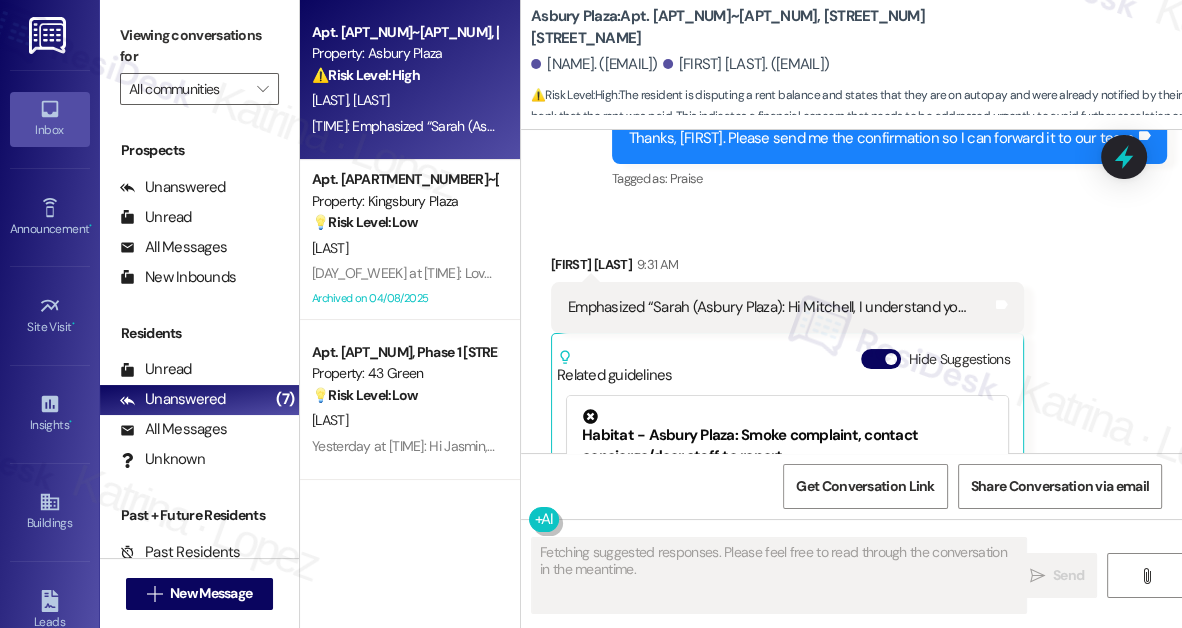 click on "Emphasized “Sarah ([PROPERTY_NAME]): Hi [FIRST_NAME], I understand yo…” Tags and notes" at bounding box center [787, 307] 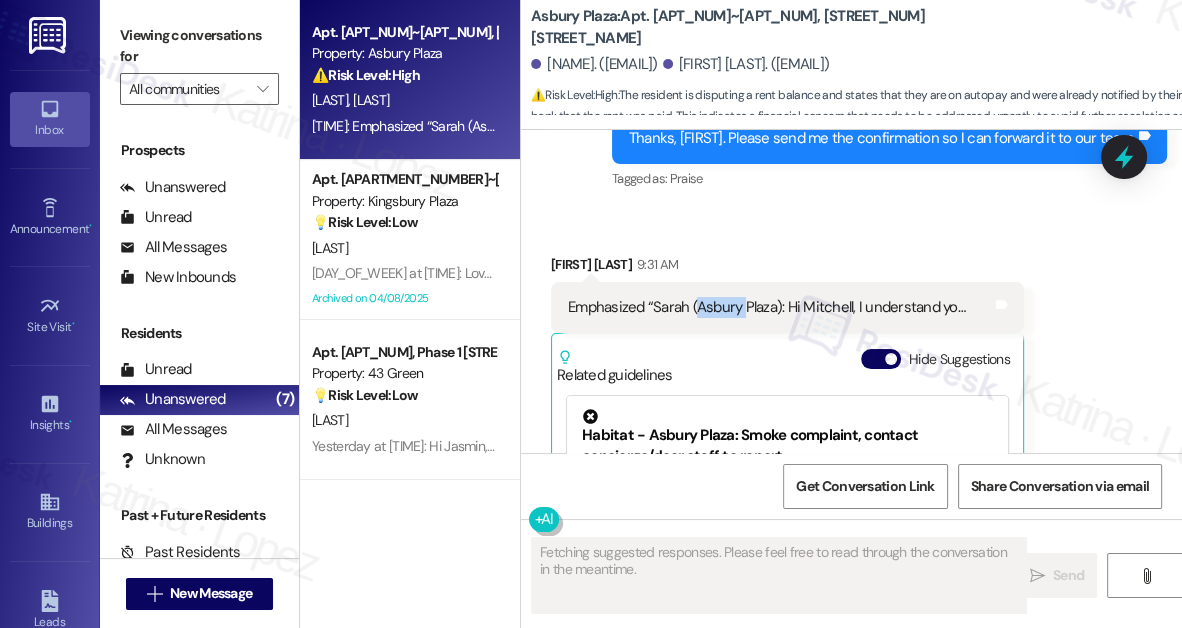 click on "Emphasized “Sarah ([PROPERTY_NAME]): Hi [FIRST_NAME], I understand yo…” Tags and notes" at bounding box center [787, 307] 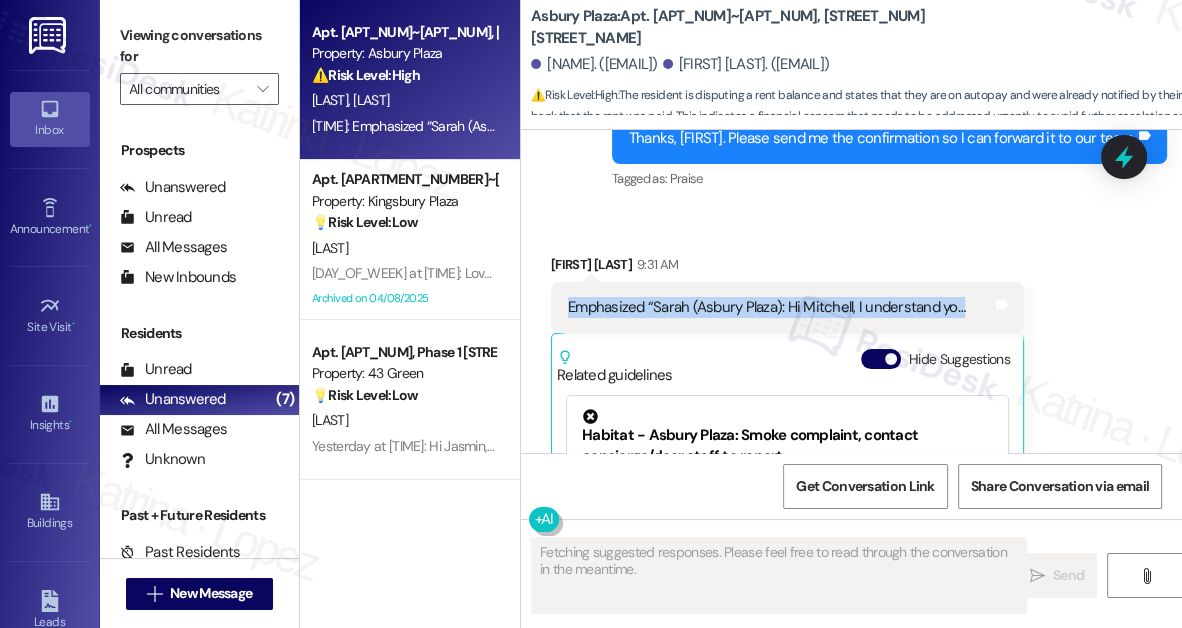 click on "Emphasized “Sarah ([PROPERTY_NAME]): Hi [FIRST_NAME], I understand yo…” Tags and notes" at bounding box center [787, 307] 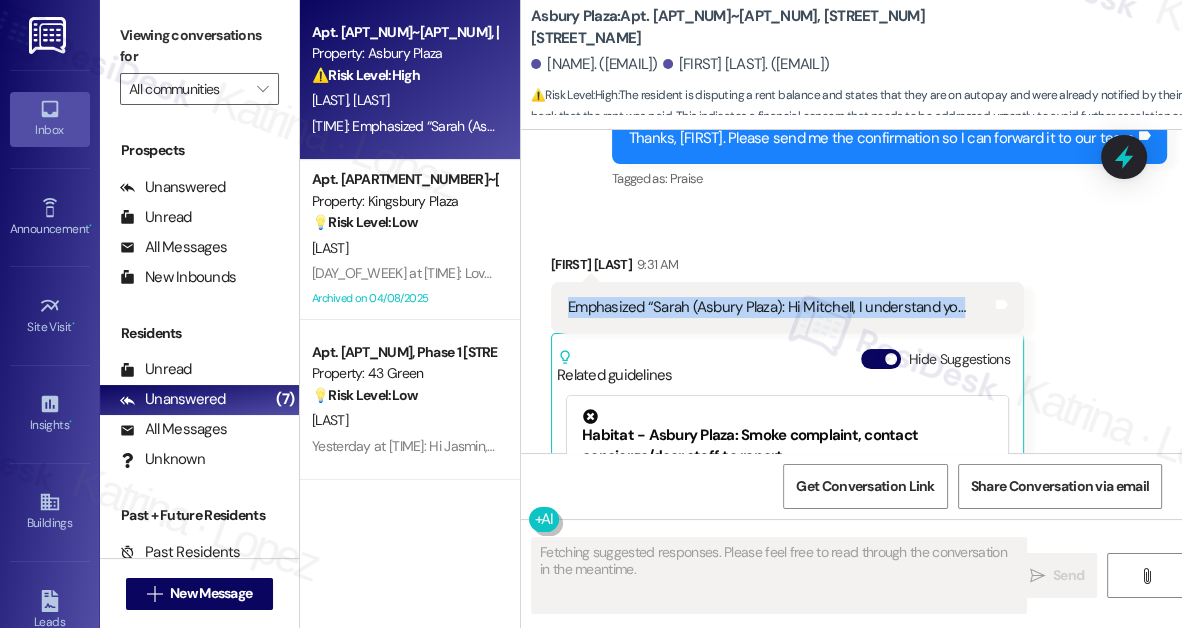 scroll, scrollTop: 6439, scrollLeft: 0, axis: vertical 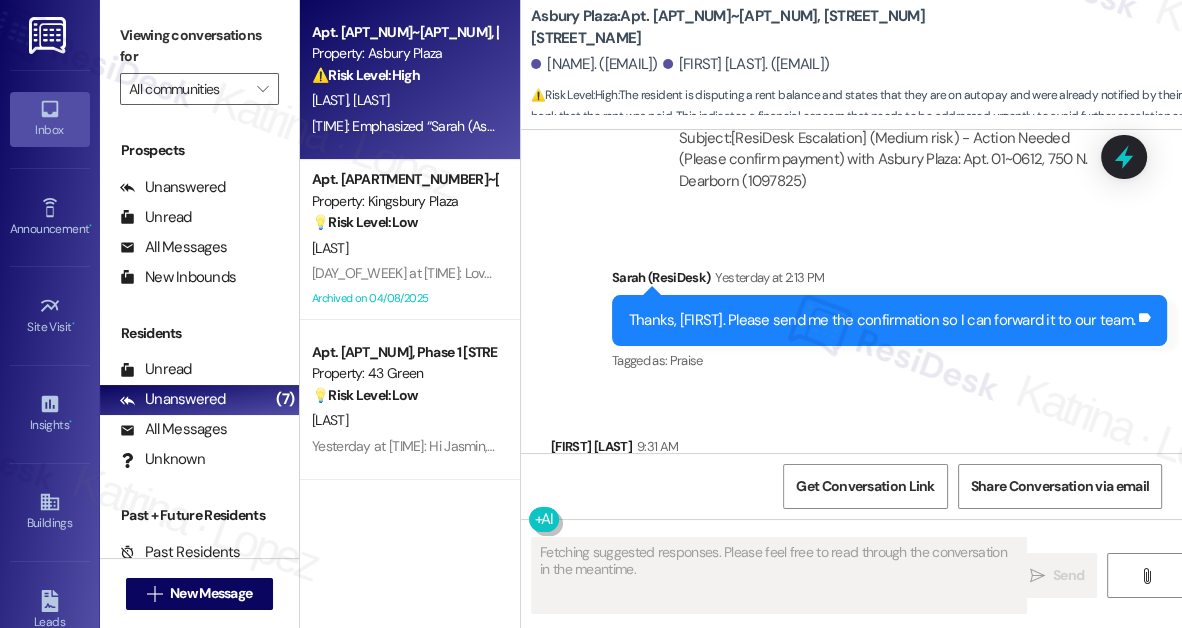 click on "Thanks, [FIRST]. Please send me the confirmation so I can forward it to our team." at bounding box center (882, 320) 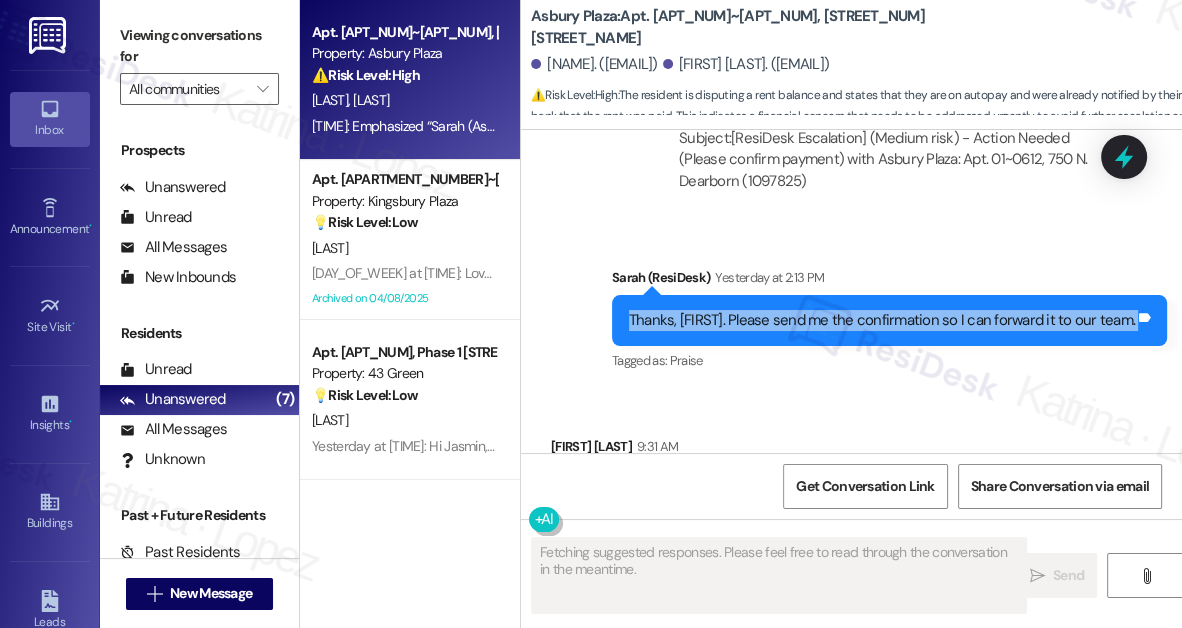 click on "Thanks, [FIRST]. Please send me the confirmation so I can forward it to our team." at bounding box center (882, 320) 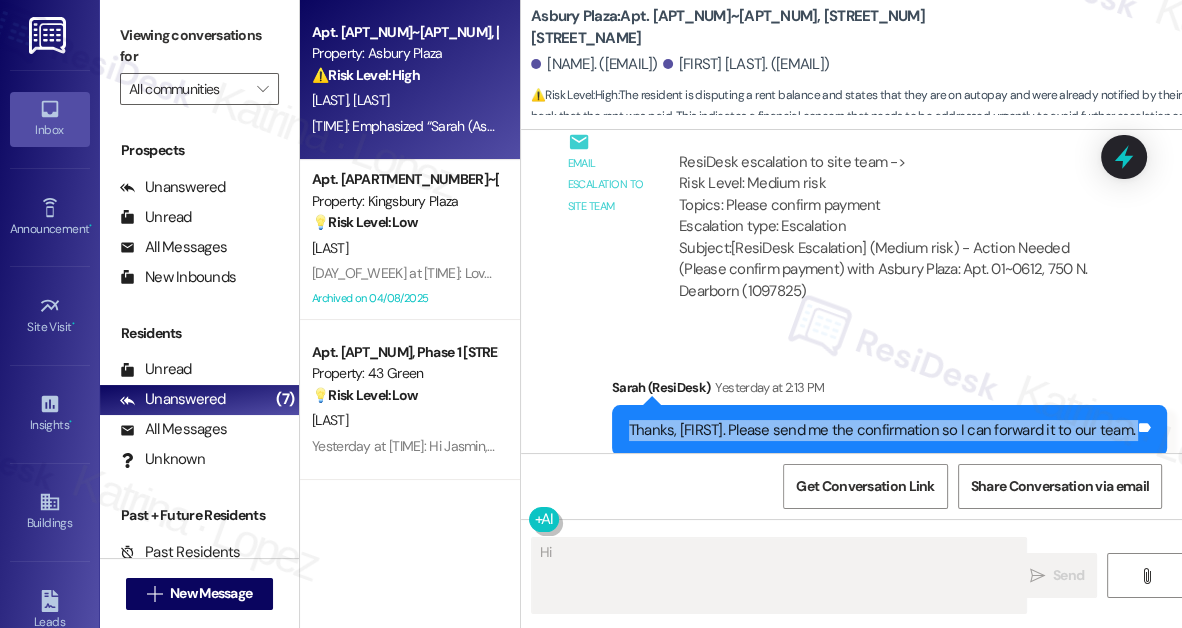 scroll, scrollTop: 6166, scrollLeft: 0, axis: vertical 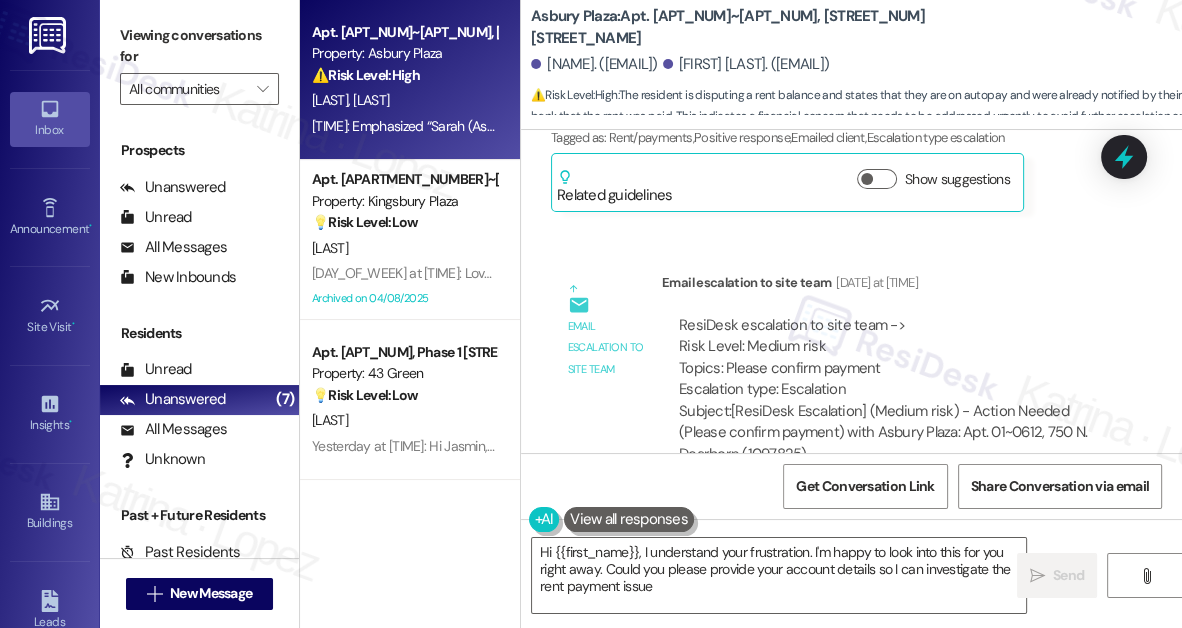 type on "Hi [FIRST], I understand your frustration. I'm happy to look into this for you right away. Could you please provide your account details so I can investigate the rent payment issue?" 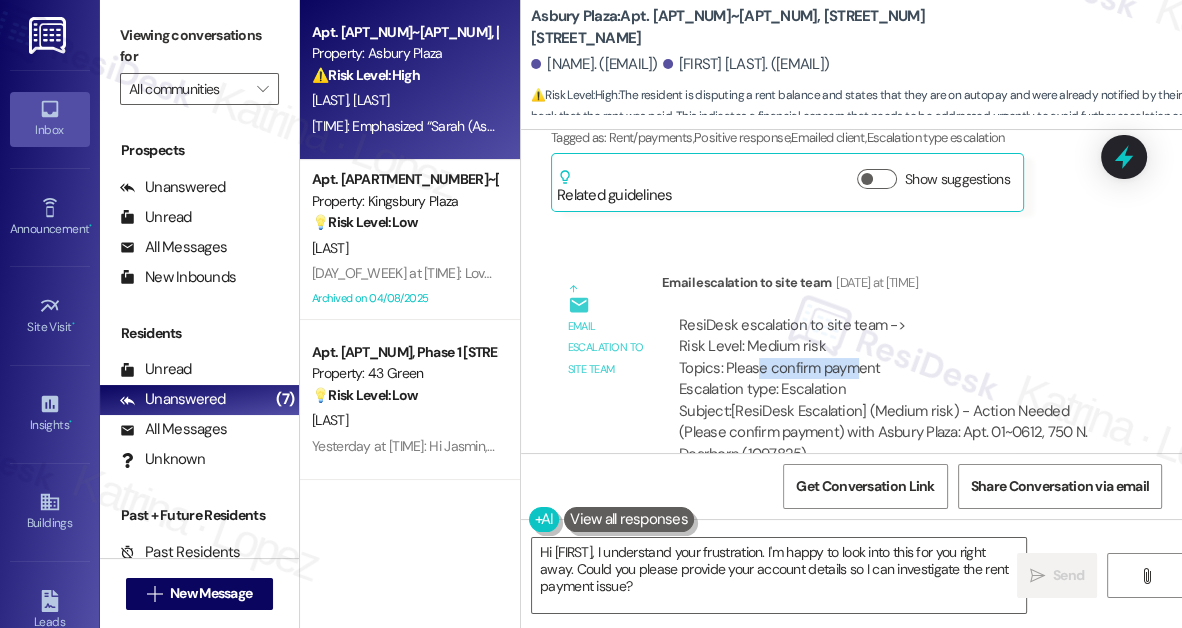 drag, startPoint x: 757, startPoint y: 324, endPoint x: 861, endPoint y: 321, distance: 104.04326 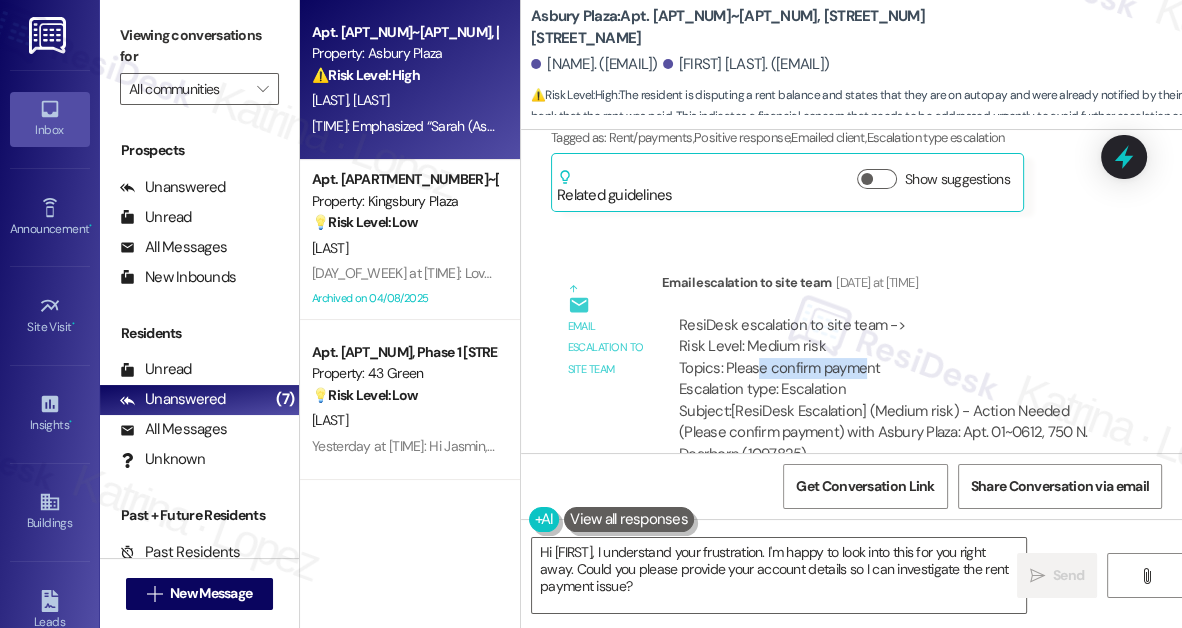 click on "ResiDesk escalation to site team ->
Risk Level: Medium risk
Topics: Please confirm payment
Escalation type: Escalation" at bounding box center [889, 358] 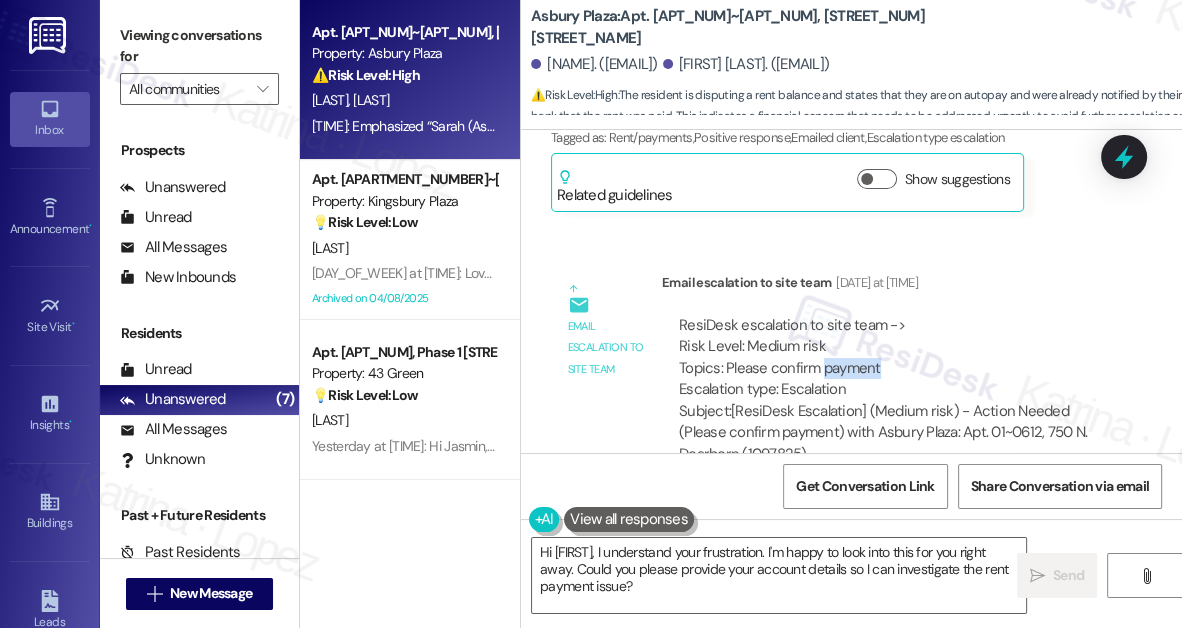 click on "ResiDesk escalation to site team ->
Risk Level: Medium risk
Topics: Please confirm payment
Escalation type: Escalation" at bounding box center [889, 358] 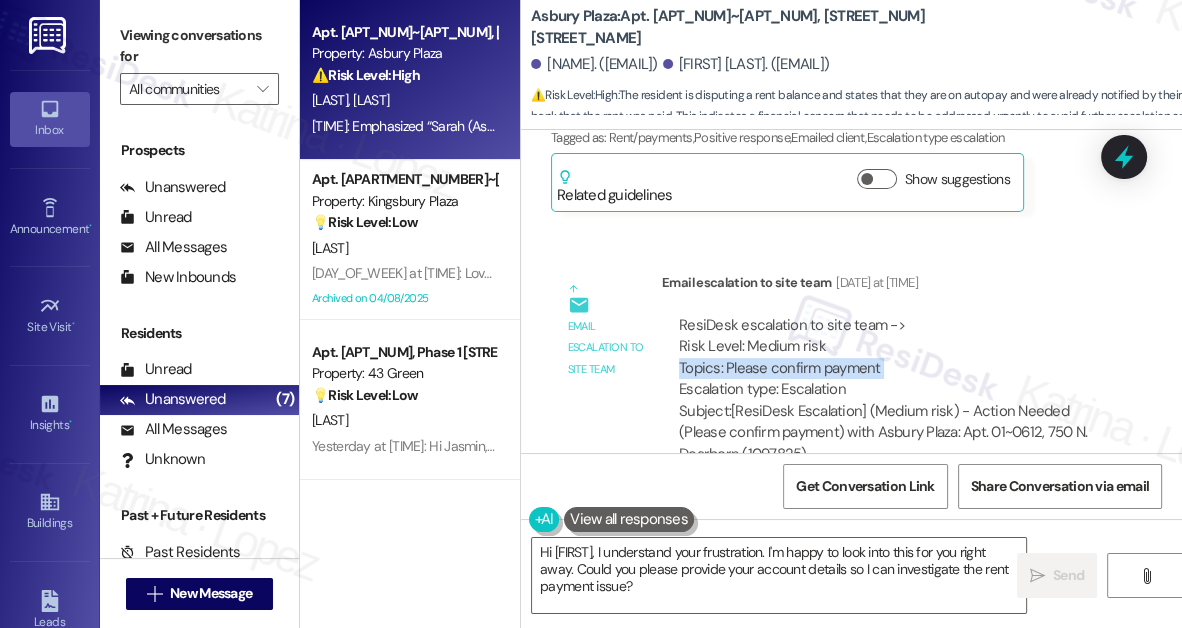 click on "ResiDesk escalation to site team ->
Risk Level: Medium risk
Topics: Please confirm payment
Escalation type: Escalation" at bounding box center [889, 358] 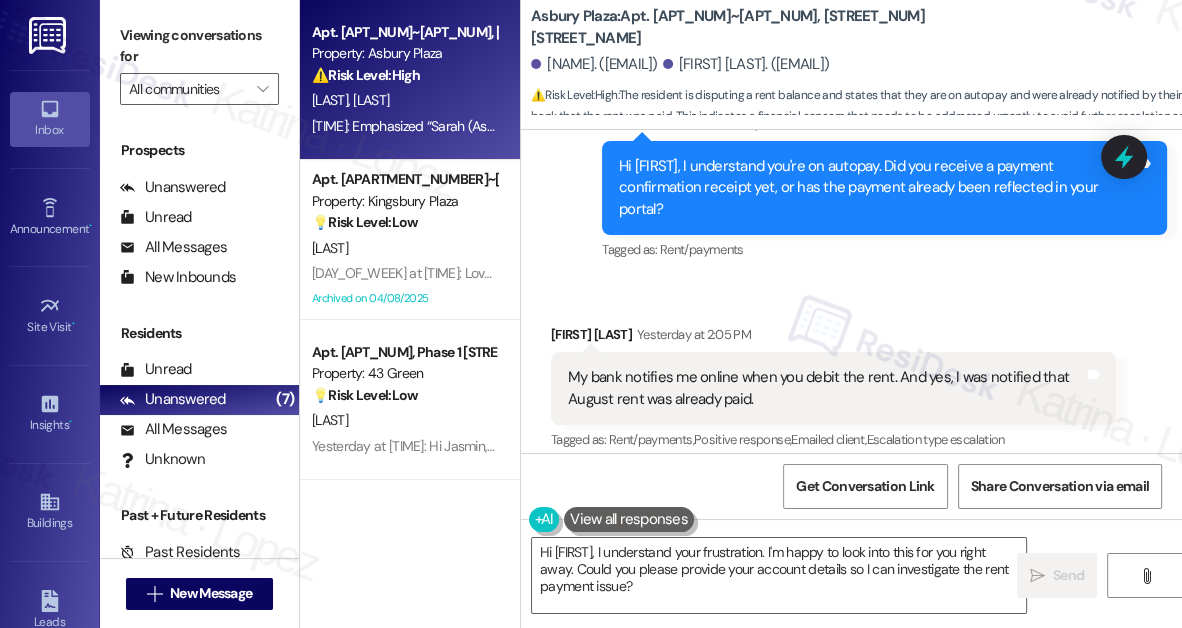 scroll, scrollTop: 5893, scrollLeft: 0, axis: vertical 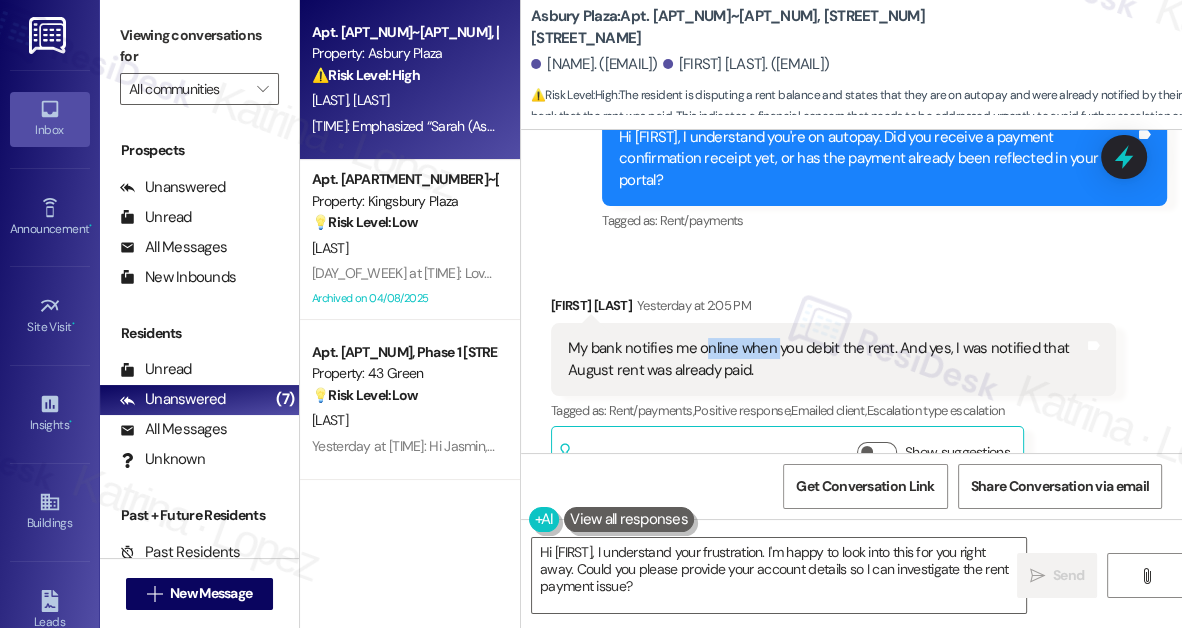 drag, startPoint x: 706, startPoint y: 303, endPoint x: 793, endPoint y: 314, distance: 87.69264 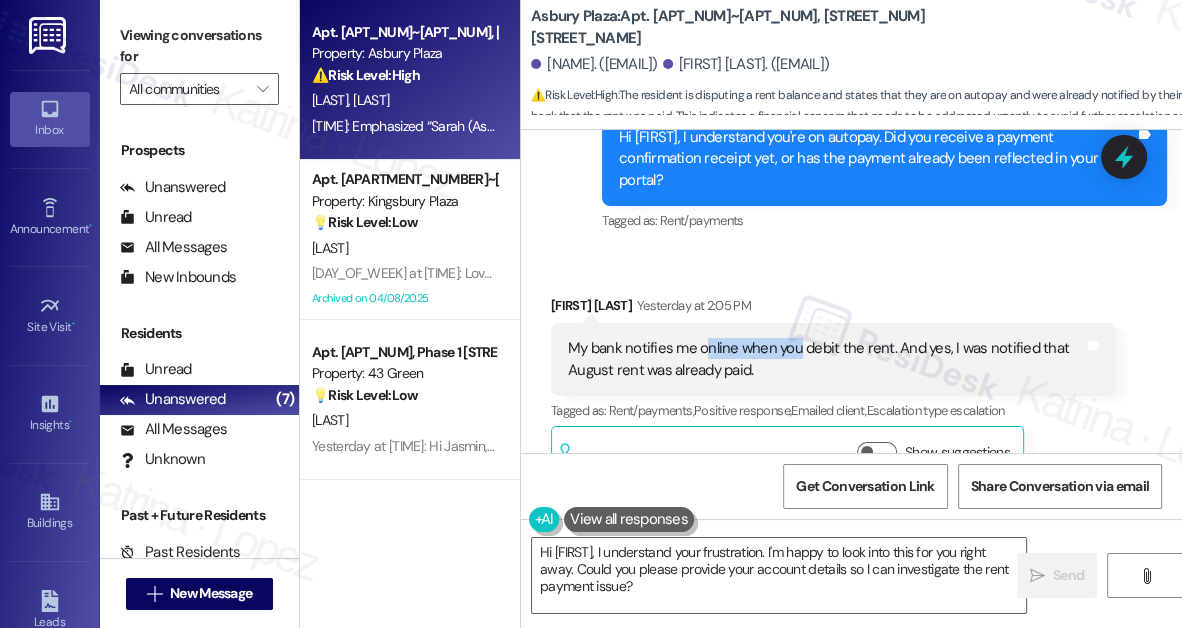 click on "My bank notifies me online when you debit the rent. And yes, I was notified that August rent was already paid." at bounding box center (826, 359) 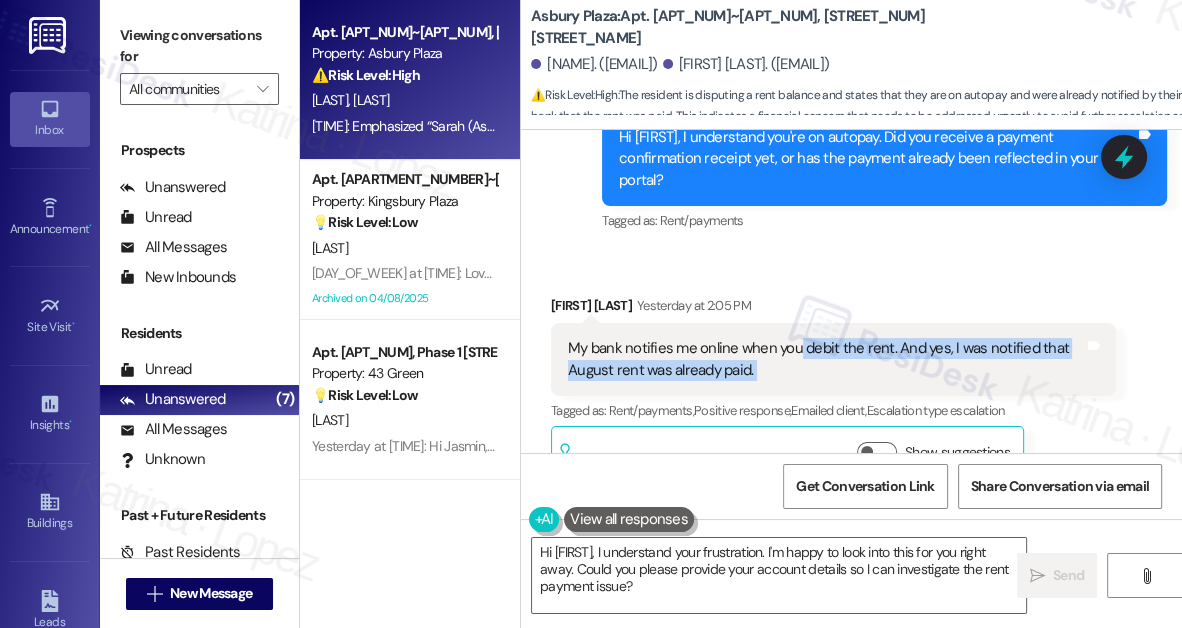 click on "My bank notifies me online when you debit the rent. And yes, I was notified that August rent was already paid." at bounding box center [826, 359] 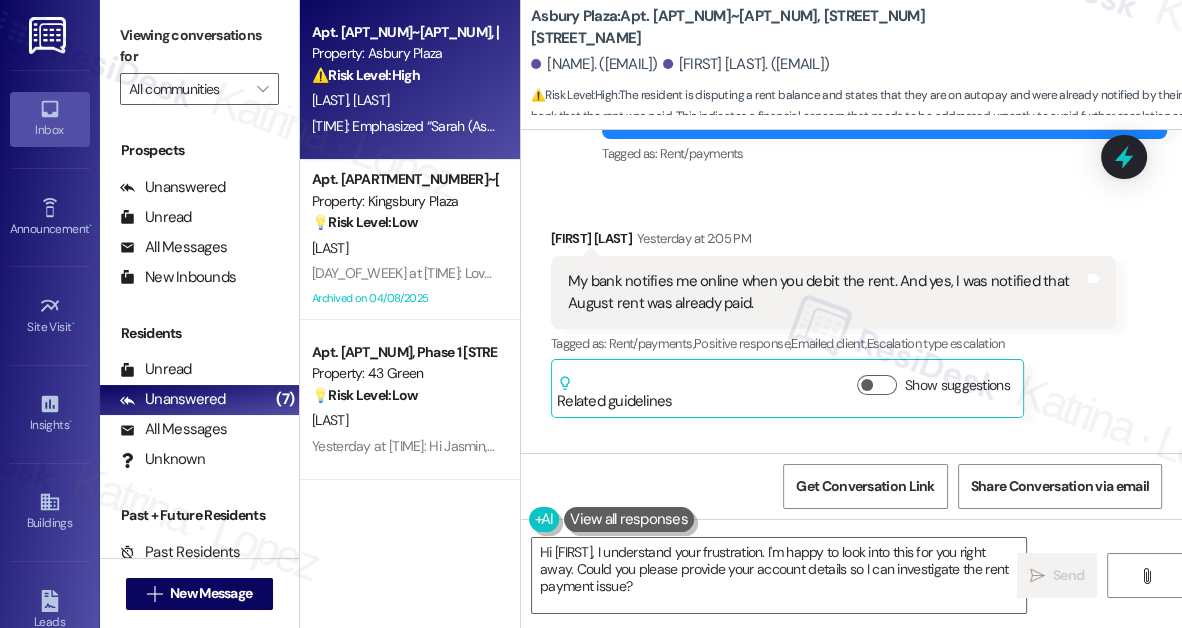 scroll, scrollTop: 5984, scrollLeft: 0, axis: vertical 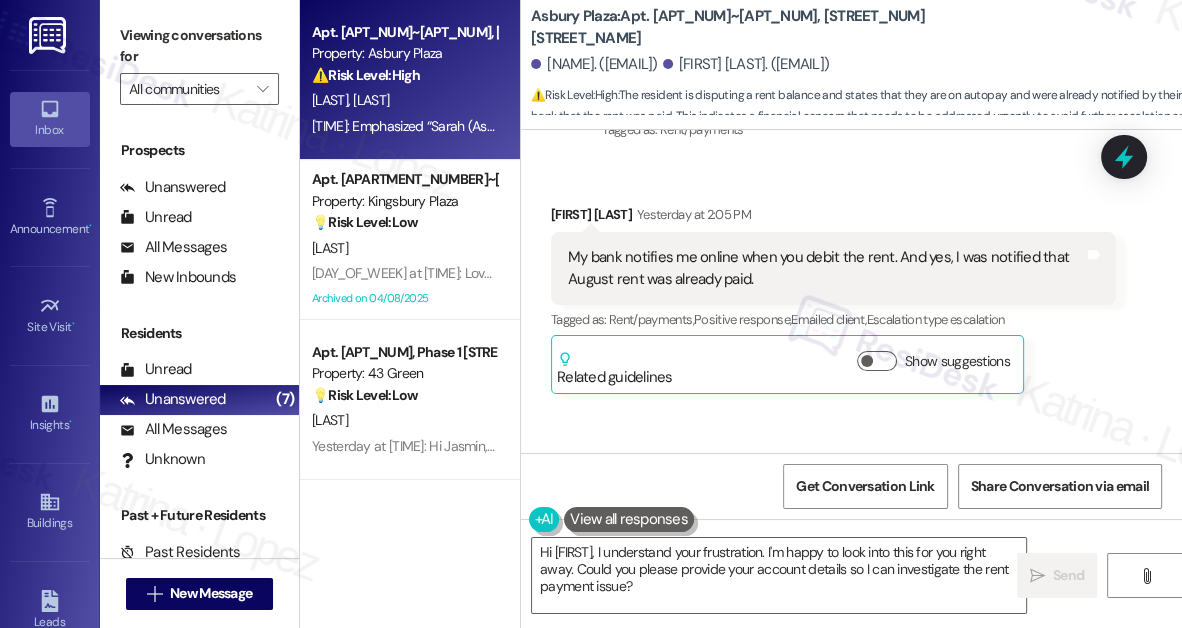 click on "My bank notifies me online when you debit the rent. And yes, I was notified that August rent was already paid. Tags and notes" at bounding box center (833, 268) 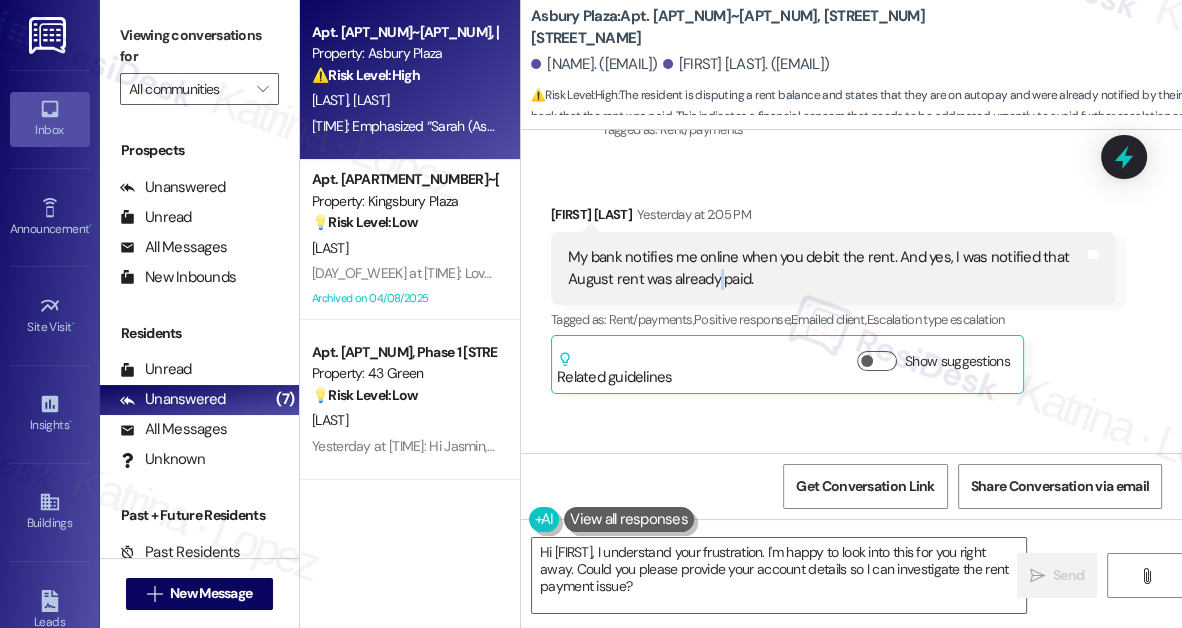 click on "My bank notifies me online when you debit the rent. And yes, I was notified that August rent was already paid. Tags and notes" at bounding box center (833, 268) 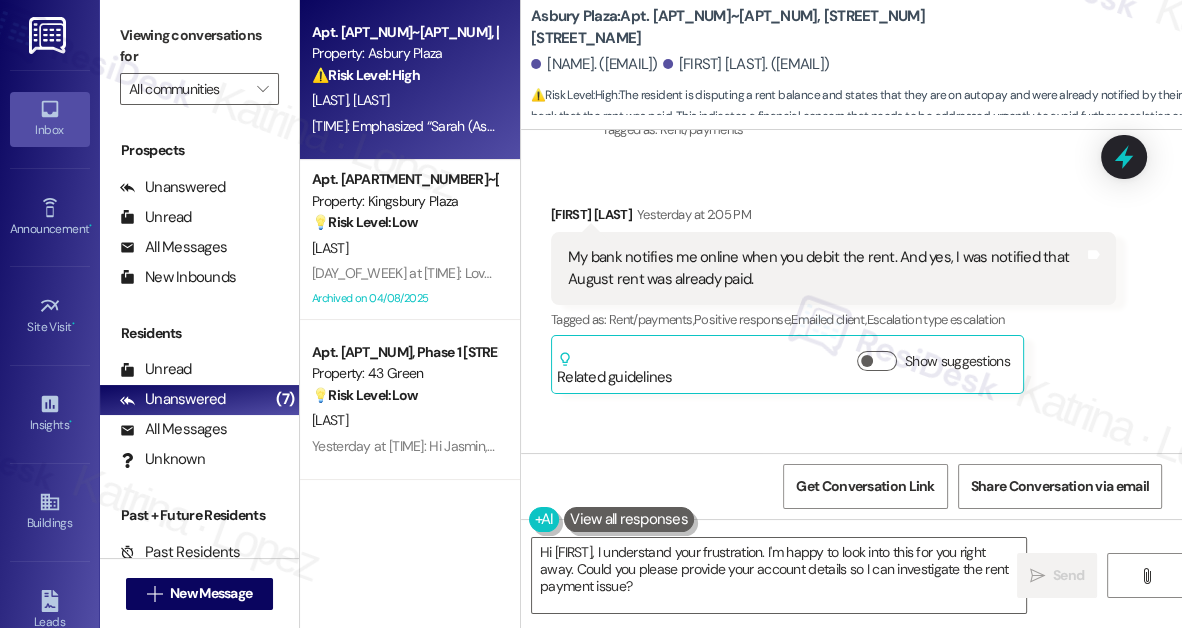 click on "My bank notifies me online when you debit the rent. And yes, I was notified that August rent was already paid." at bounding box center (826, 268) 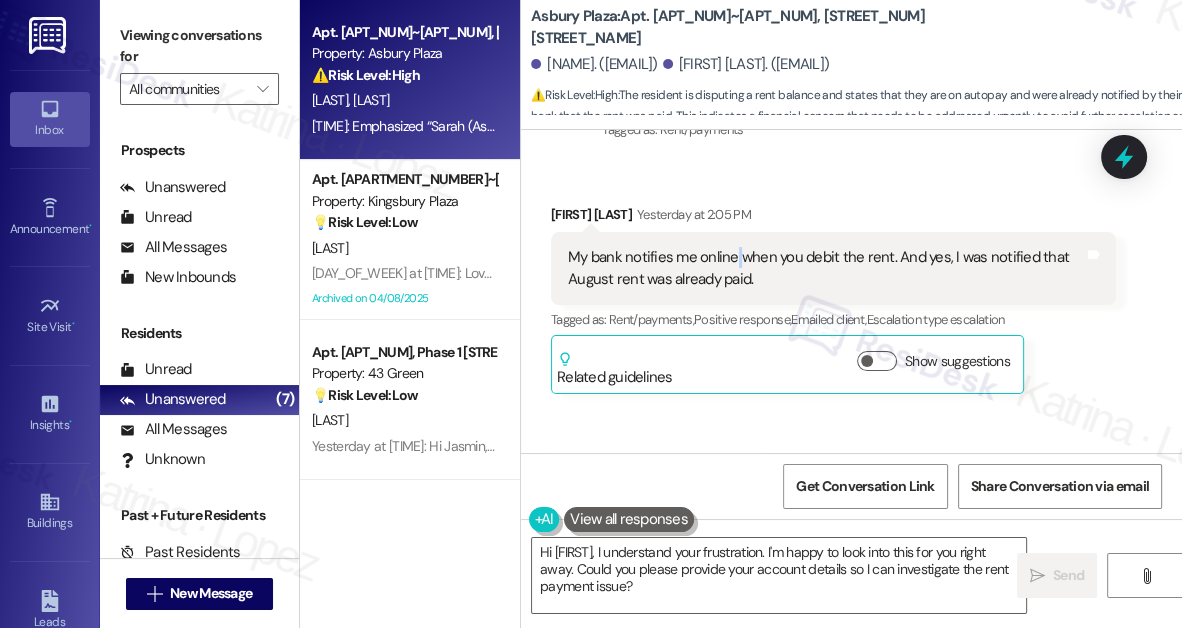 click on "My bank notifies me online when you debit the rent. And yes, I was notified that August rent was already paid." at bounding box center (826, 268) 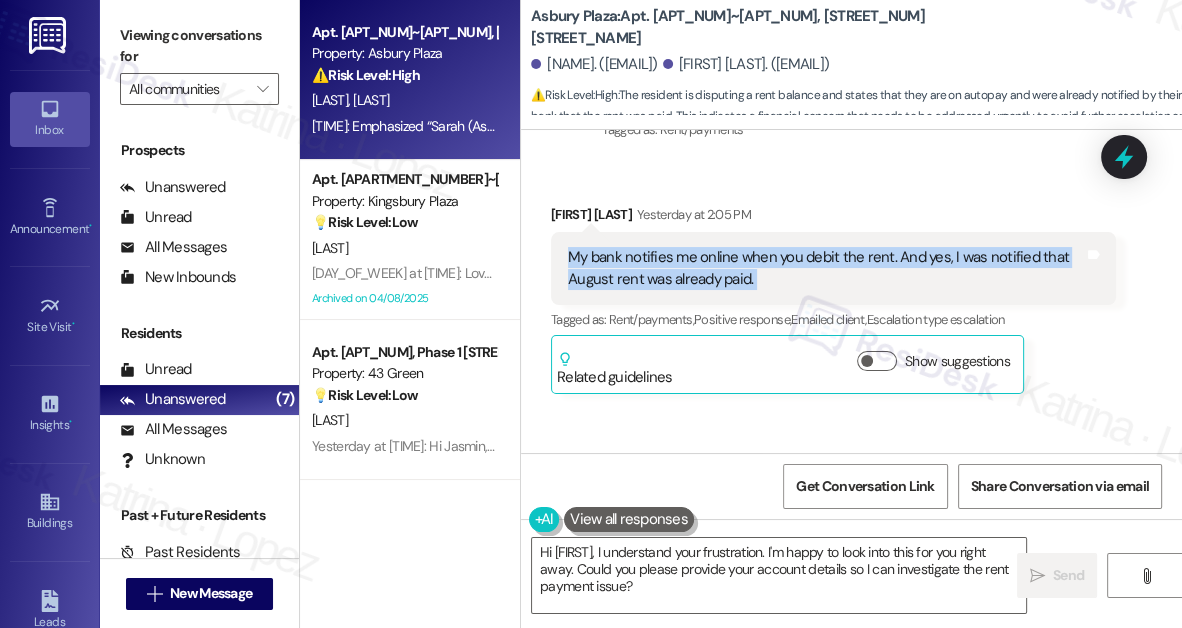 click on "My bank notifies me online when you debit the rent. And yes, I was notified that August rent was already paid." at bounding box center (826, 268) 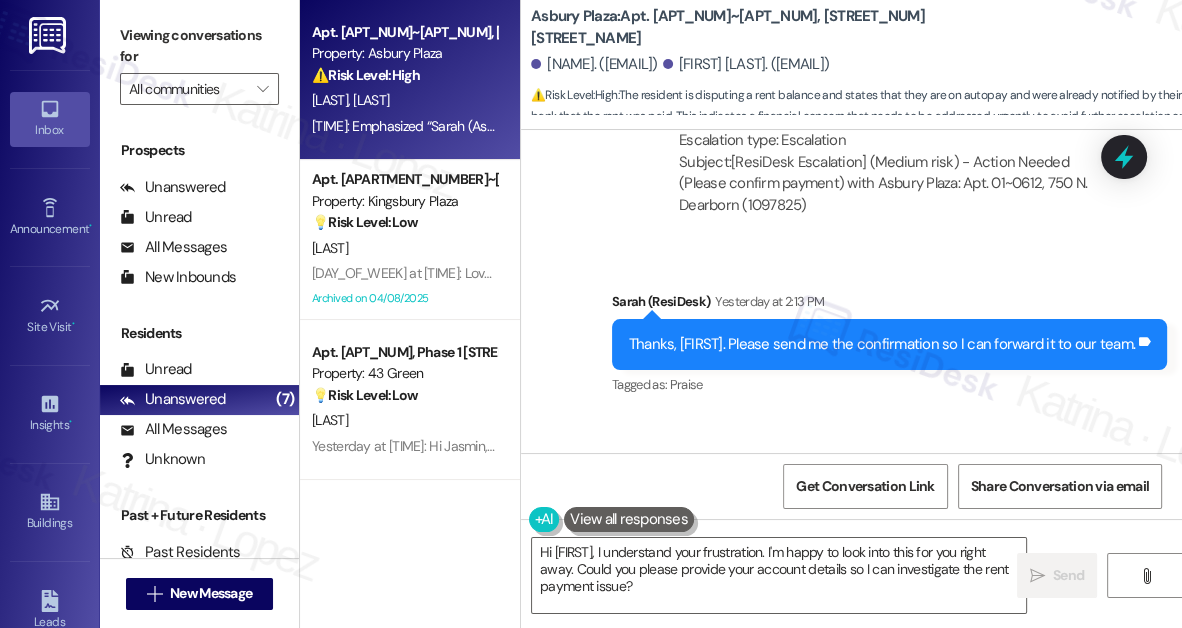 scroll, scrollTop: 6439, scrollLeft: 0, axis: vertical 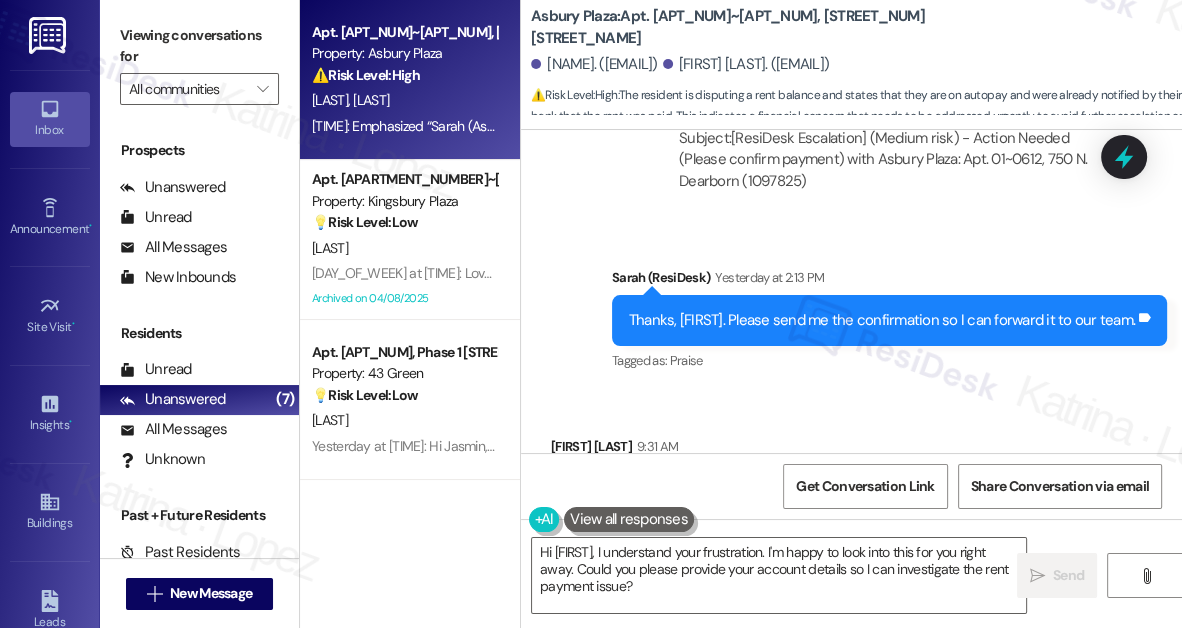 click on "Thanks, [FIRST]. Please send me the confirmation so I can forward it to our team." at bounding box center (882, 320) 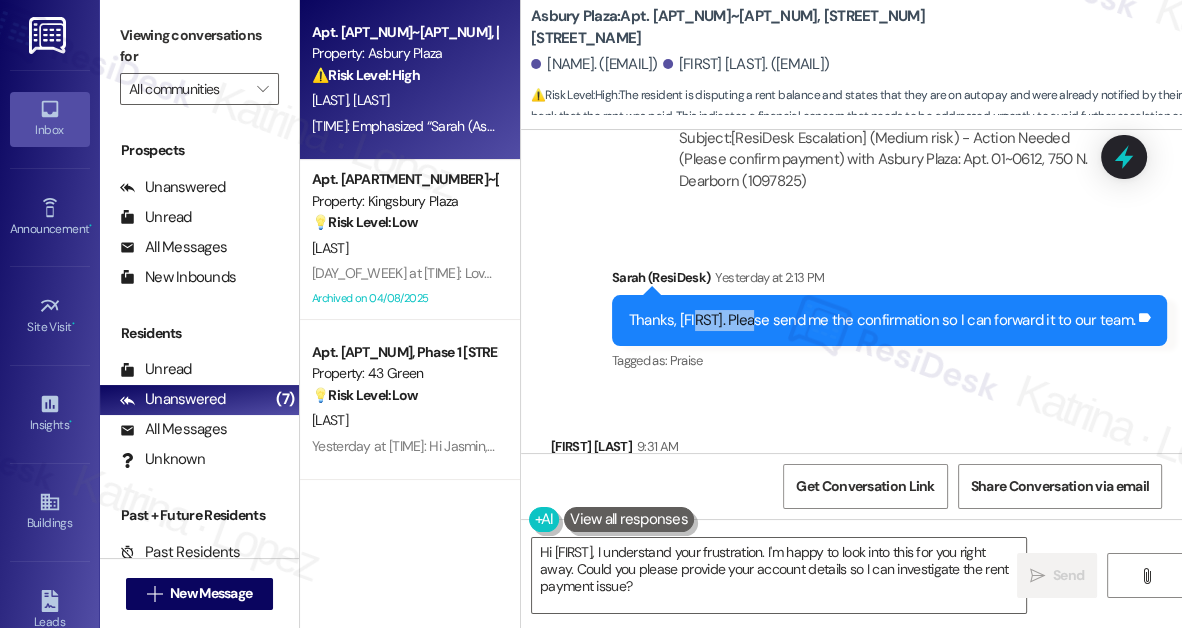 click on "Thanks, [FIRST]. Please send me the confirmation so I can forward it to our team." at bounding box center (882, 320) 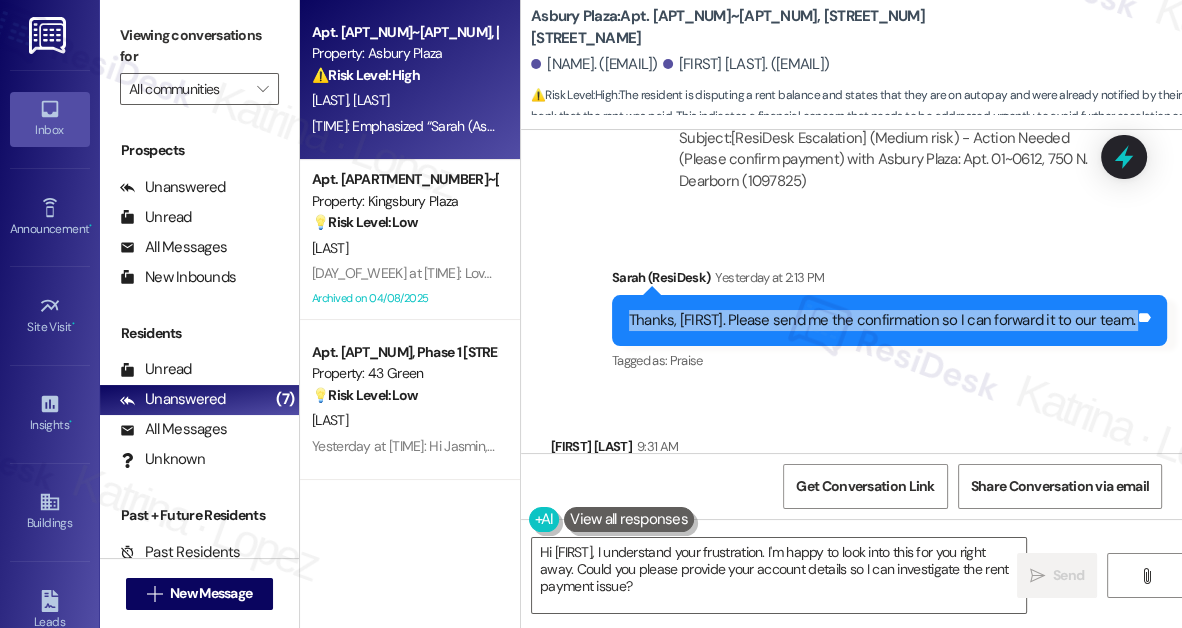 click on "Thanks, [FIRST]. Please send me the confirmation so I can forward it to our team." at bounding box center [882, 320] 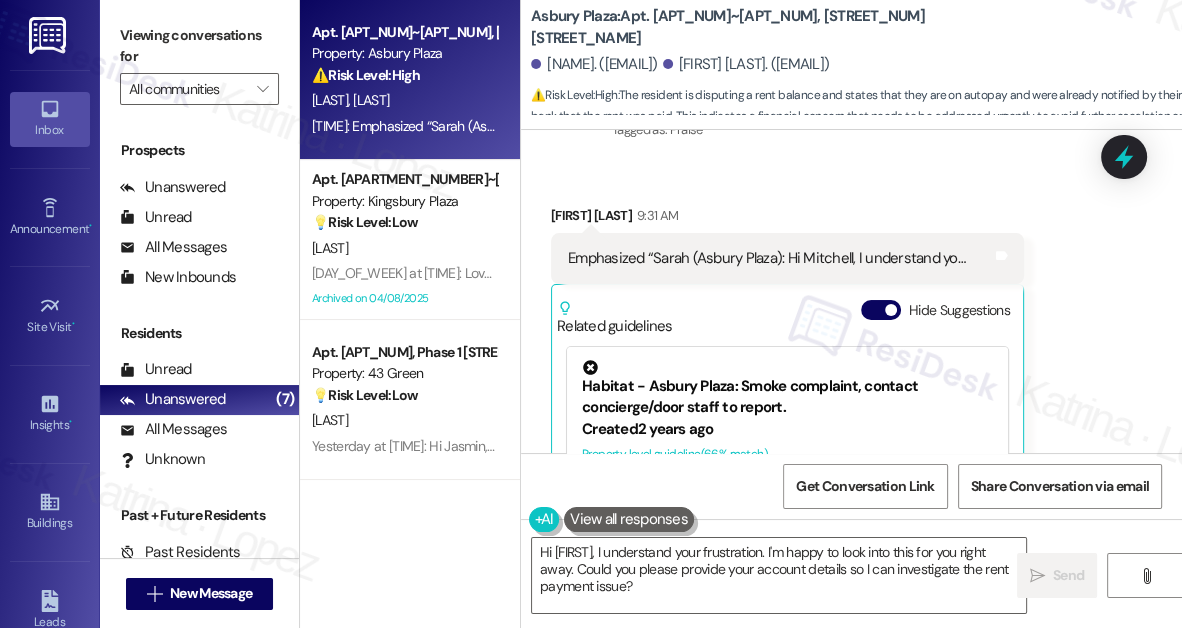 scroll, scrollTop: 6802, scrollLeft: 0, axis: vertical 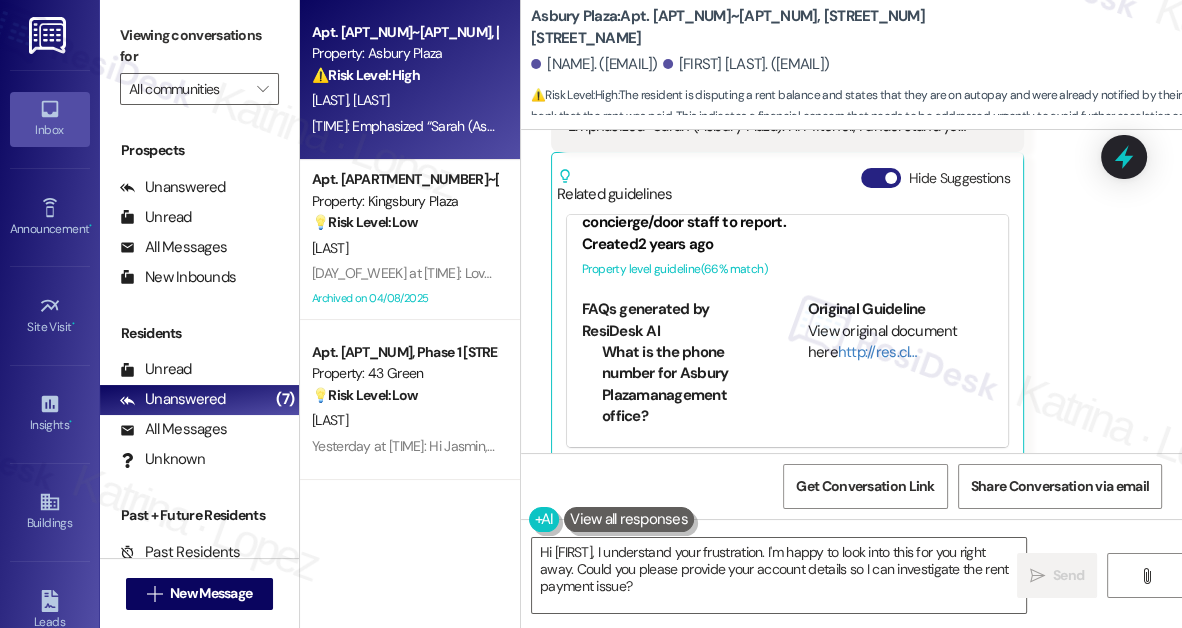 click at bounding box center [891, 178] 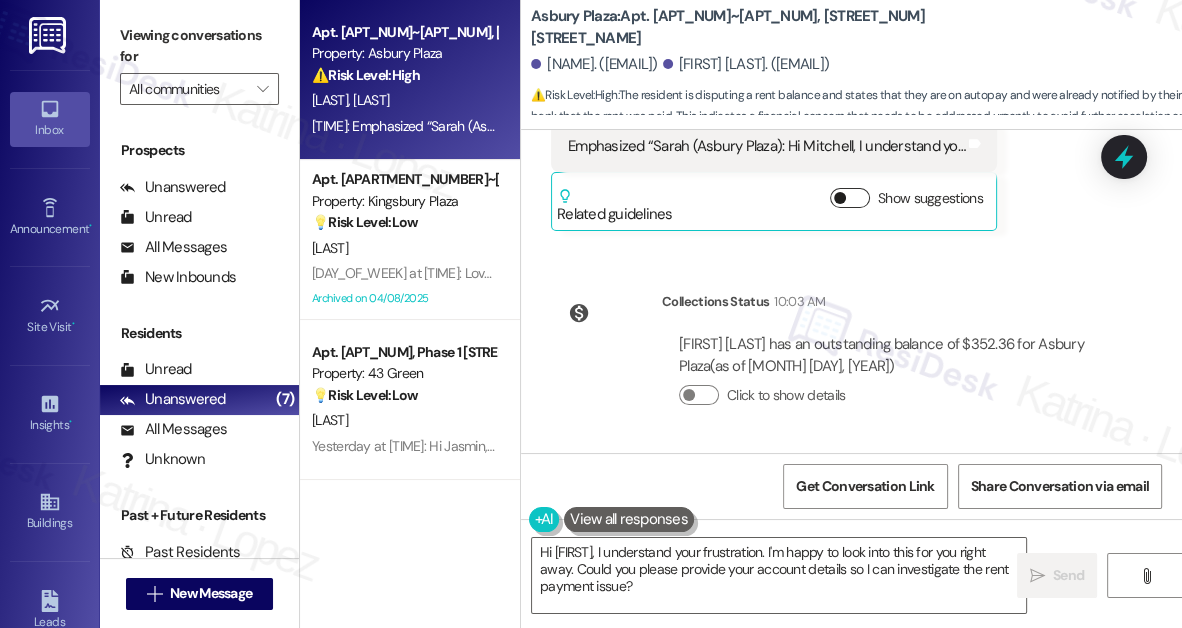 scroll, scrollTop: 6757, scrollLeft: 0, axis: vertical 